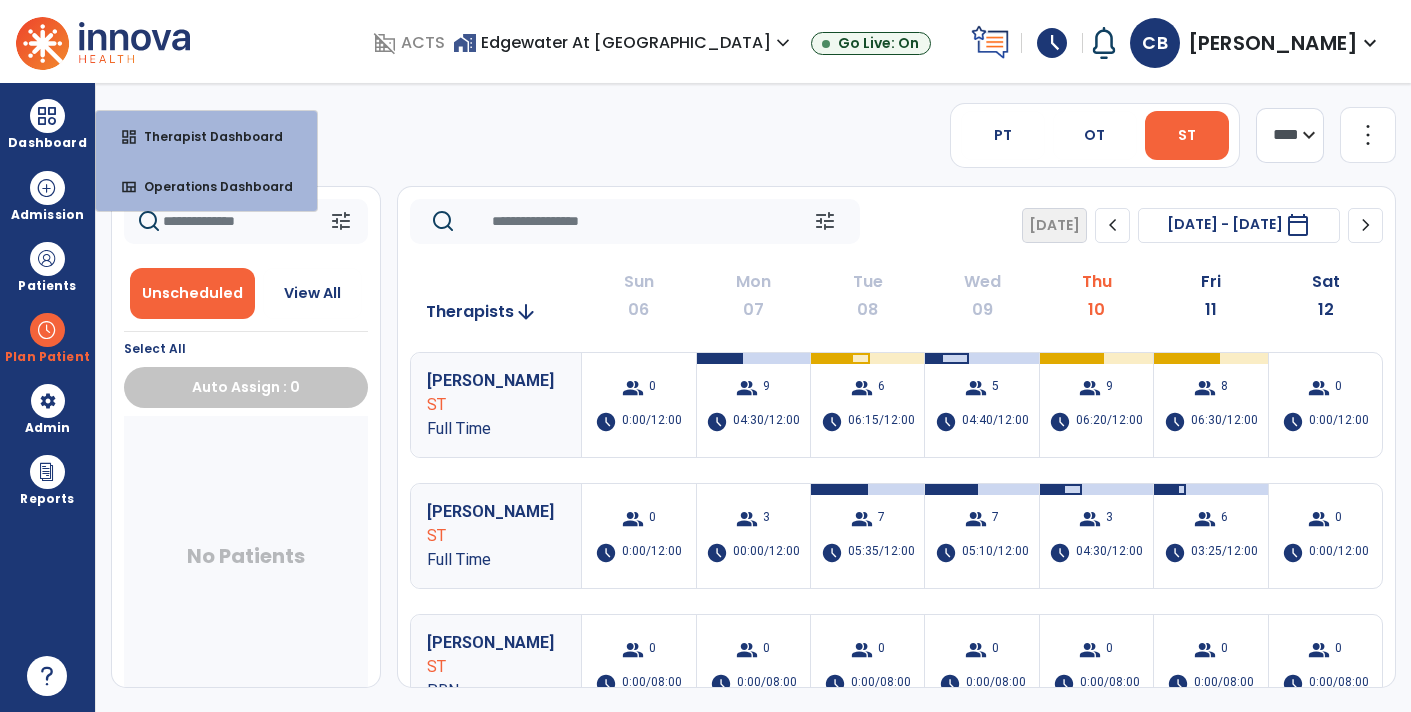 scroll, scrollTop: 0, scrollLeft: 0, axis: both 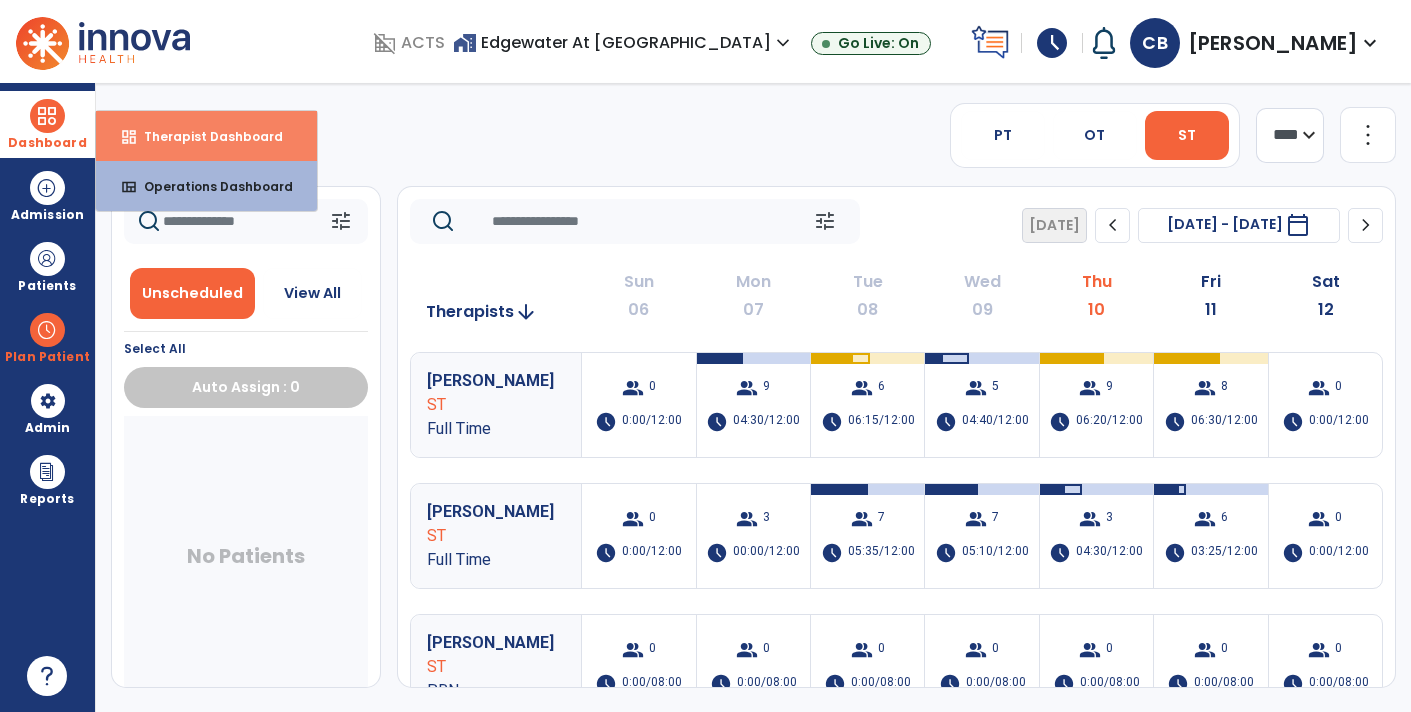 click on "Therapist Dashboard" at bounding box center [205, 136] 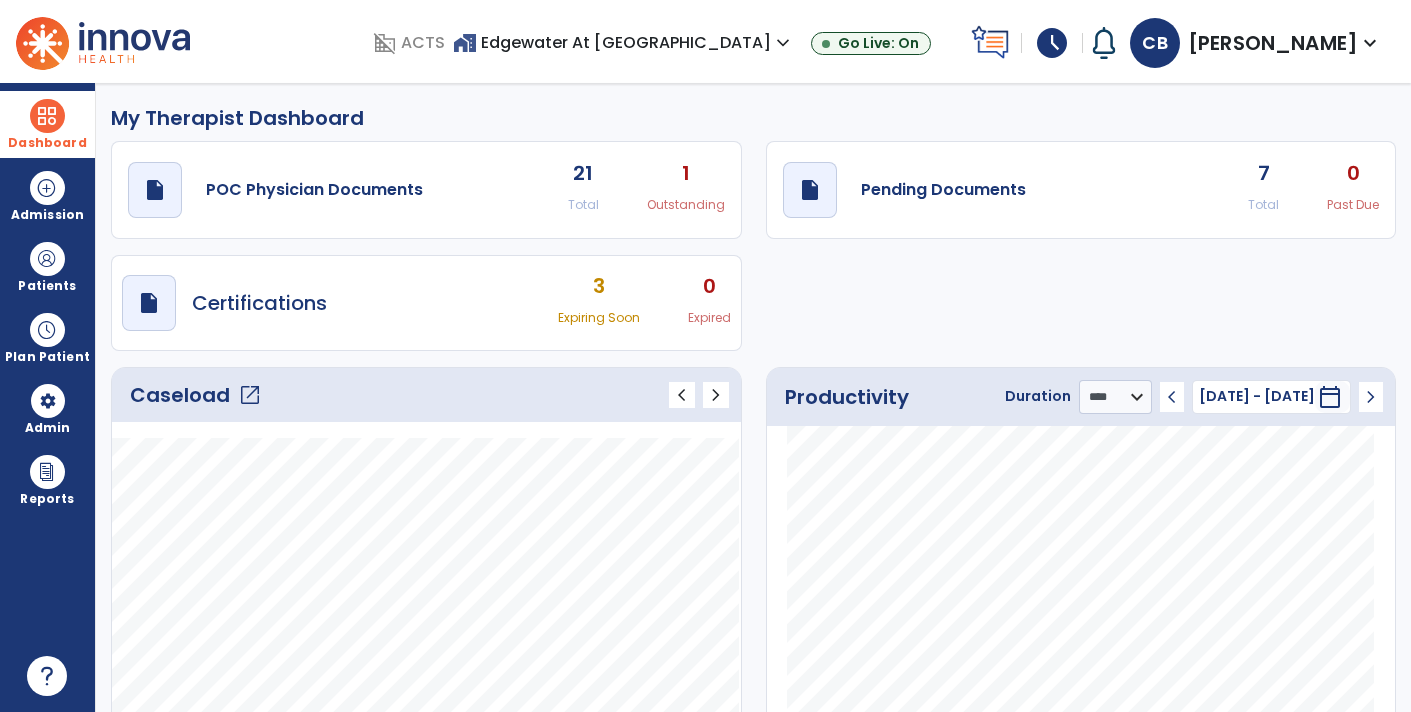 click on "draft   open_in_new  Pending Documents 7 Total 0 Past Due" 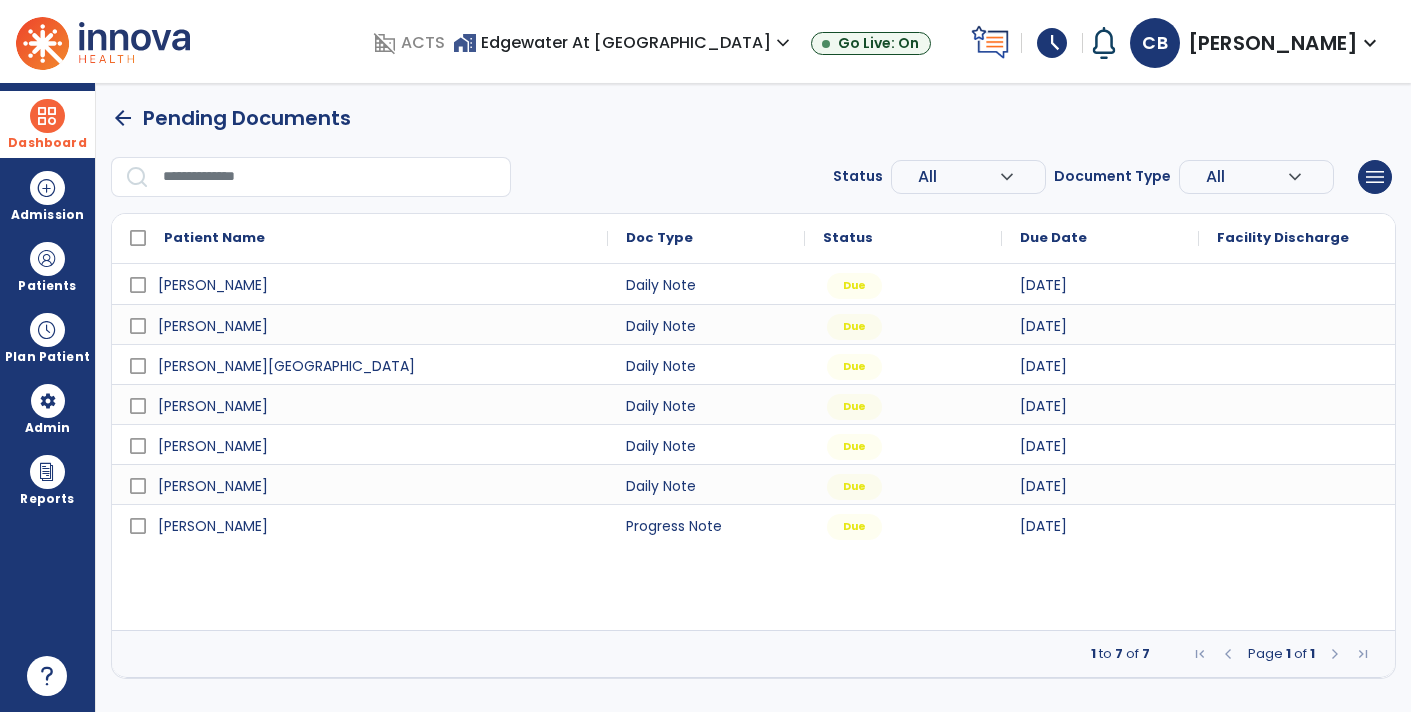 click at bounding box center (47, 116) 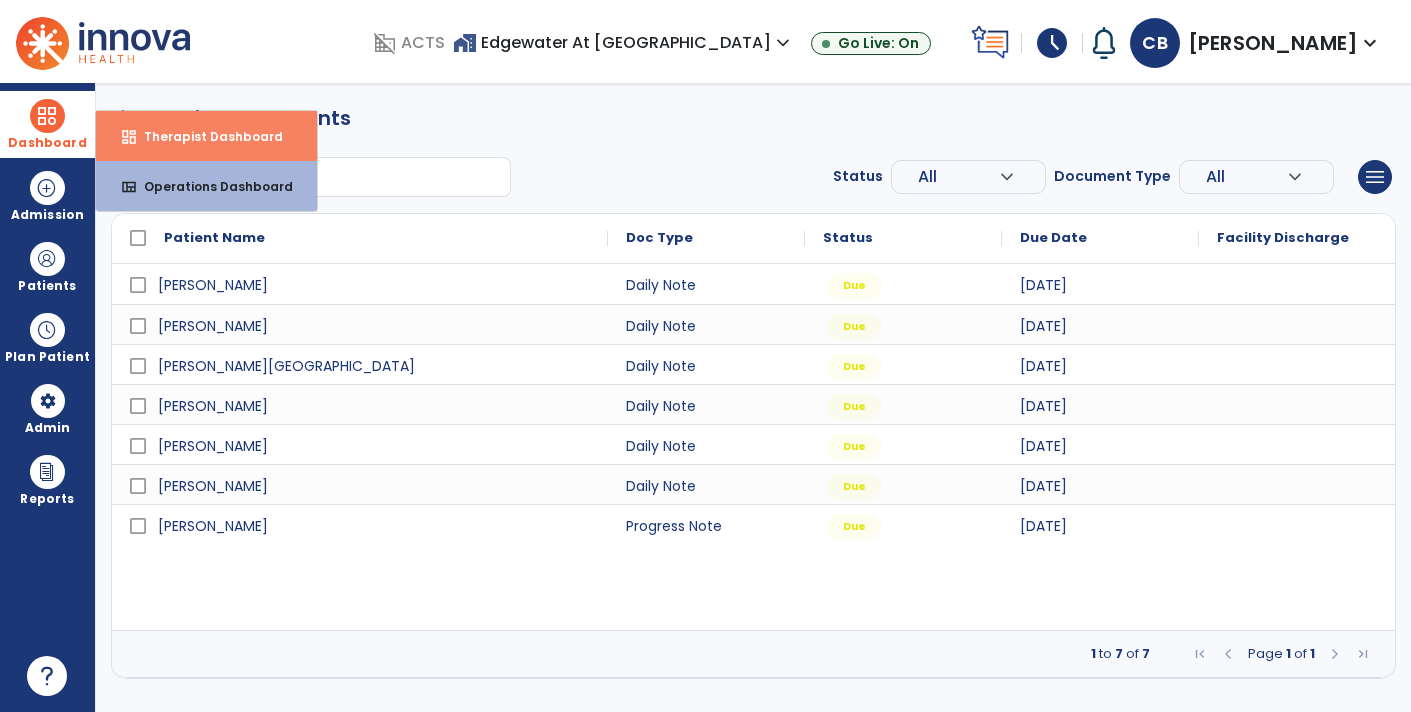 click on "Therapist Dashboard" at bounding box center (205, 136) 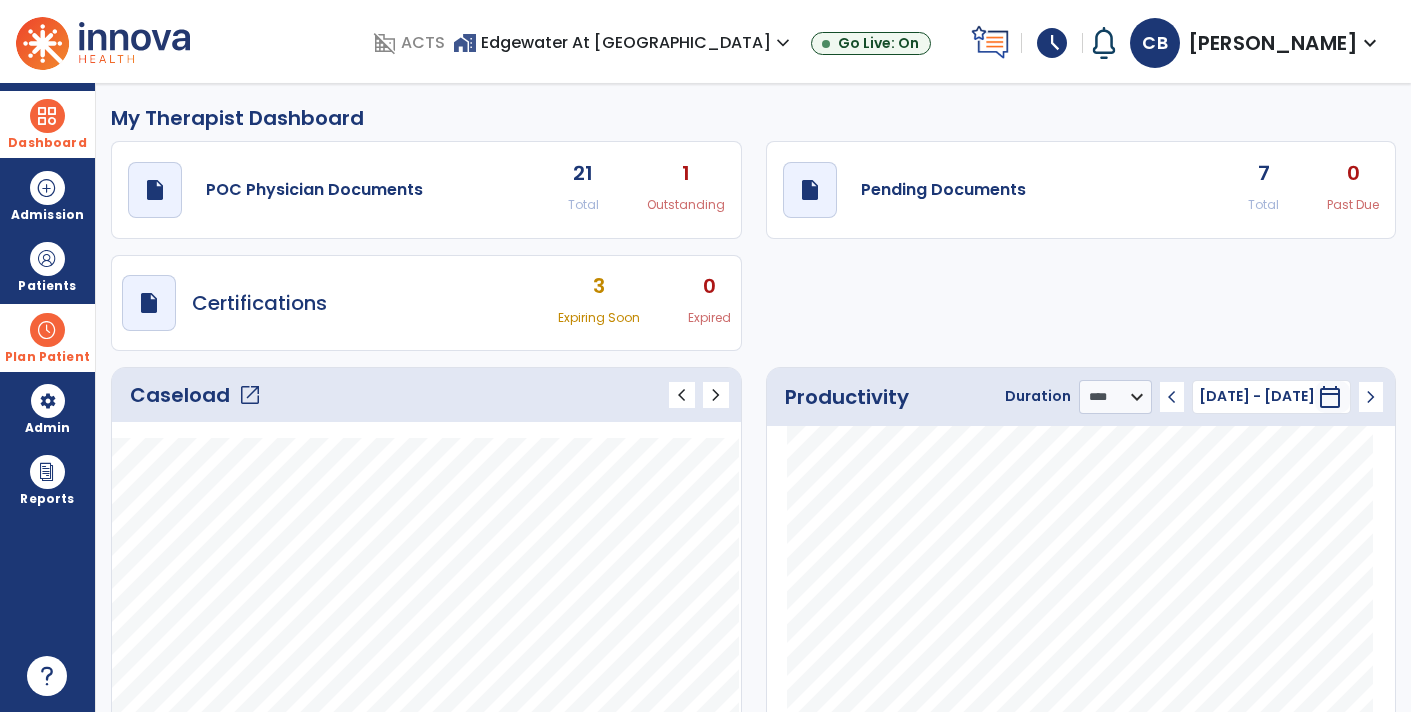 click on "Plan Patient" at bounding box center [47, 266] 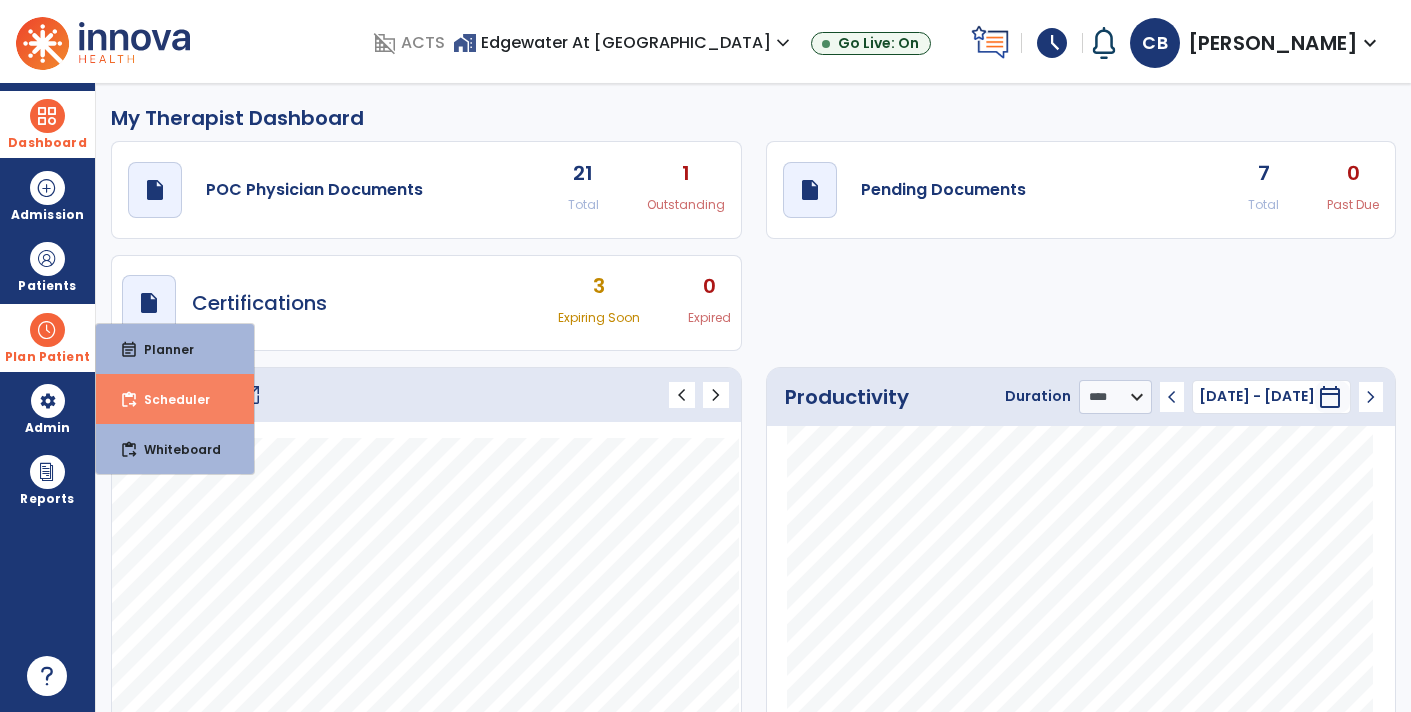 click on "Scheduler" at bounding box center (169, 399) 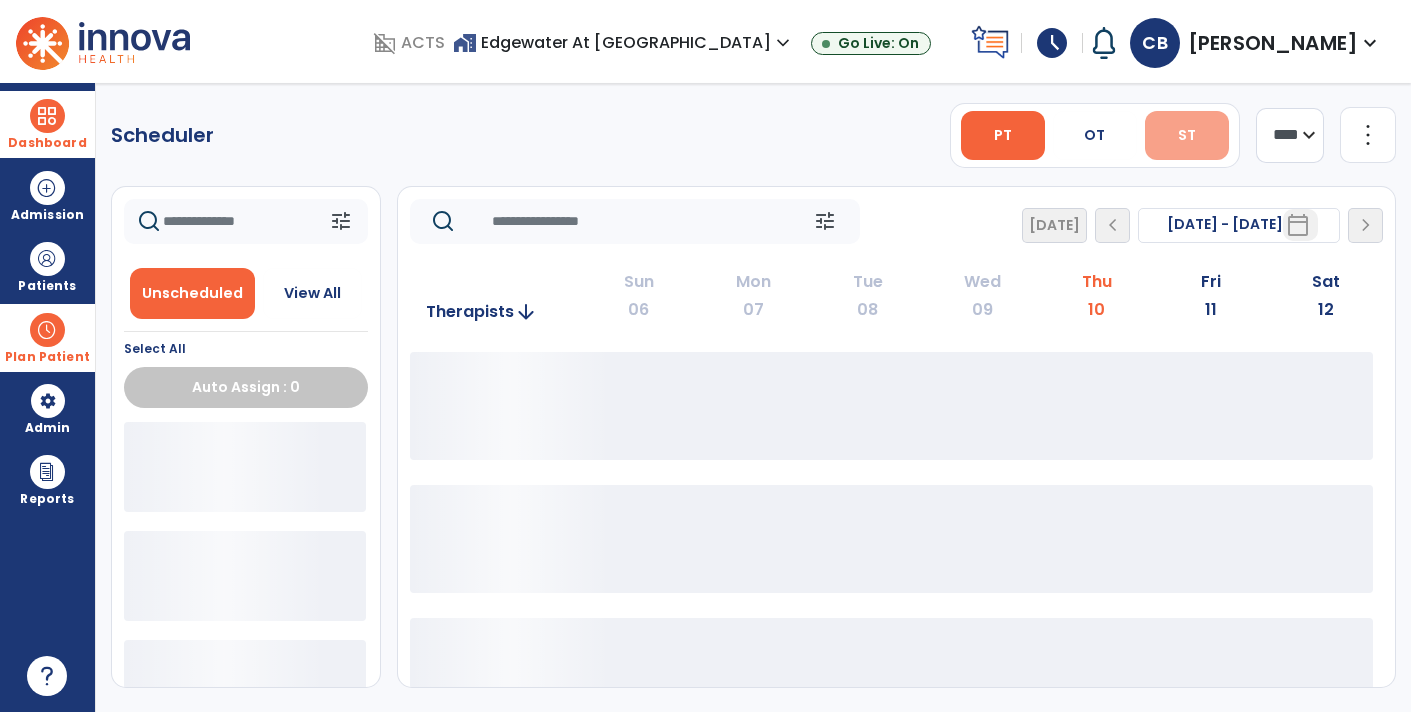 click on "ST" at bounding box center [1187, 135] 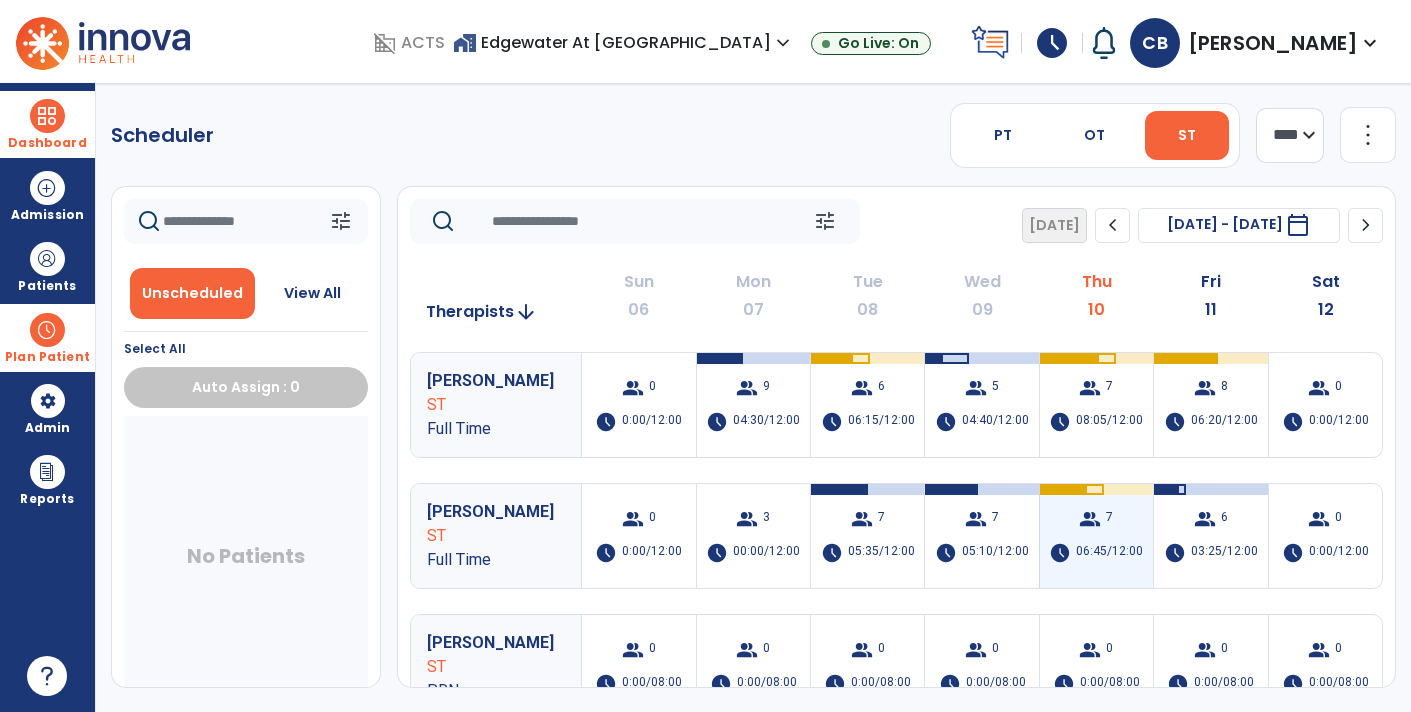 click on "group  7  schedule  06:45/12:00" at bounding box center [1096, 536] 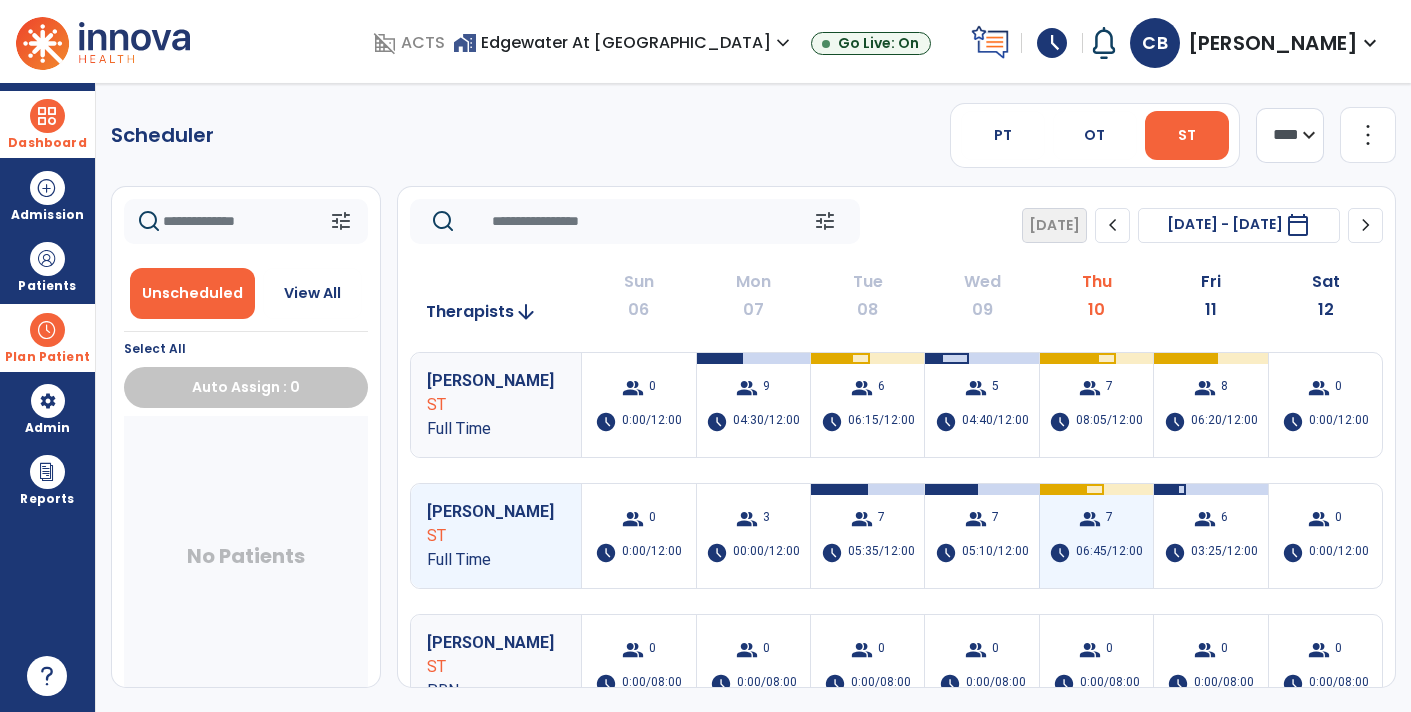 click on "group" at bounding box center [1090, 519] 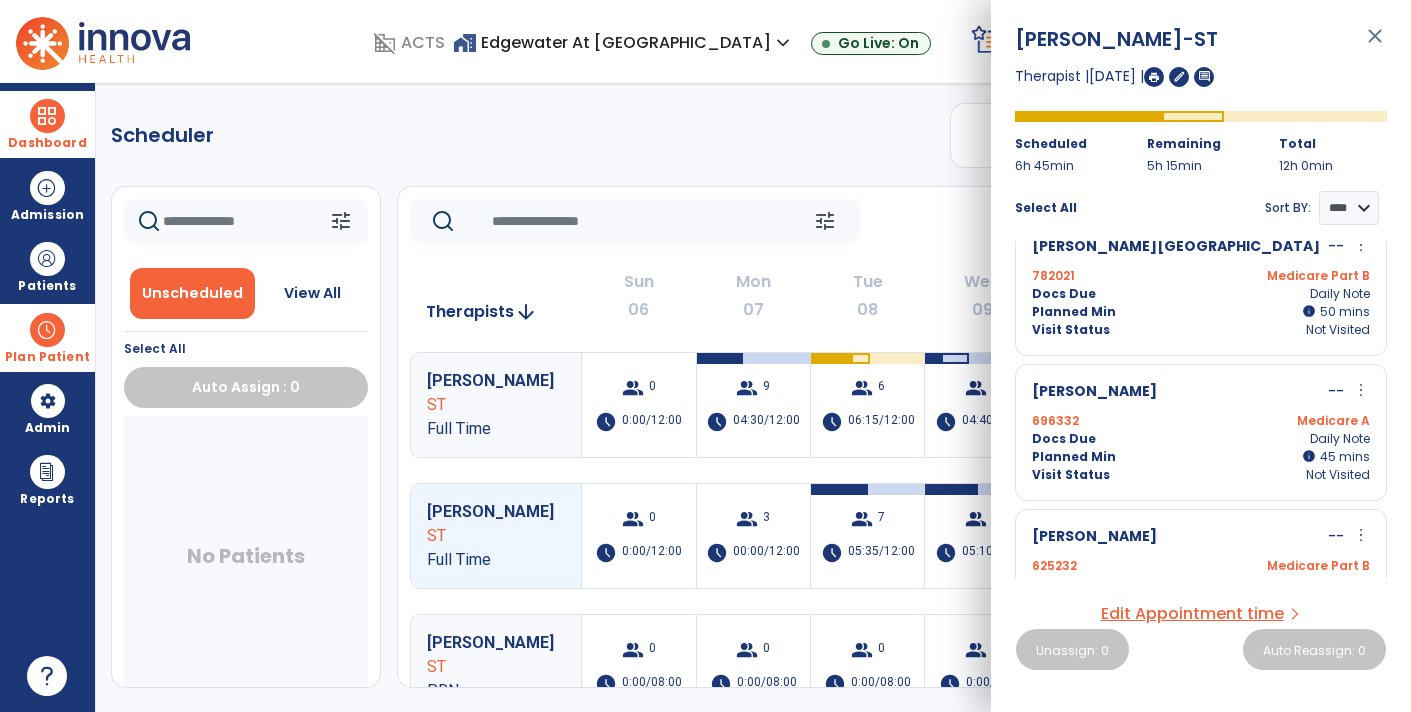 scroll, scrollTop: 0, scrollLeft: 0, axis: both 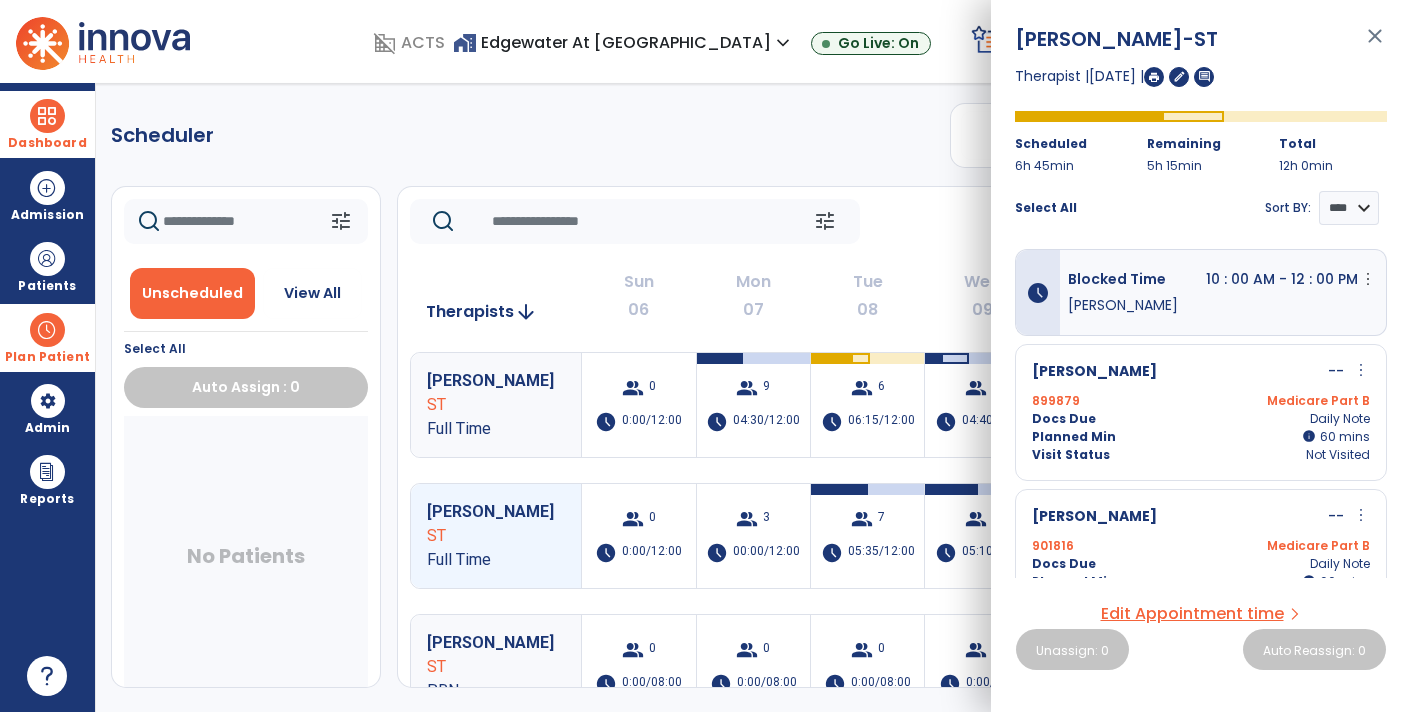 click on "close" at bounding box center [1375, 45] 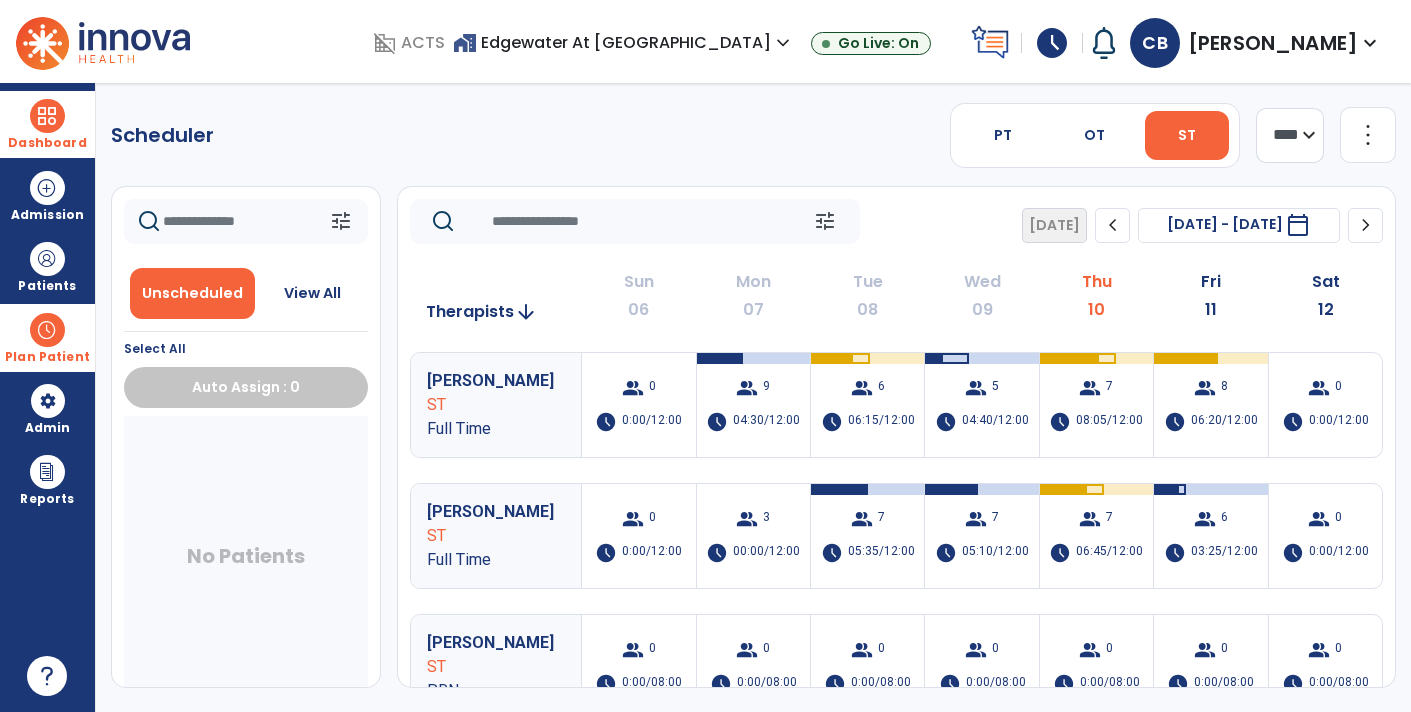 click on "Dashboard" at bounding box center [47, 143] 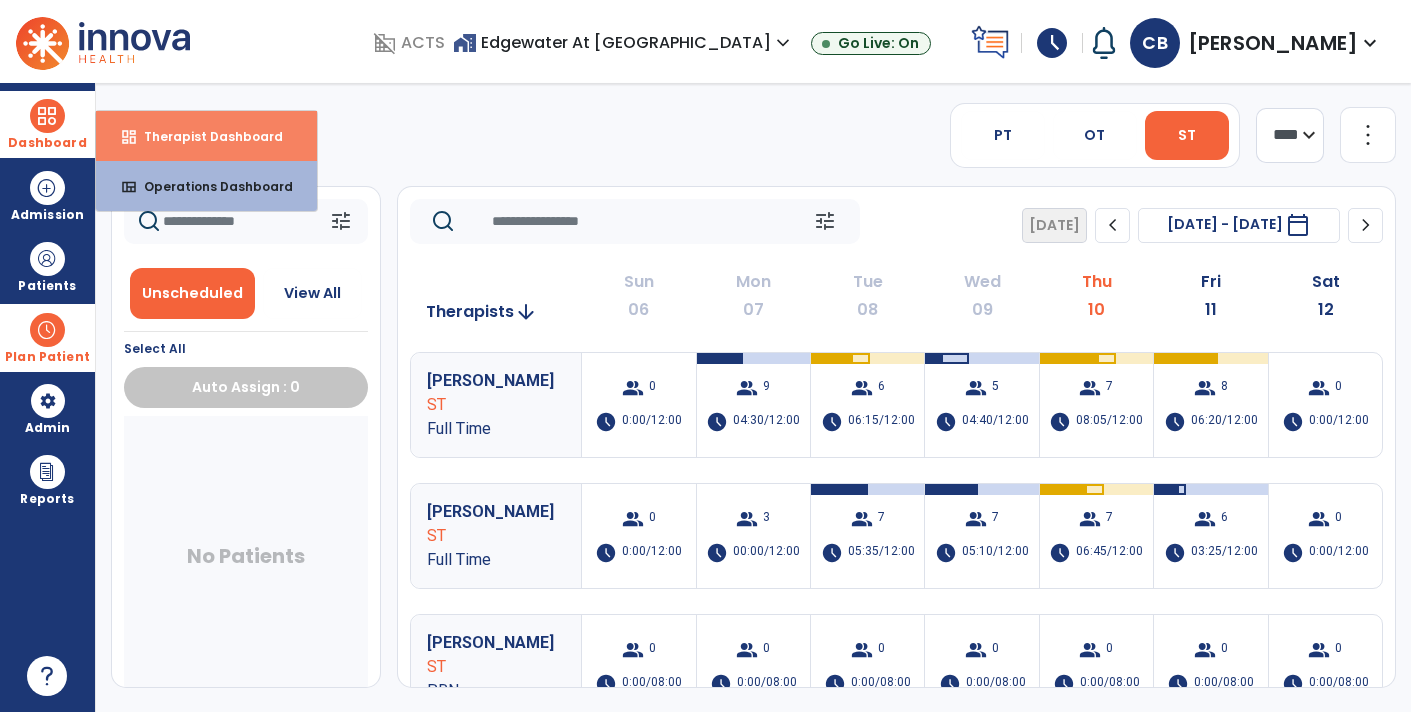 click on "dashboard  Therapist Dashboard" at bounding box center (206, 136) 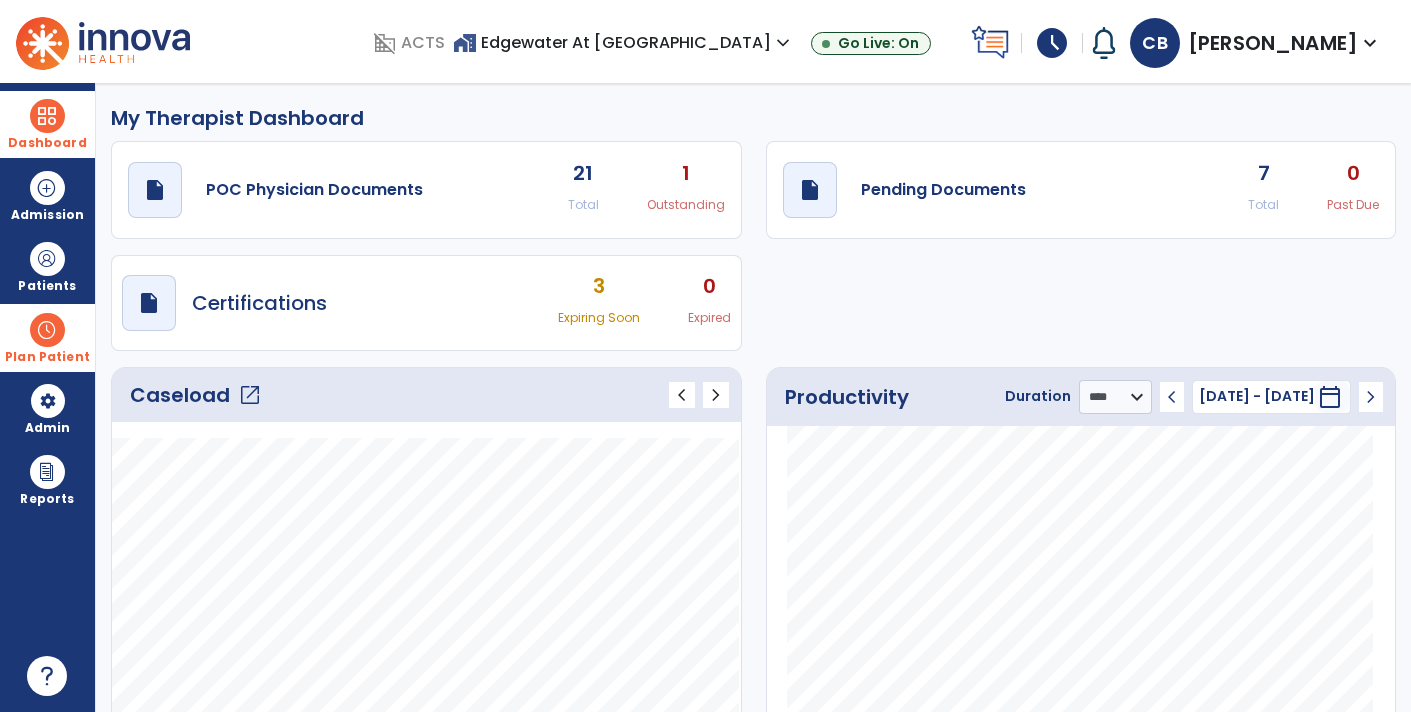 click on "draft   open_in_new  Pending Documents 7 Total 0 Past Due" 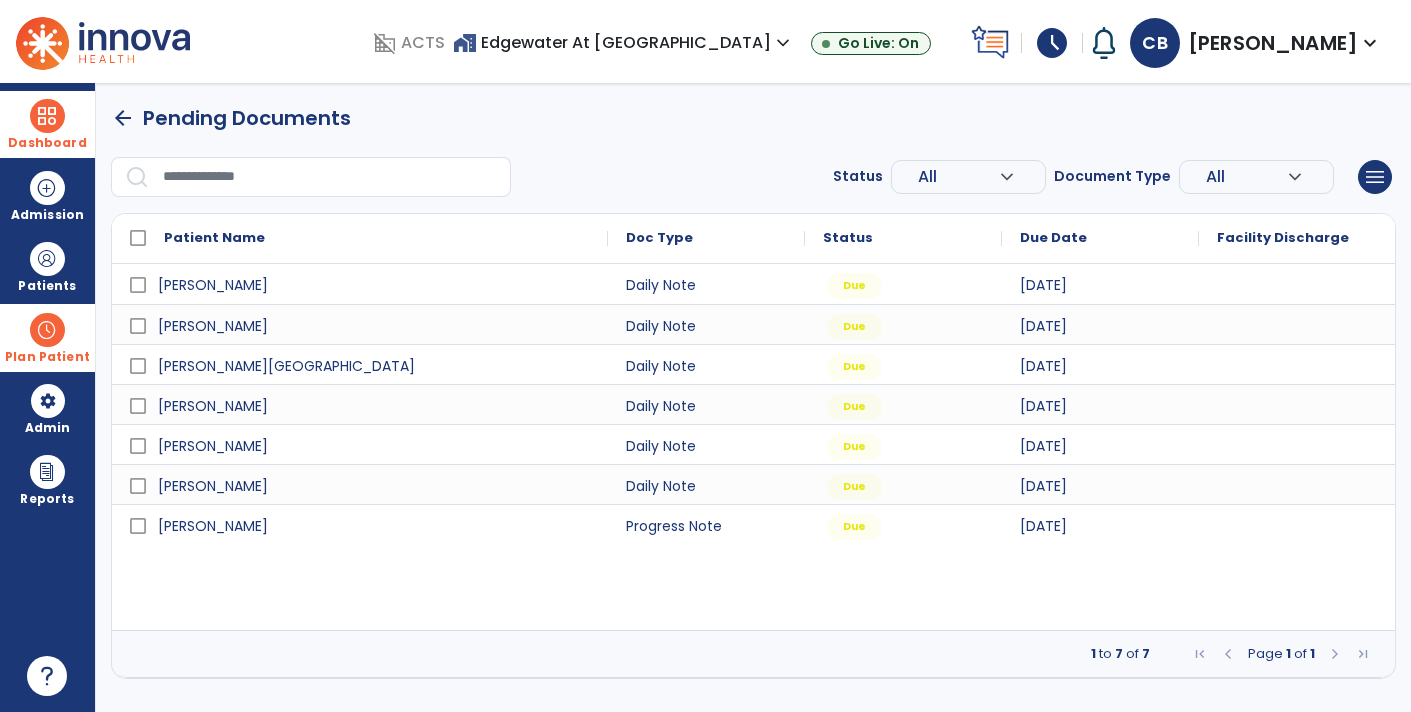 click at bounding box center (1297, 404) 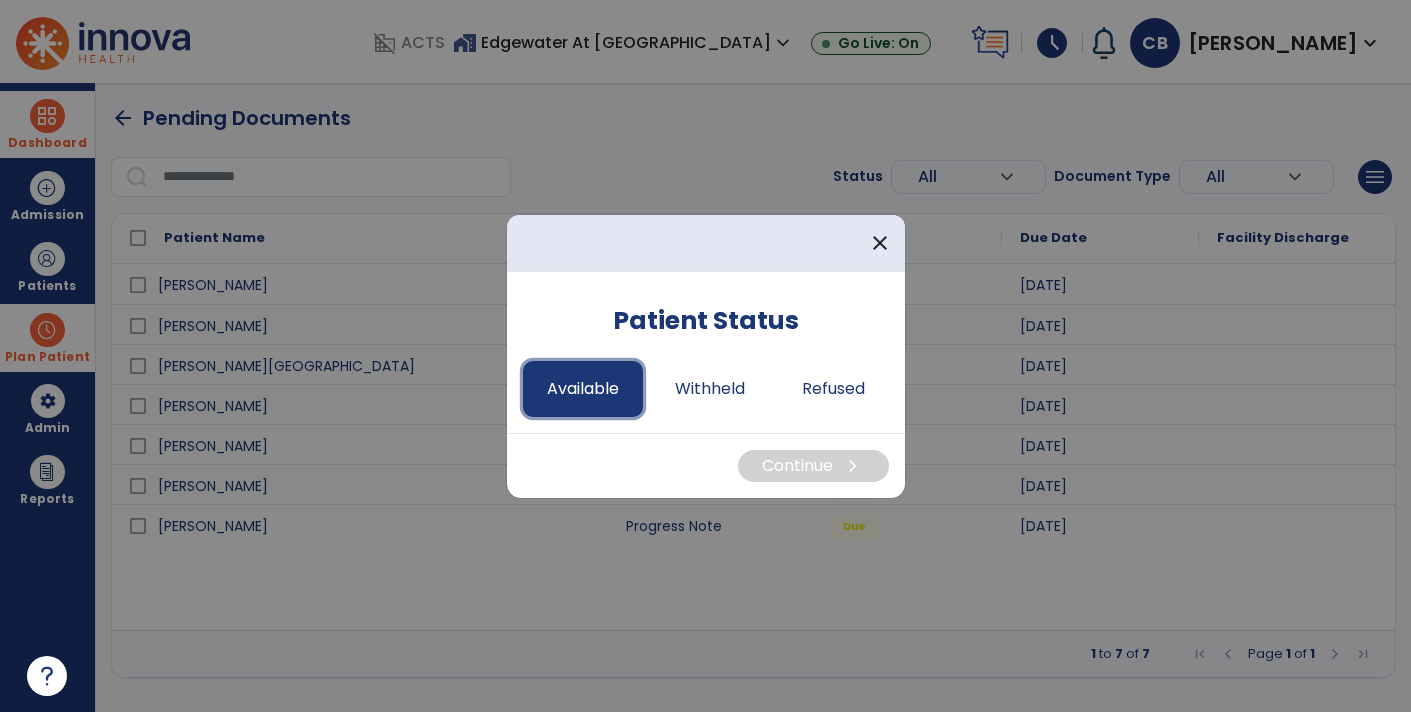 click on "Available" at bounding box center (583, 389) 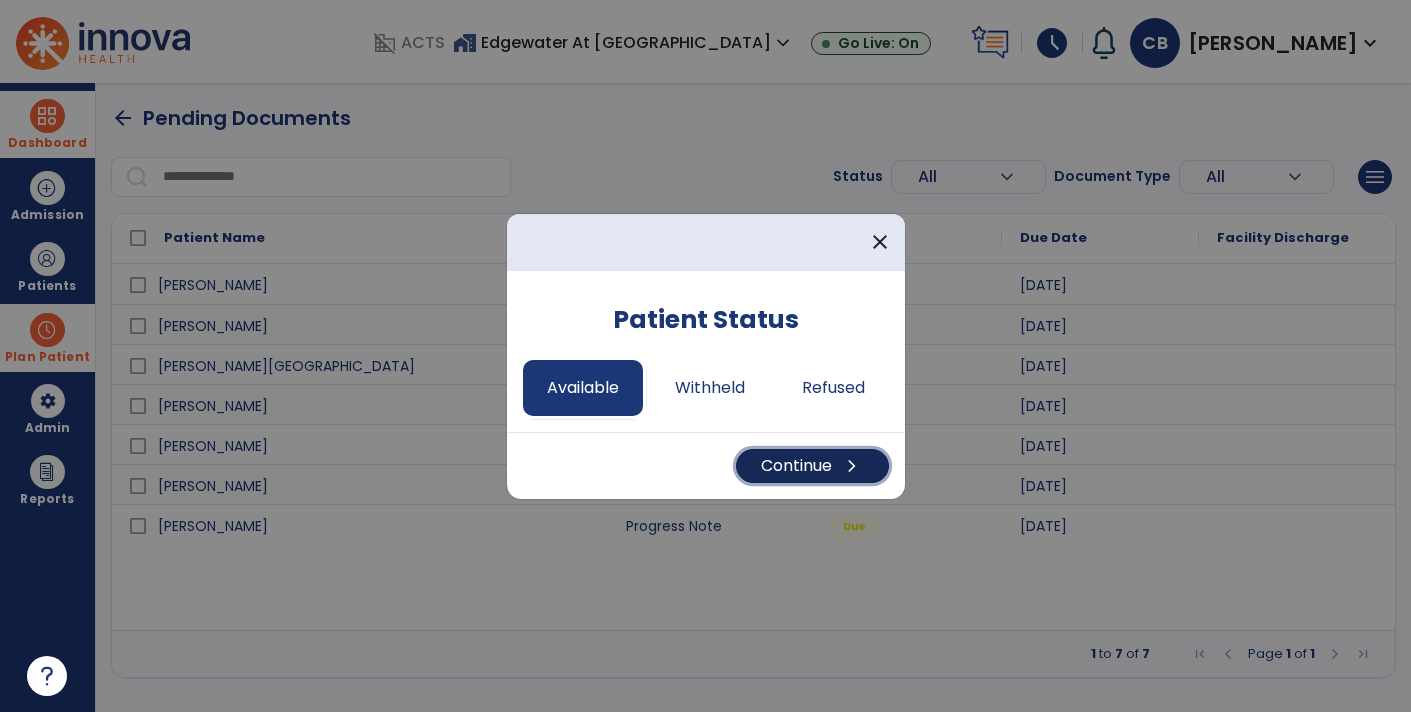 click on "Continue   chevron_right" at bounding box center [812, 466] 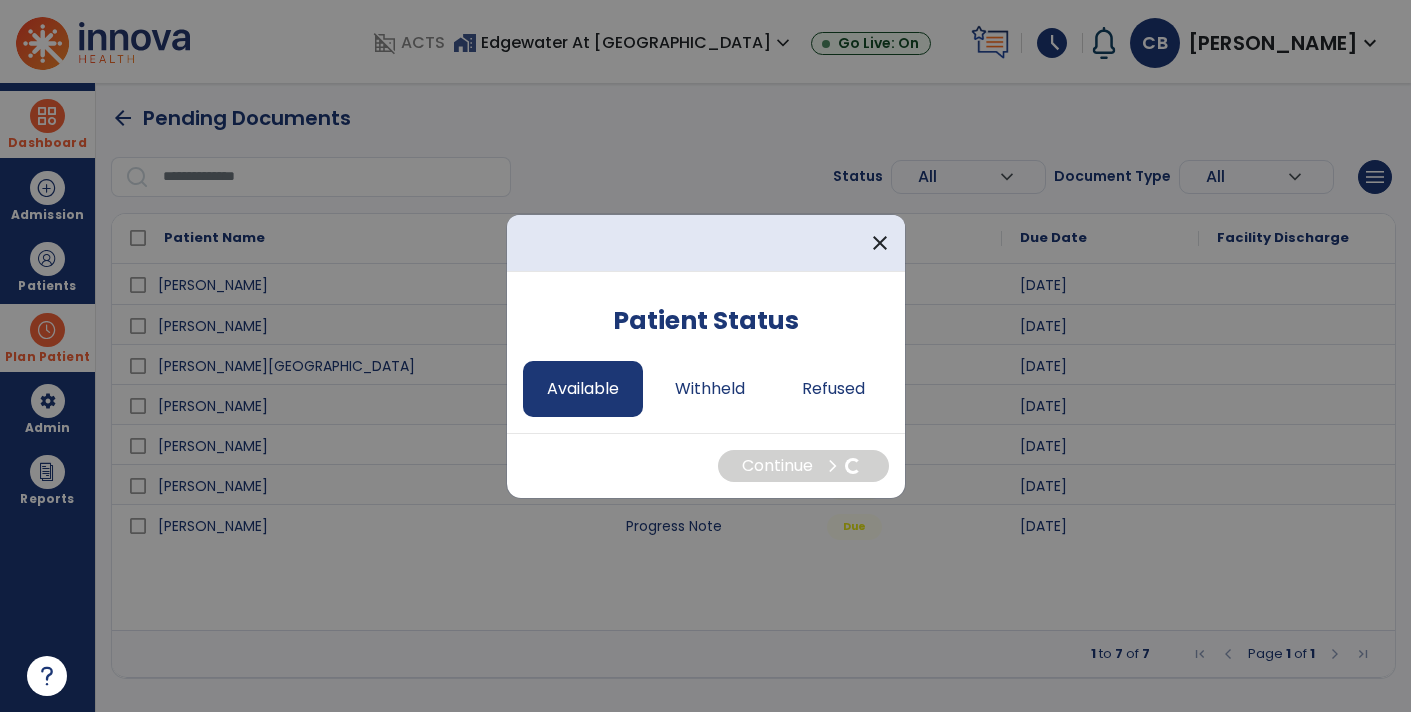 select on "*" 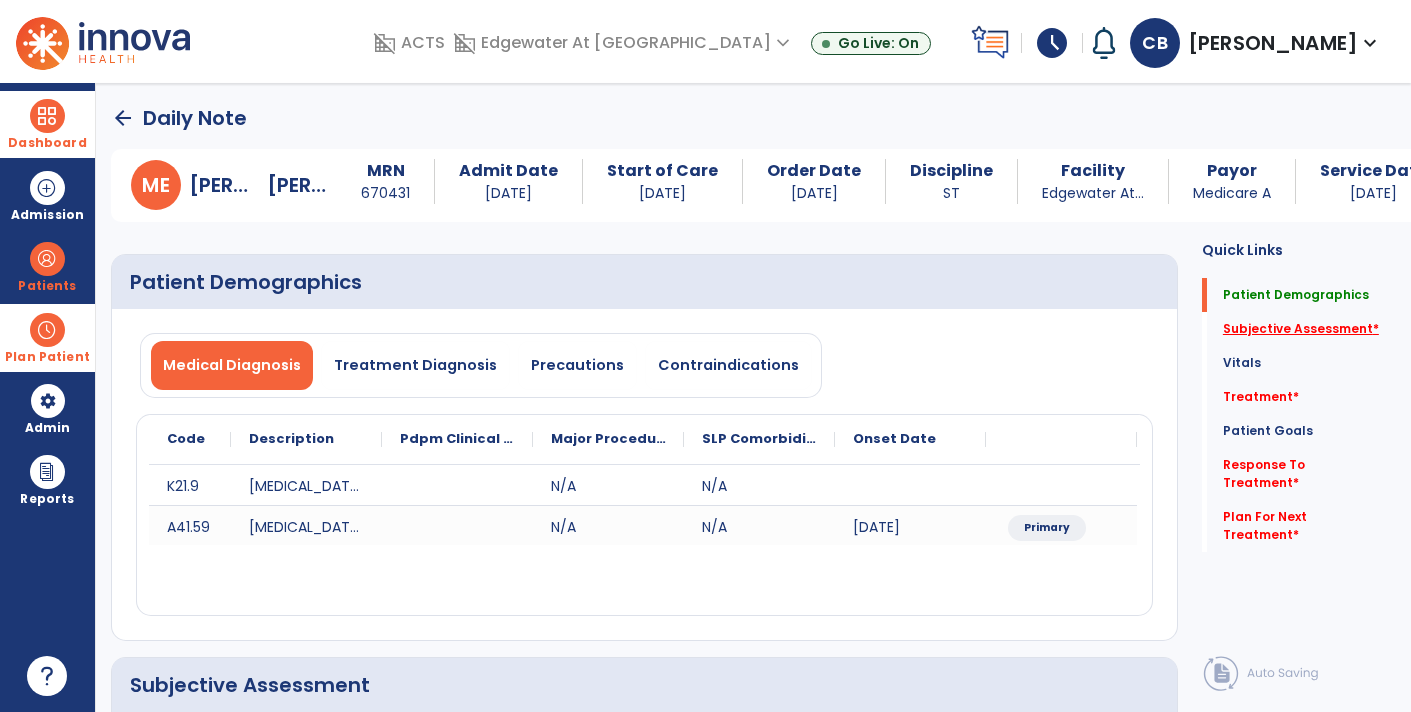 click on "Subjective Assessment   *" 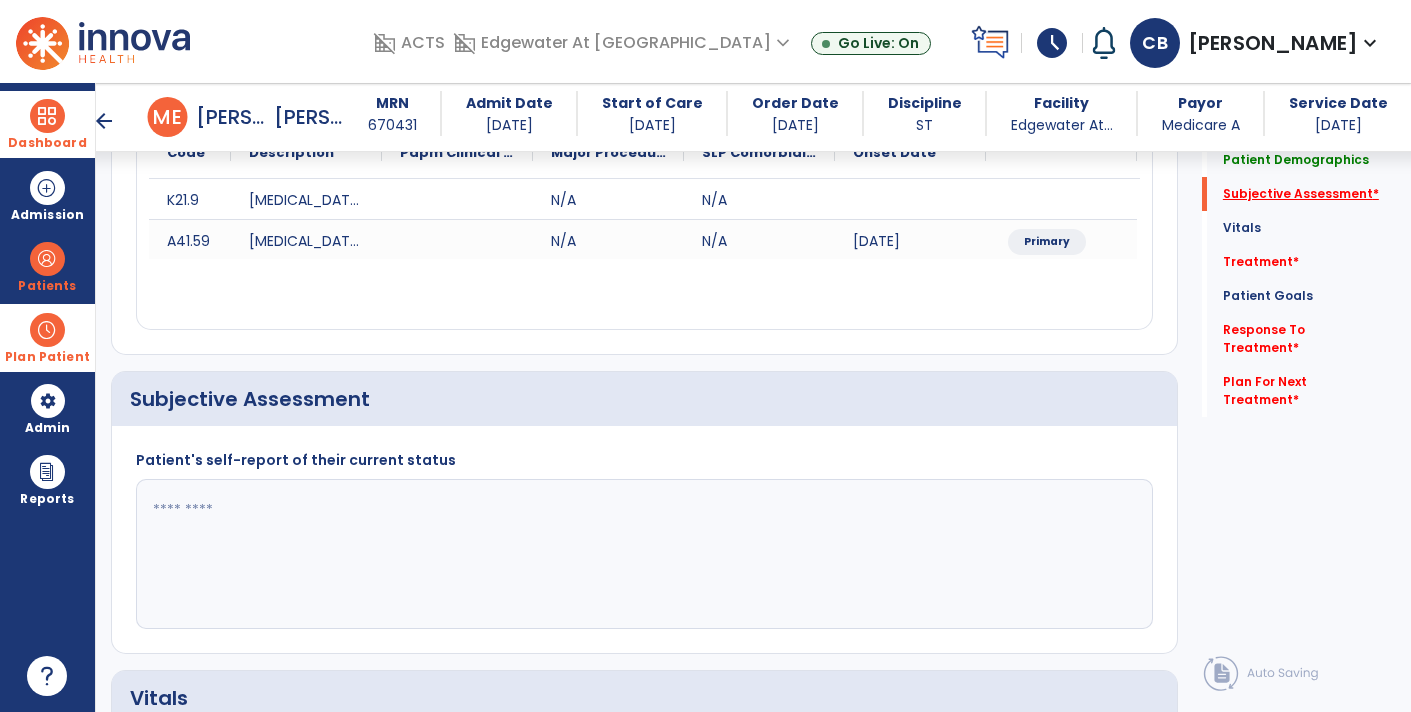 scroll, scrollTop: 399, scrollLeft: 0, axis: vertical 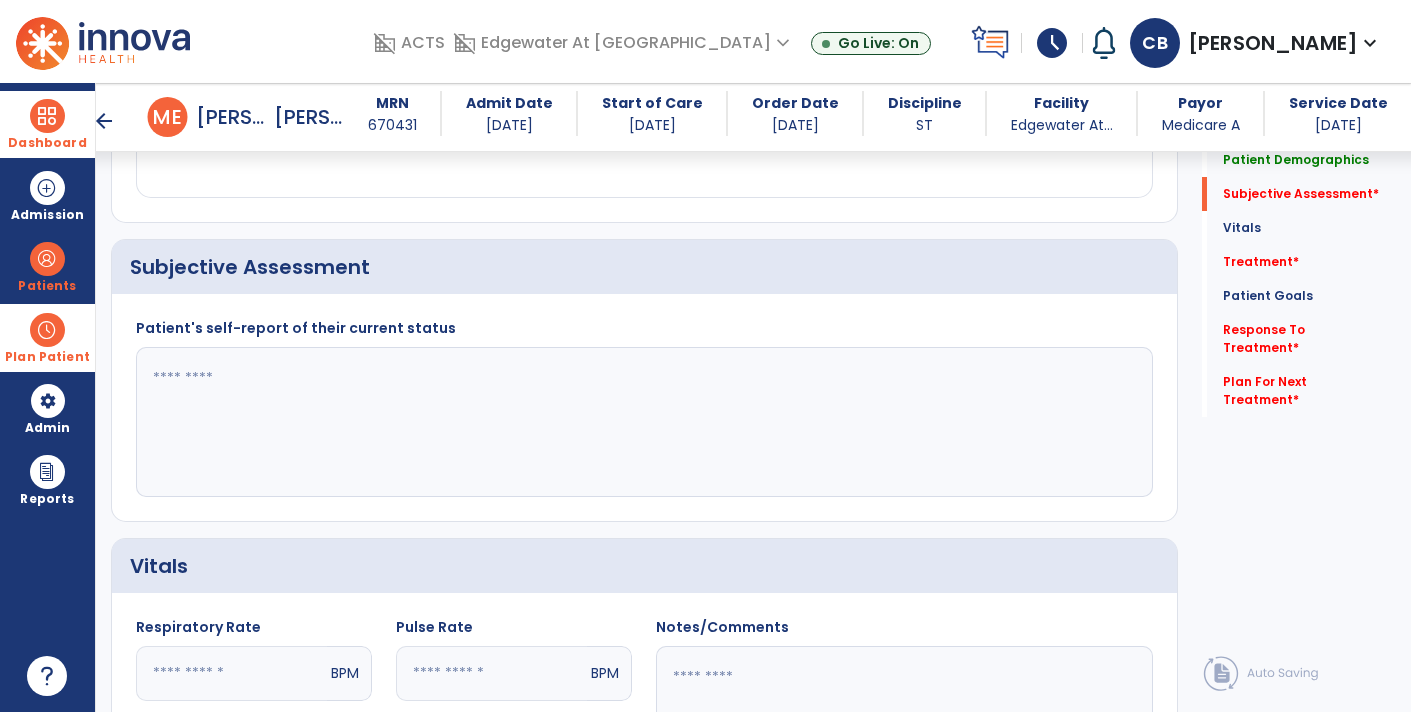 click 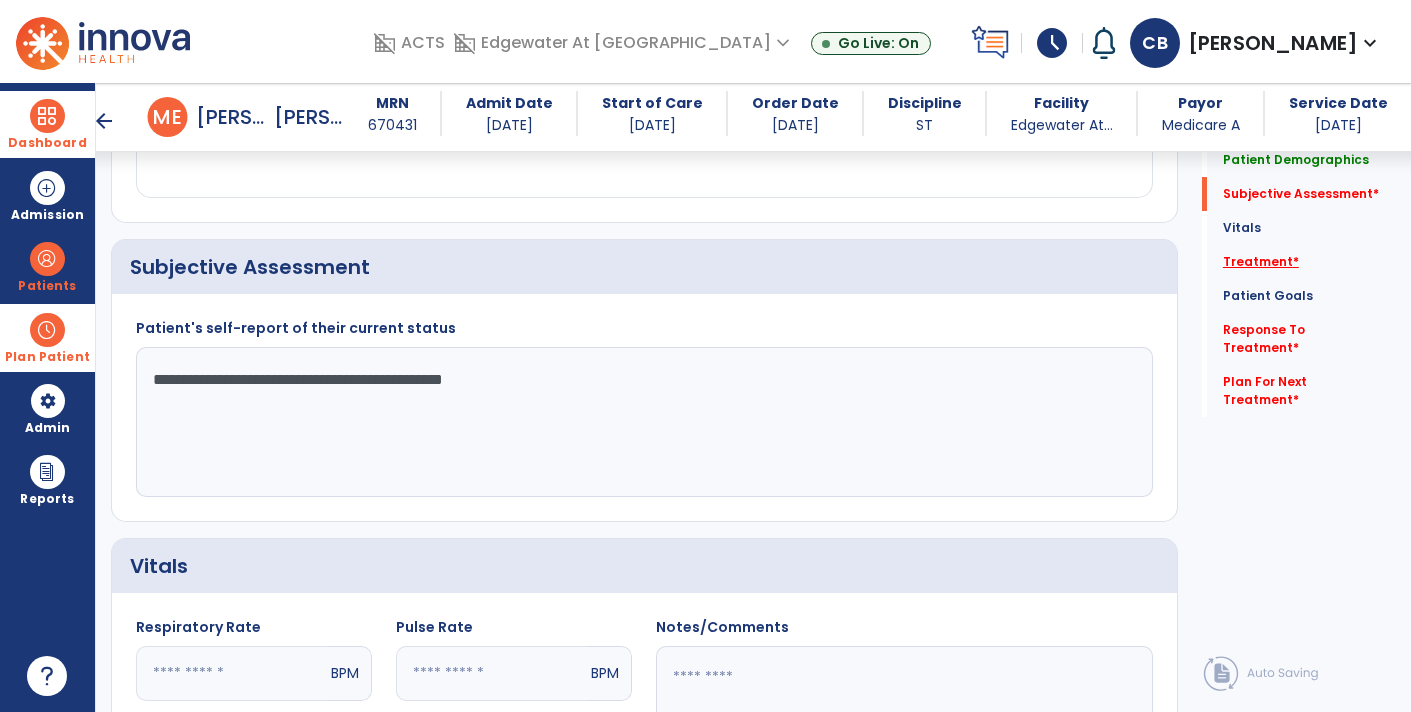 type on "**********" 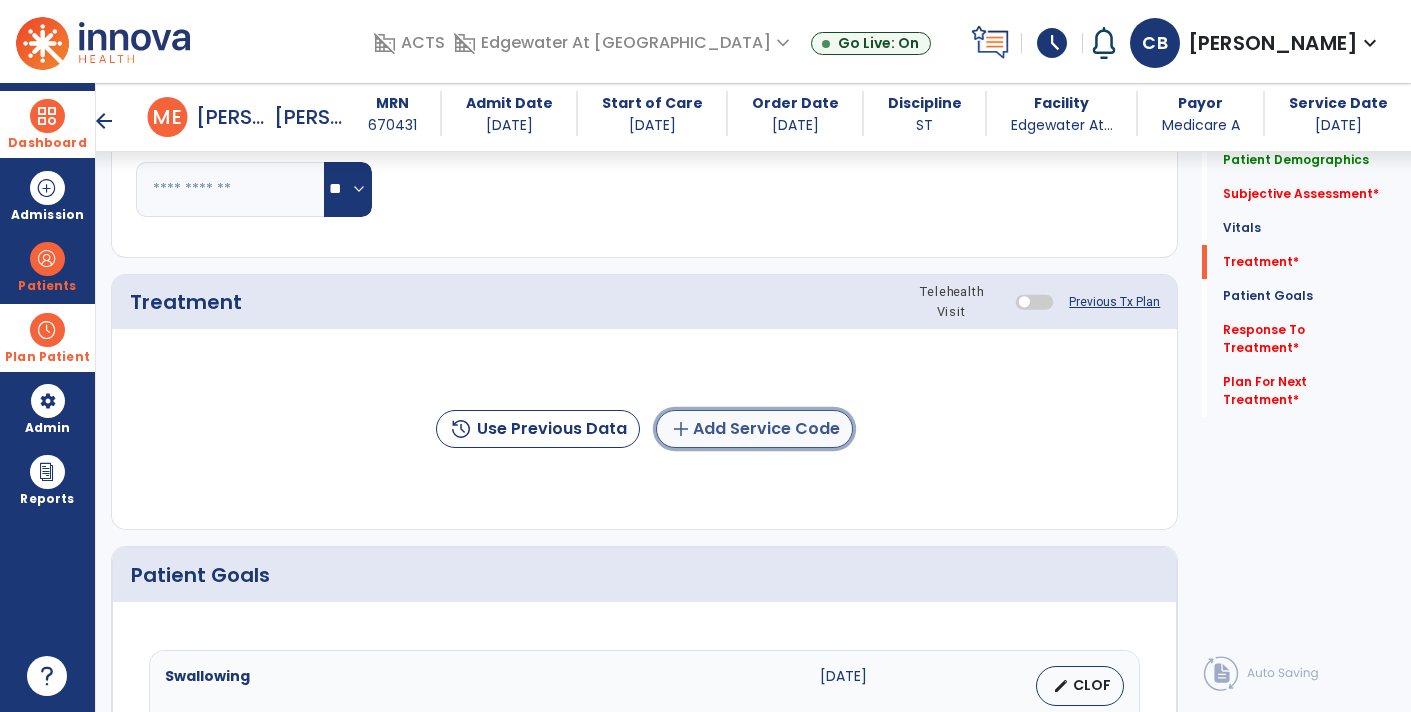 click on "add  Add Service Code" 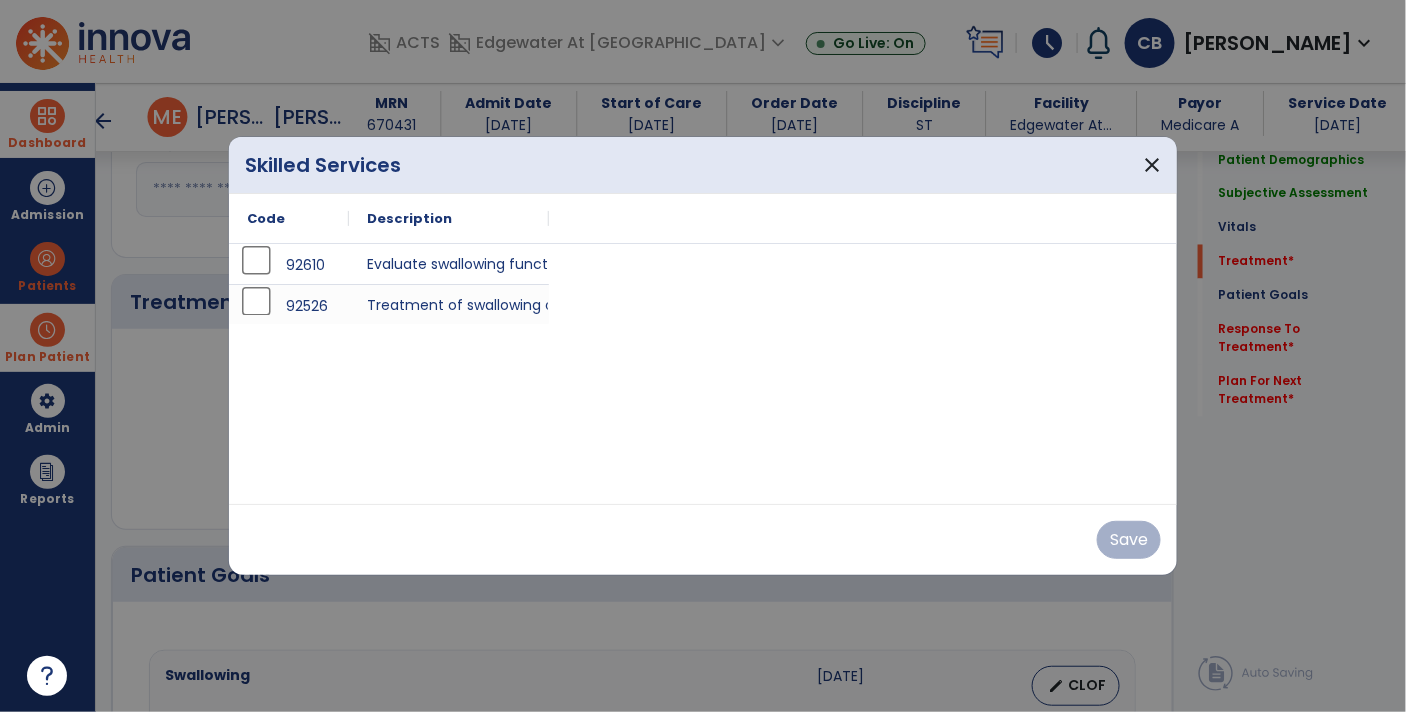 scroll, scrollTop: 1085, scrollLeft: 0, axis: vertical 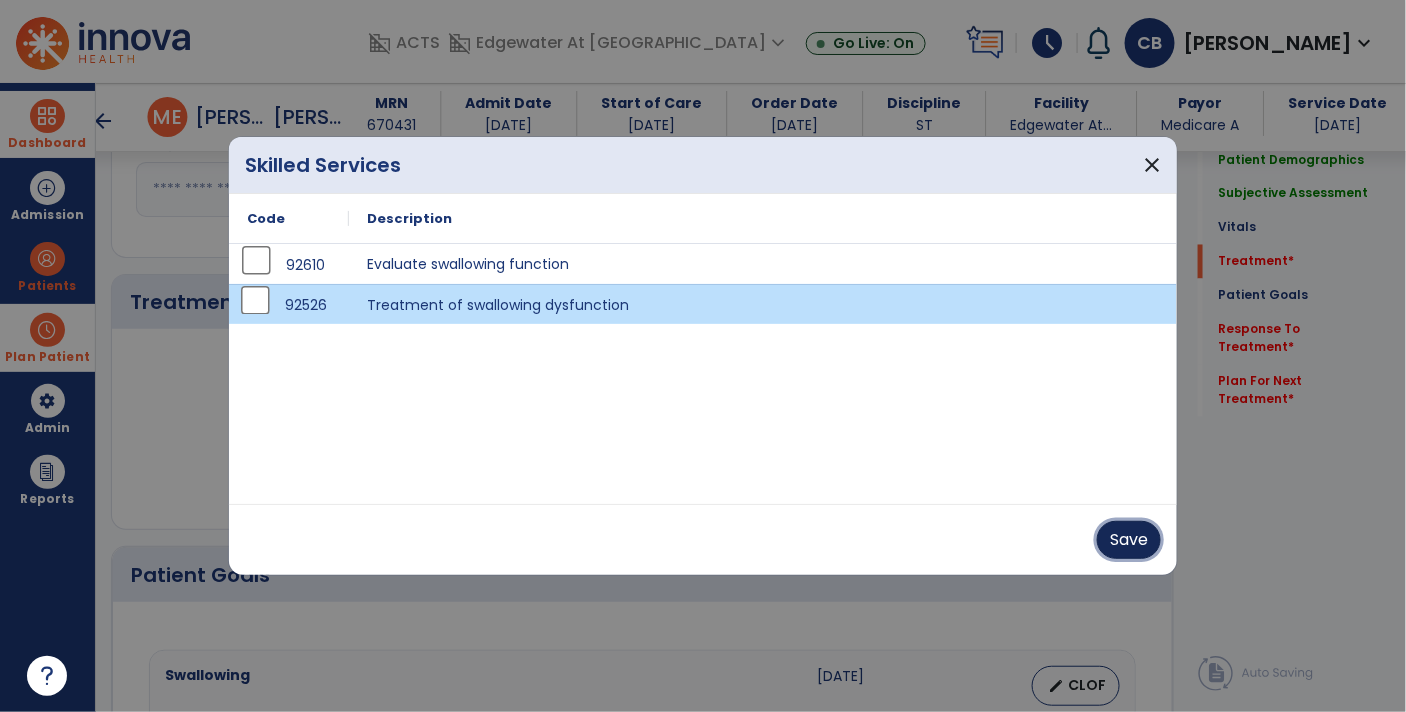 click on "Save" at bounding box center [1129, 540] 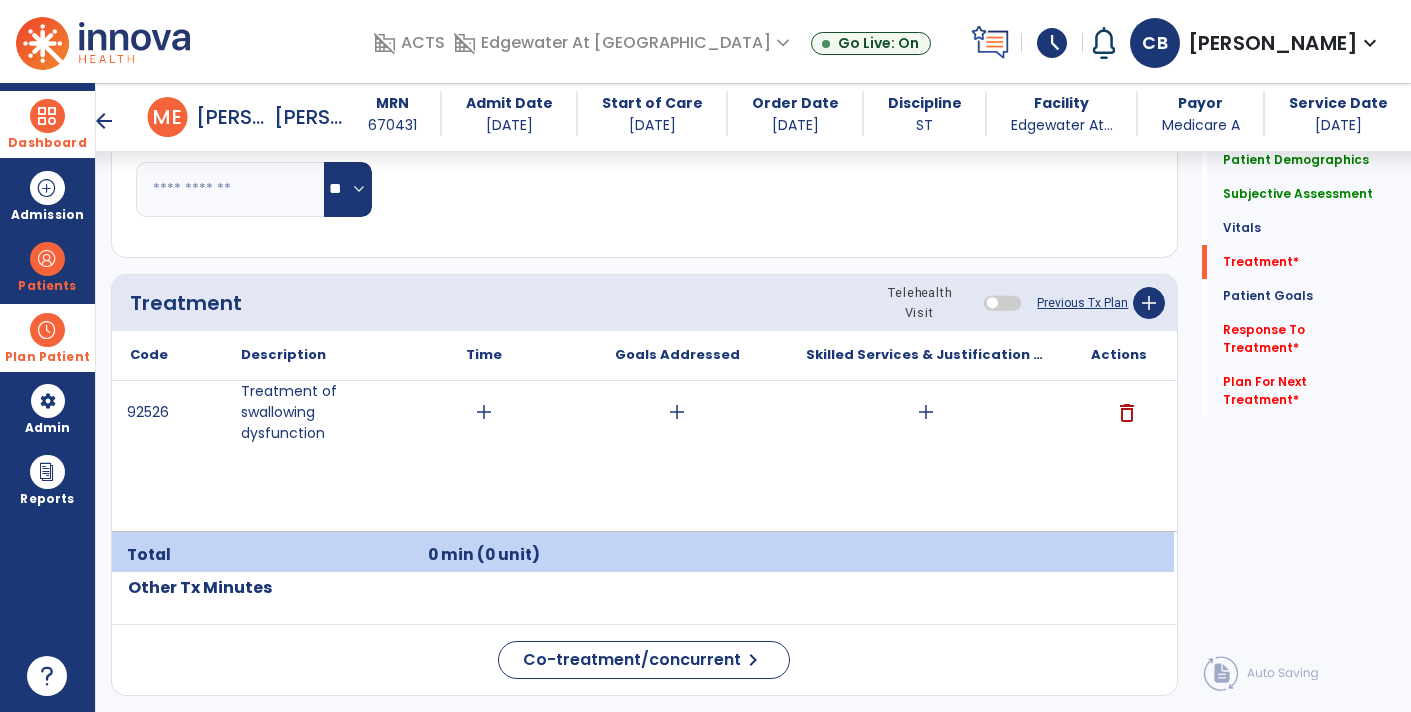 click on "add" at bounding box center [484, 412] 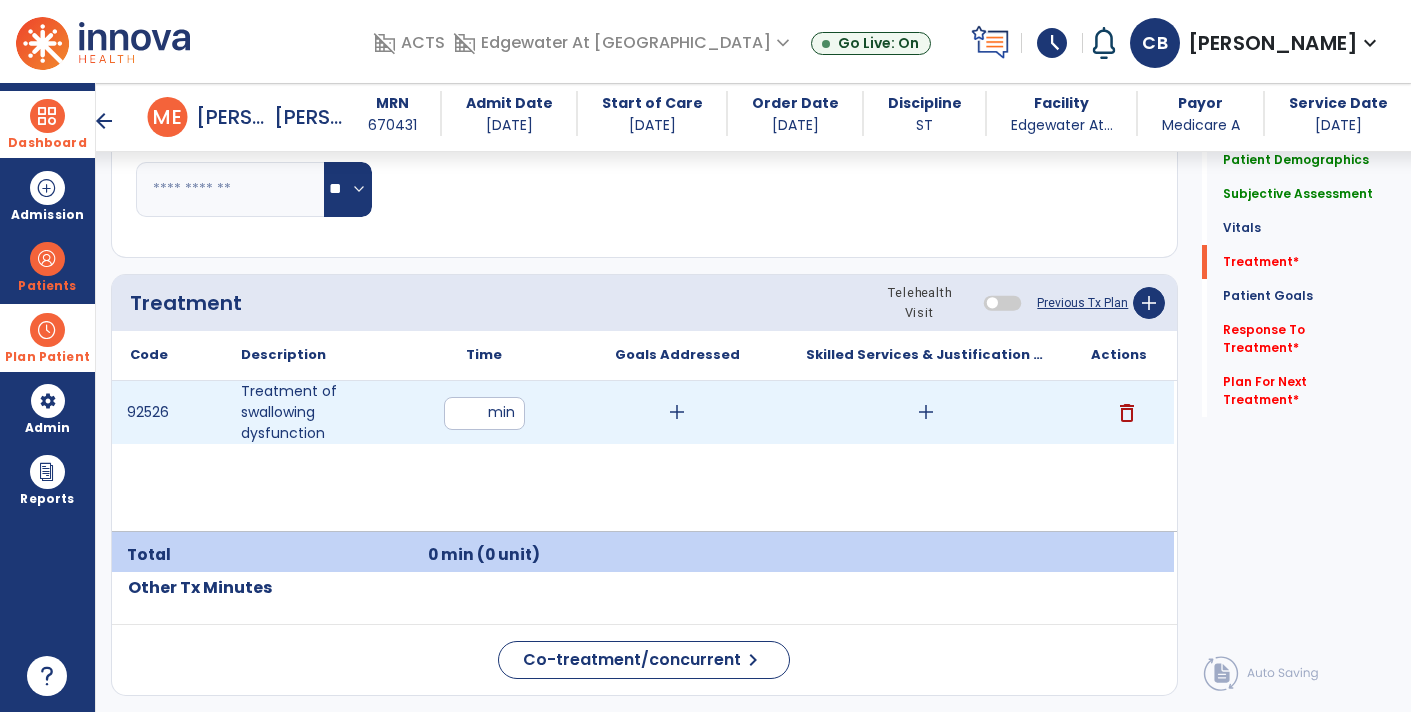 type on "**" 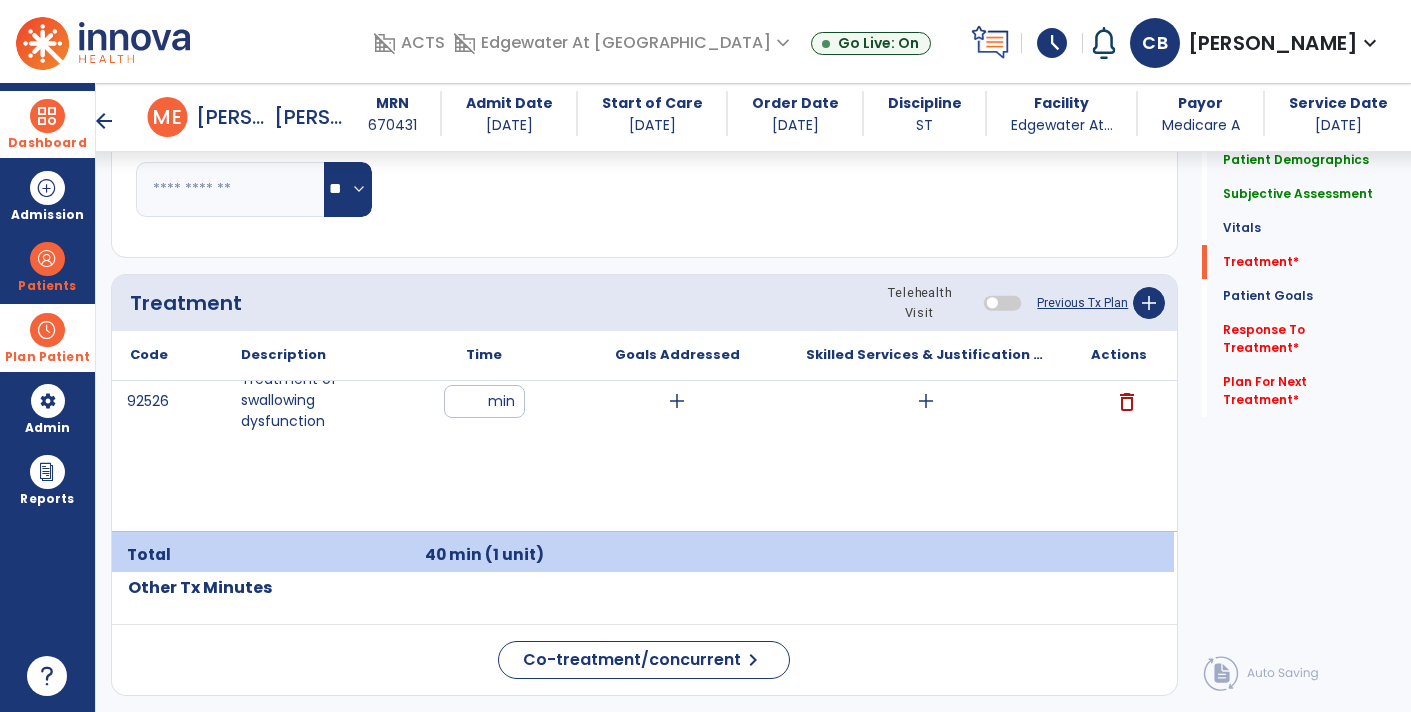 click on "add" at bounding box center (677, 401) 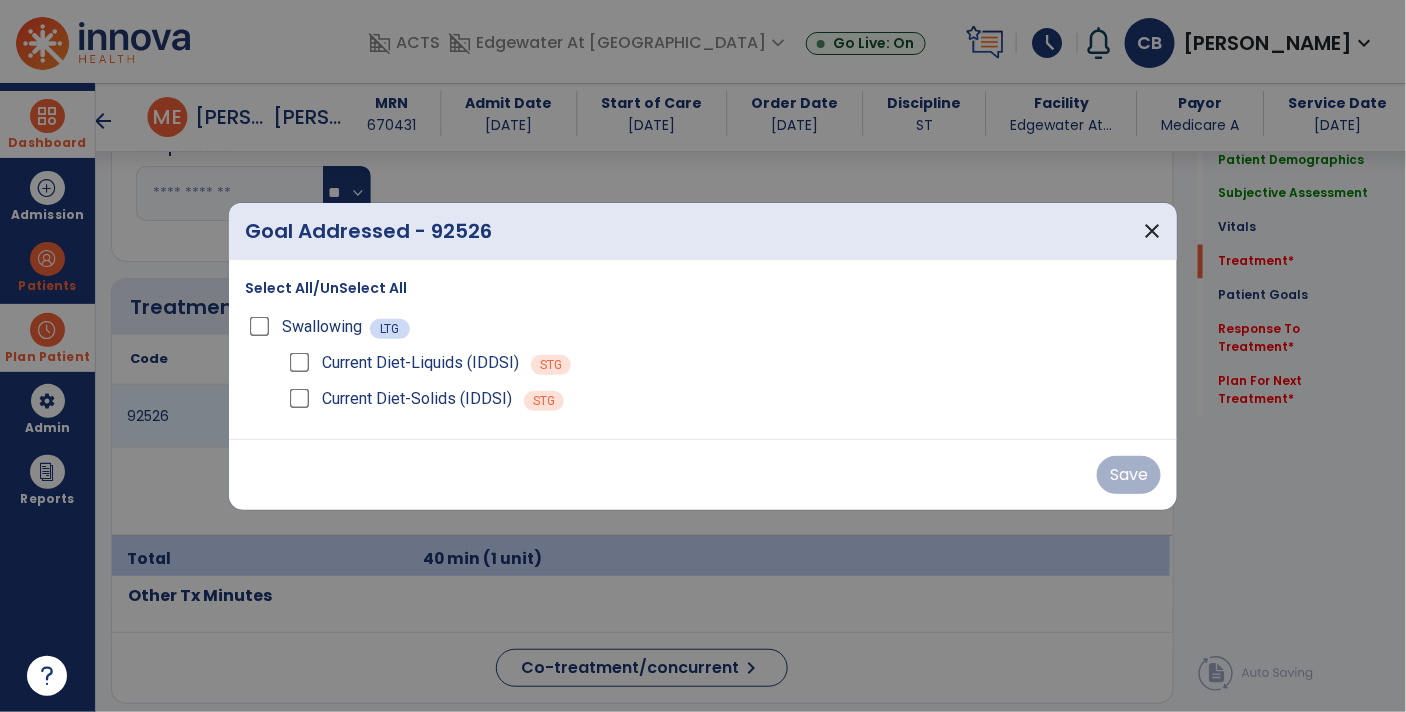 scroll, scrollTop: 1085, scrollLeft: 0, axis: vertical 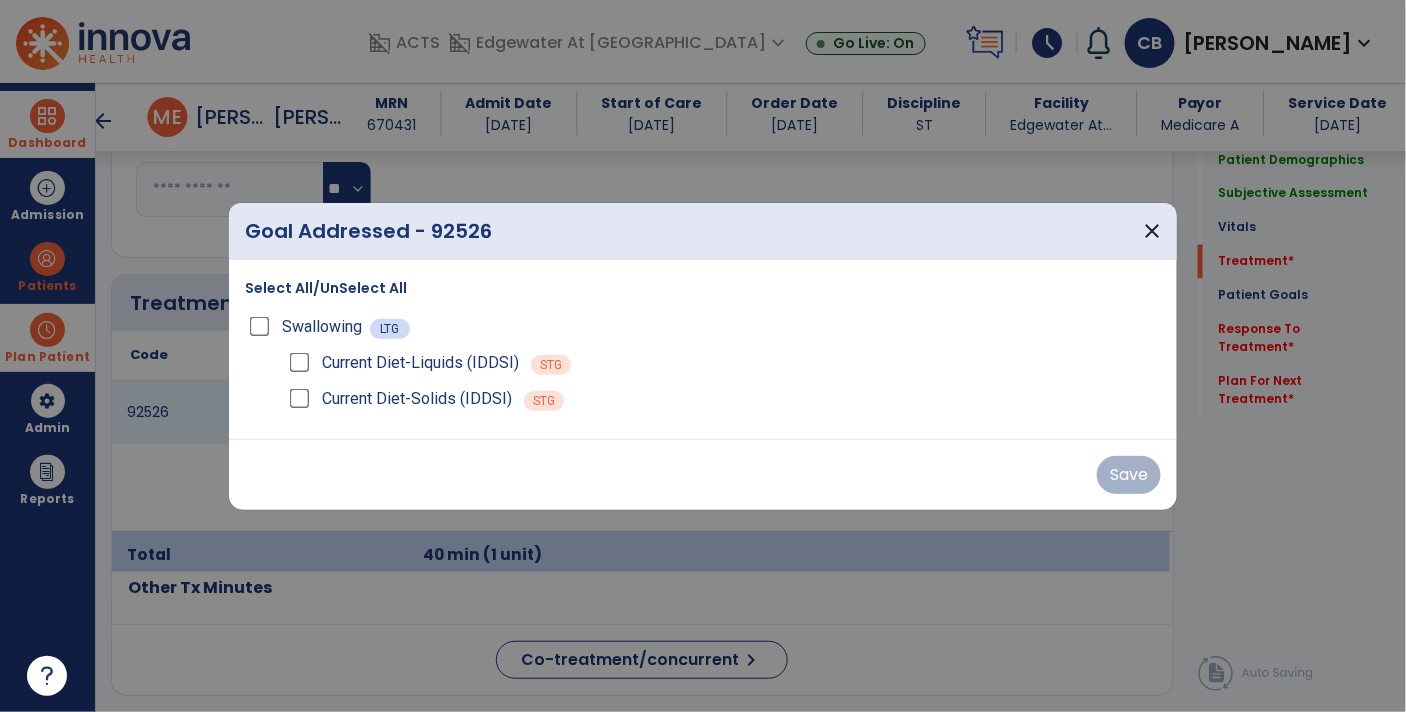 click on "Select All/UnSelect All Swallowing  LTG  Current Diet-Liquids (IDDSI)  STG  Current Diet-Solids (IDDSI)  STG" at bounding box center (703, 349) 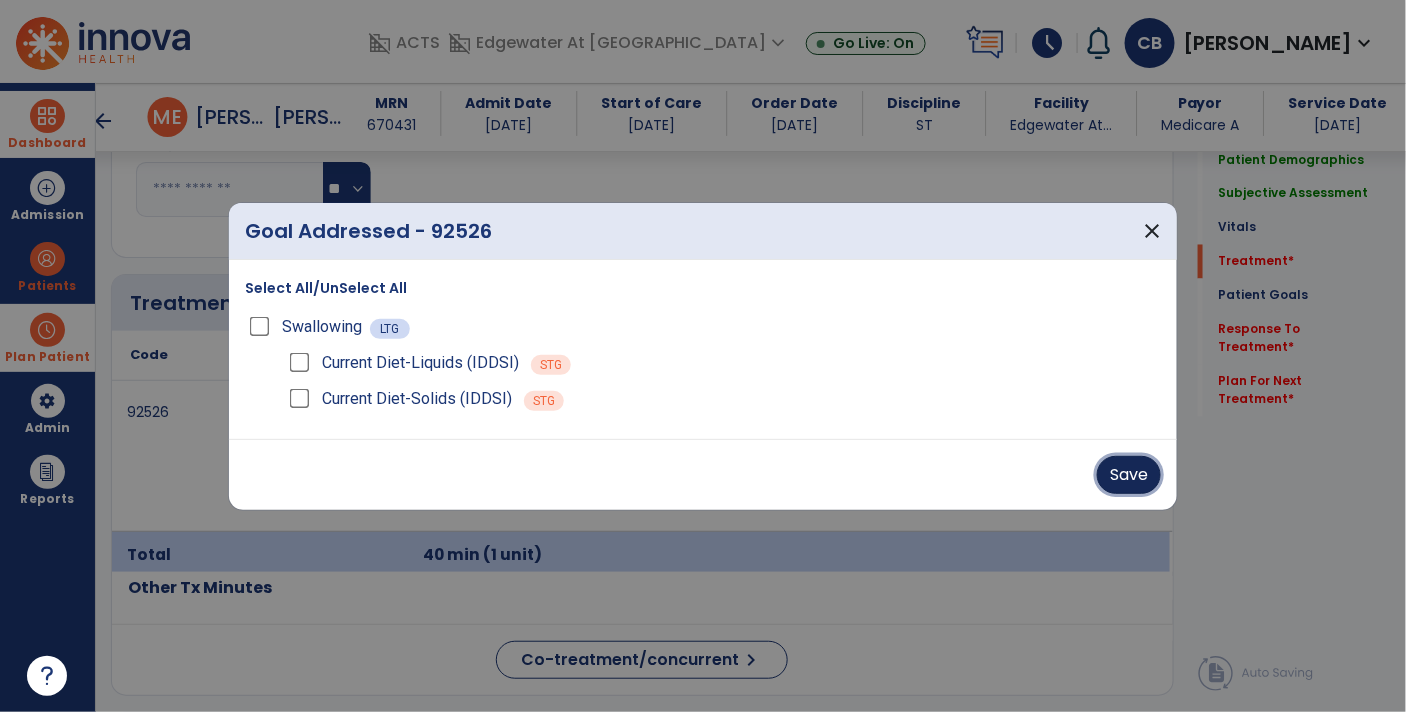 click on "Save" at bounding box center (1129, 475) 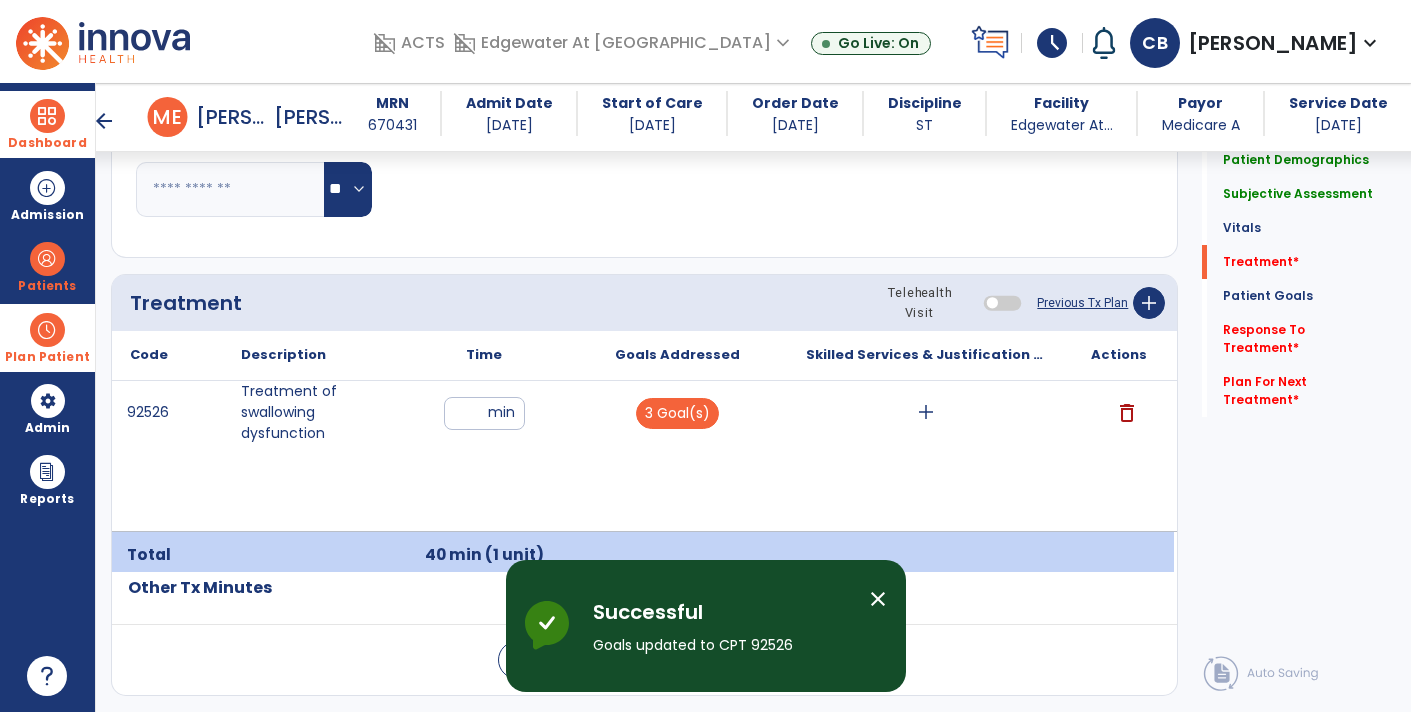 click on "add" at bounding box center [926, 412] 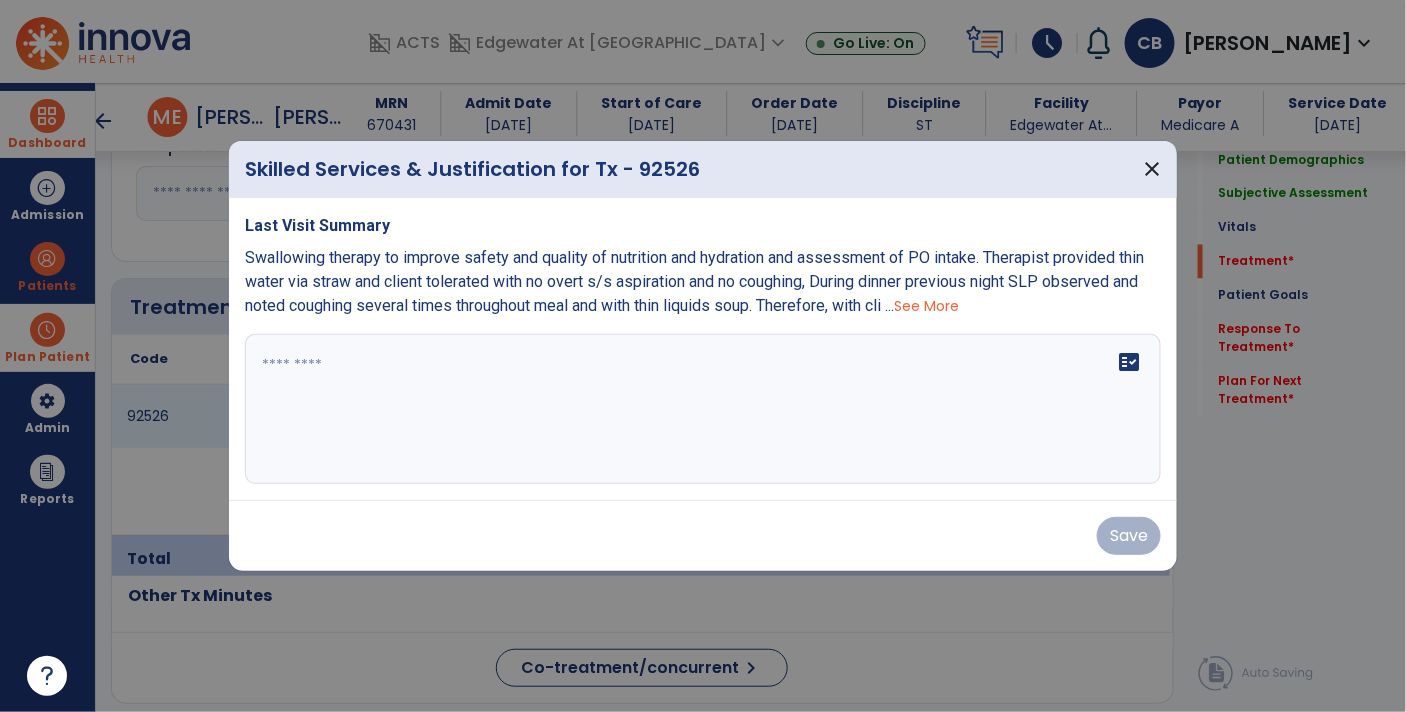 scroll, scrollTop: 1085, scrollLeft: 0, axis: vertical 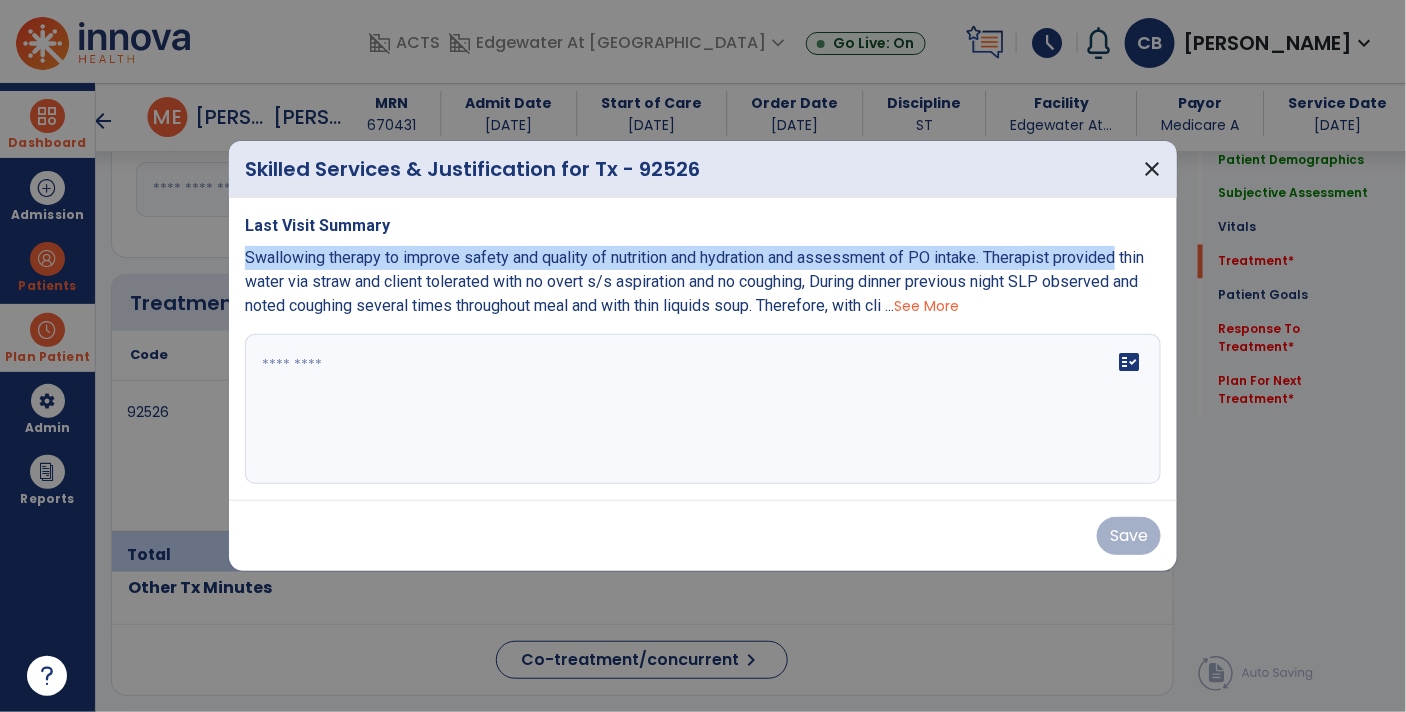 drag, startPoint x: 244, startPoint y: 260, endPoint x: 1122, endPoint y: 257, distance: 878.0051 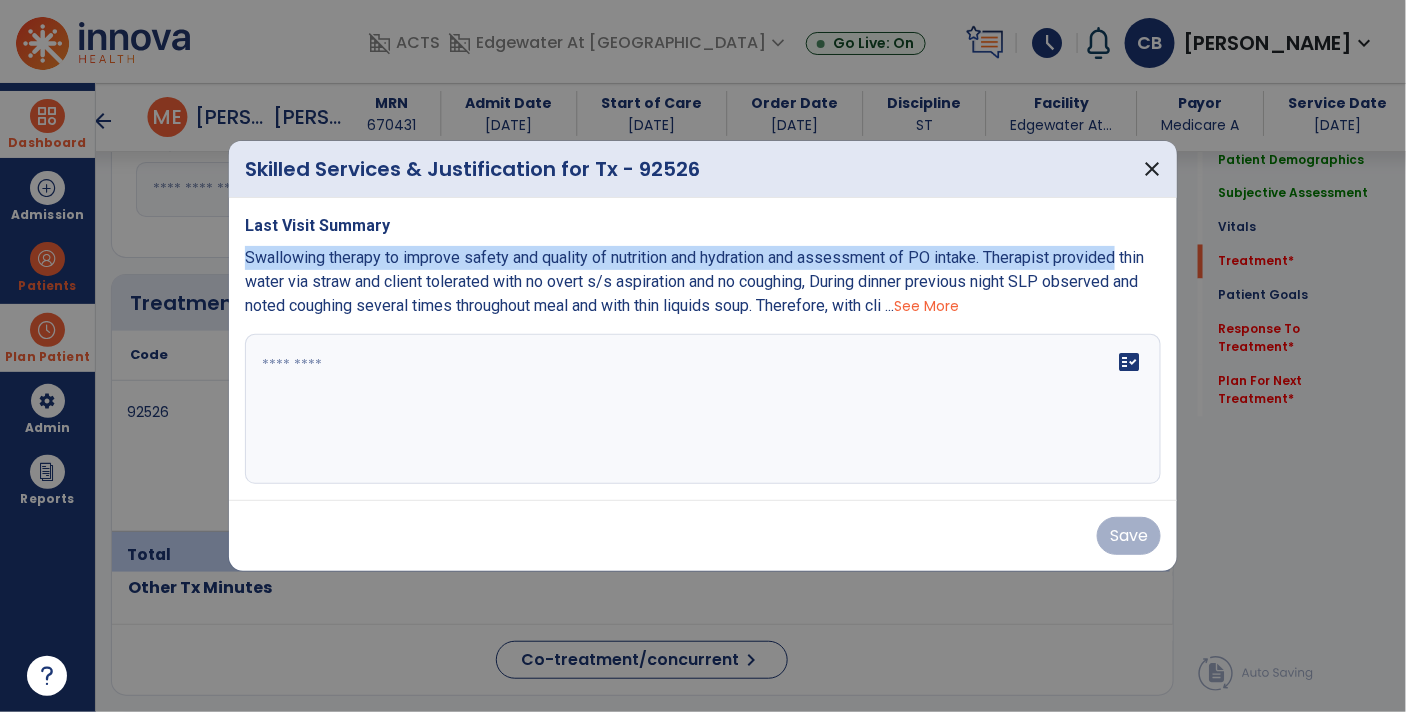 click on "Swallowing therapy to improve safety and quality of nutrition and hydration and assessment of PO intake. Therapist provided thin water via straw and client tolerated with no overt s/s aspiration and no coughing, During dinner previous night SLP observed and noted coughing several times throughout meal and with thin liquids soup. Therefore, with cli ..." at bounding box center [694, 281] 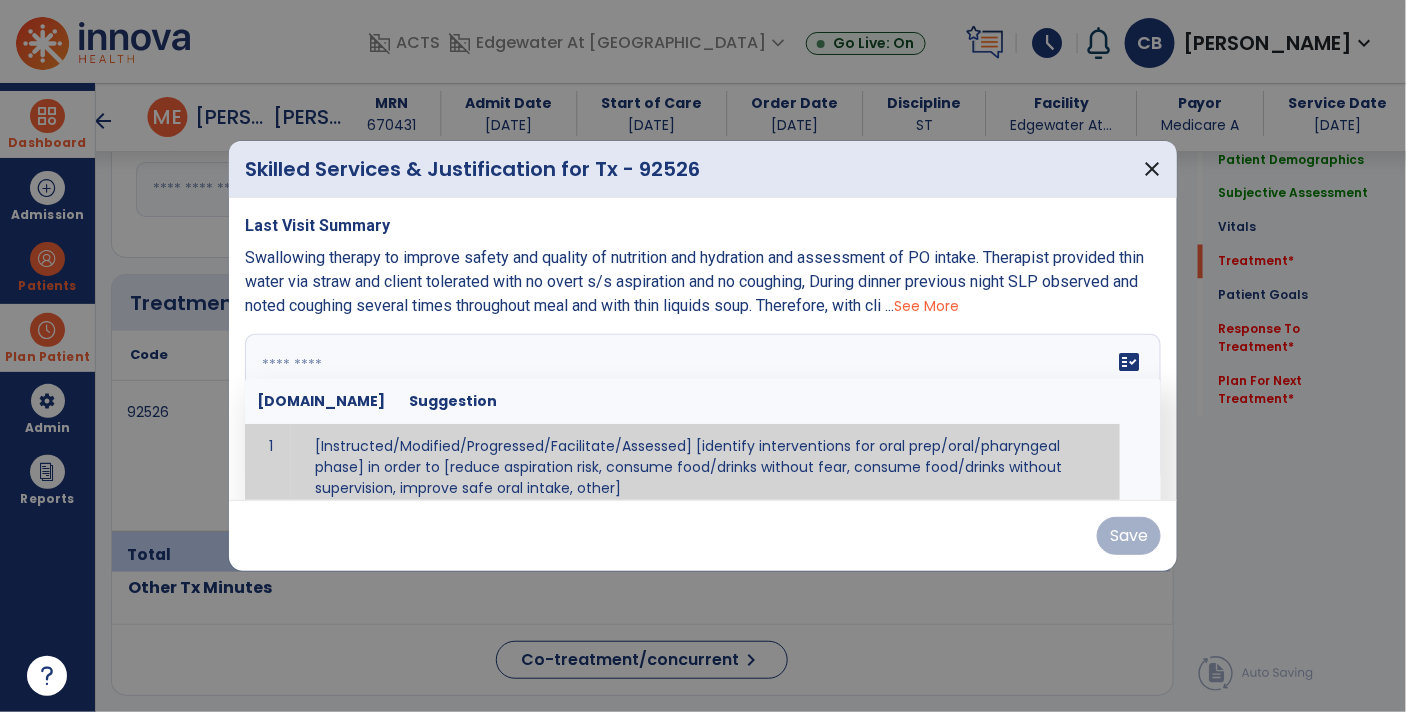 paste on "**********" 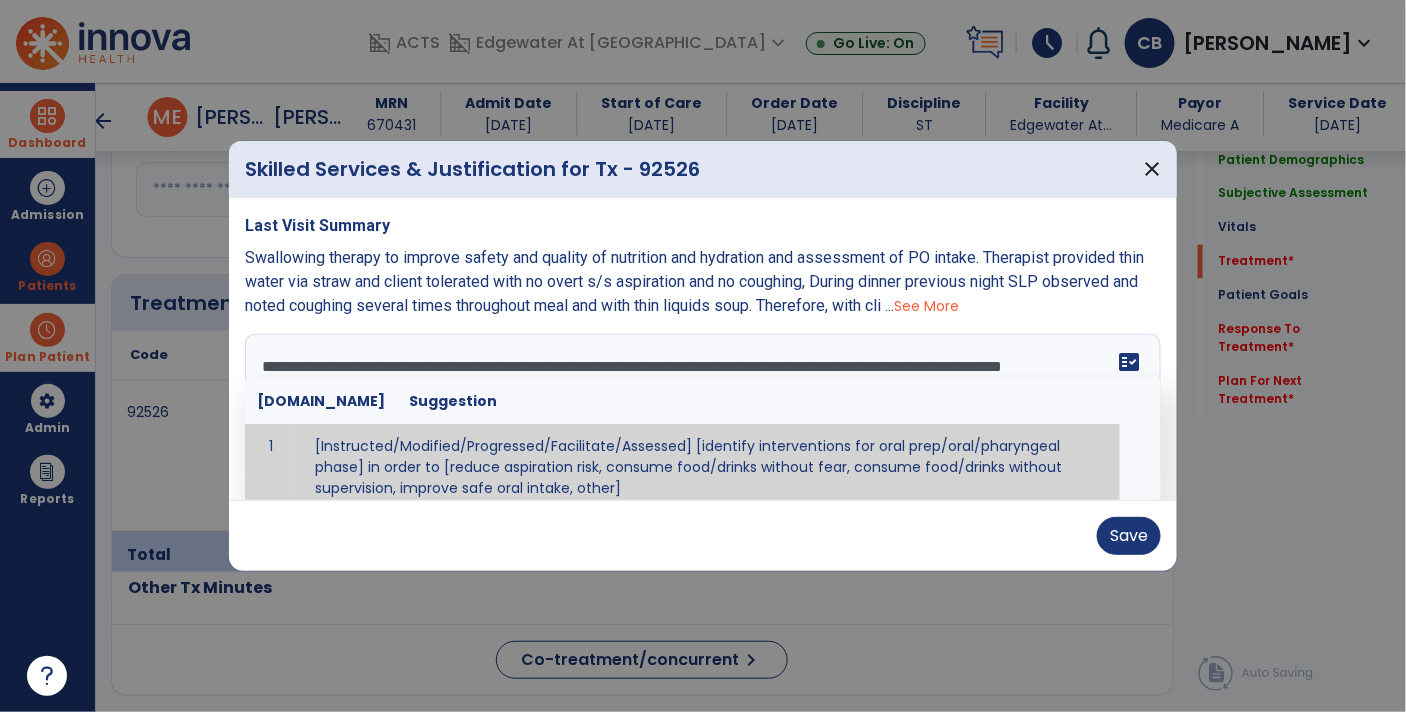 scroll, scrollTop: 0, scrollLeft: 0, axis: both 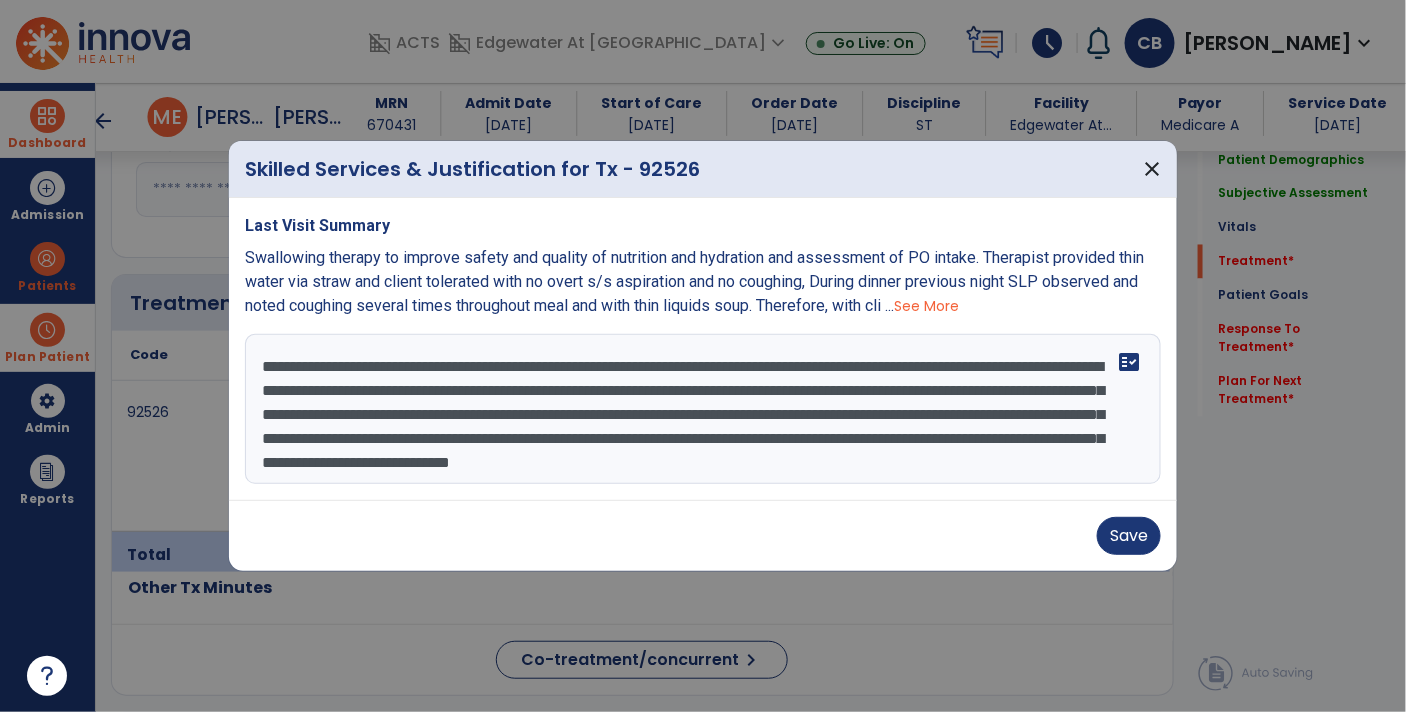 click on "**********" at bounding box center (703, 409) 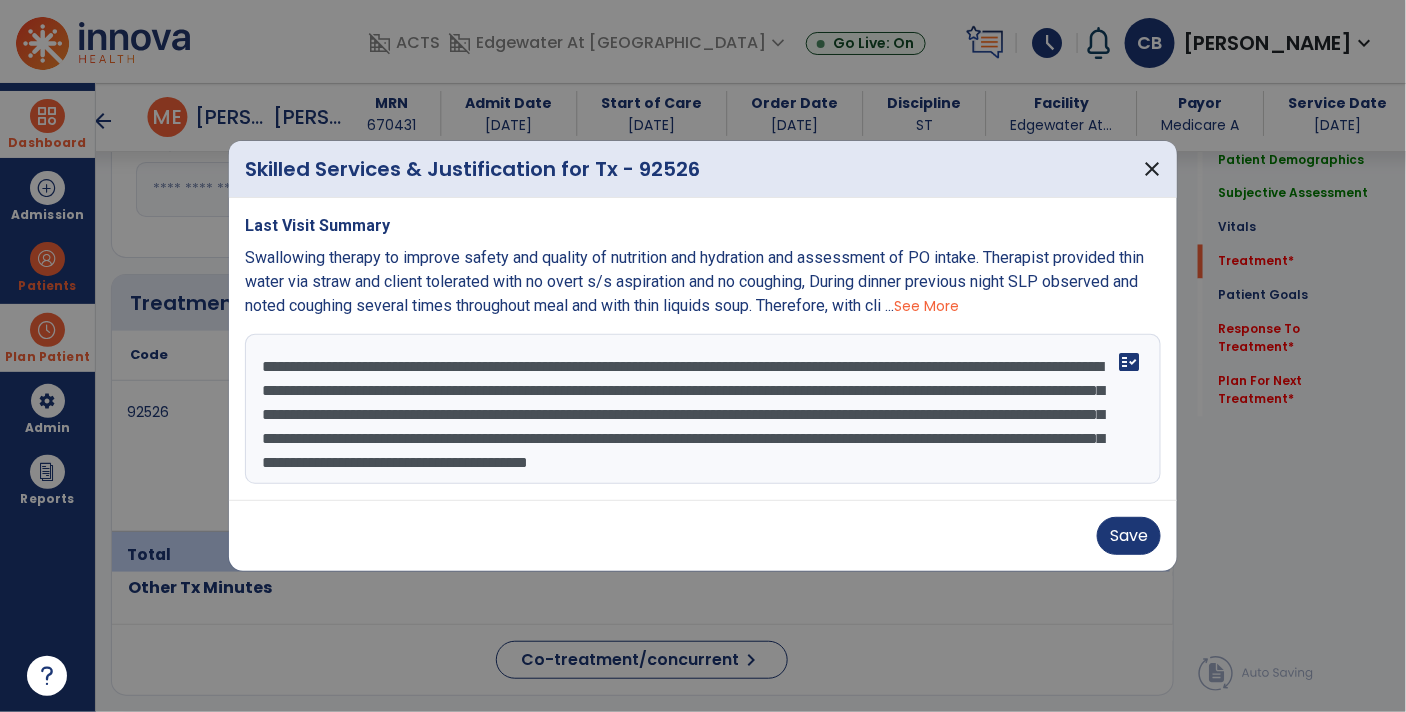 click on "**********" at bounding box center (703, 409) 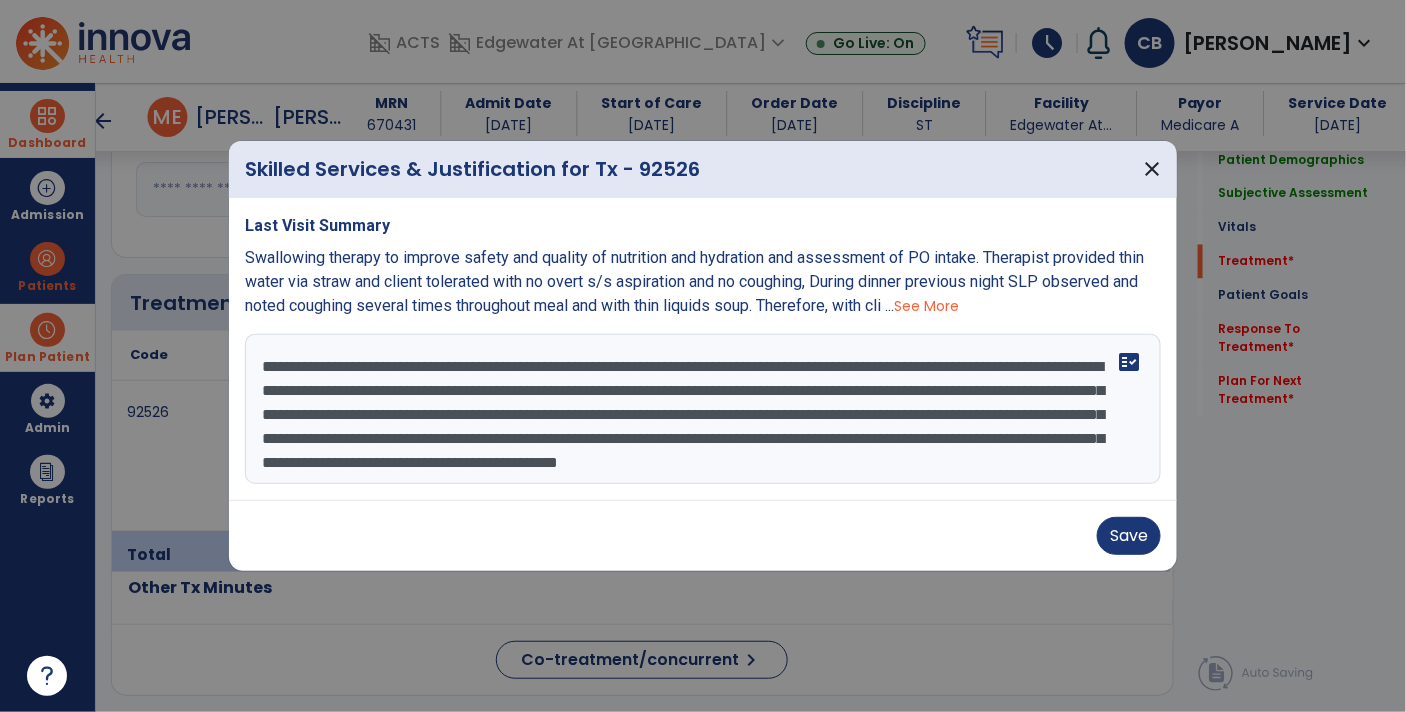 click on "**********" at bounding box center [703, 409] 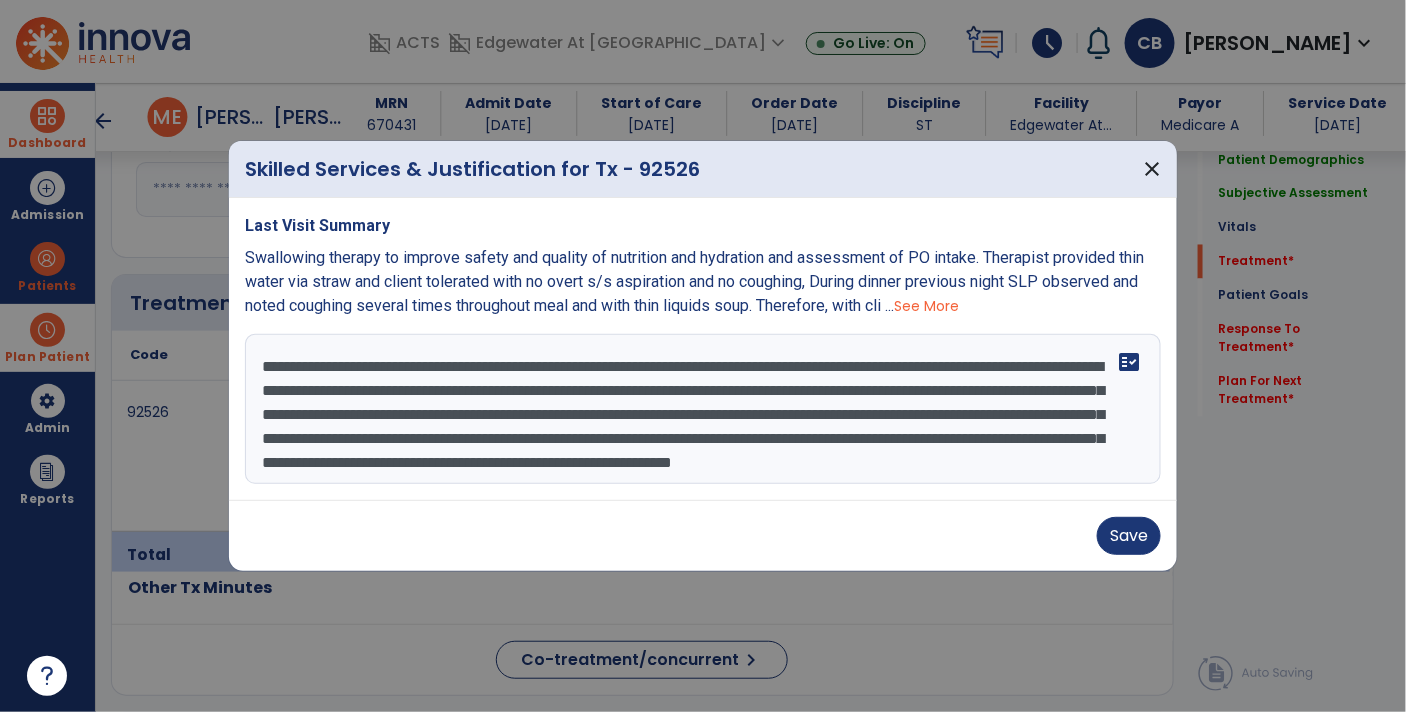 scroll, scrollTop: 38, scrollLeft: 0, axis: vertical 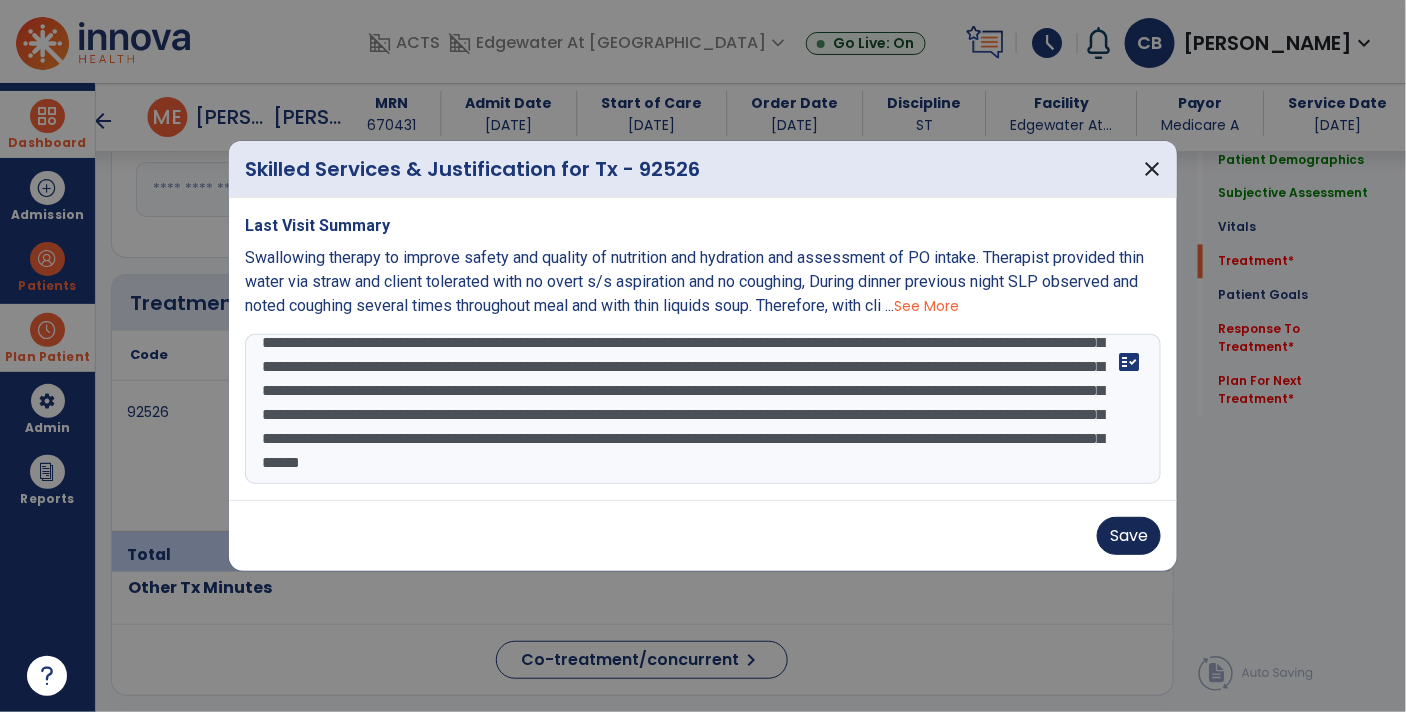 type on "**********" 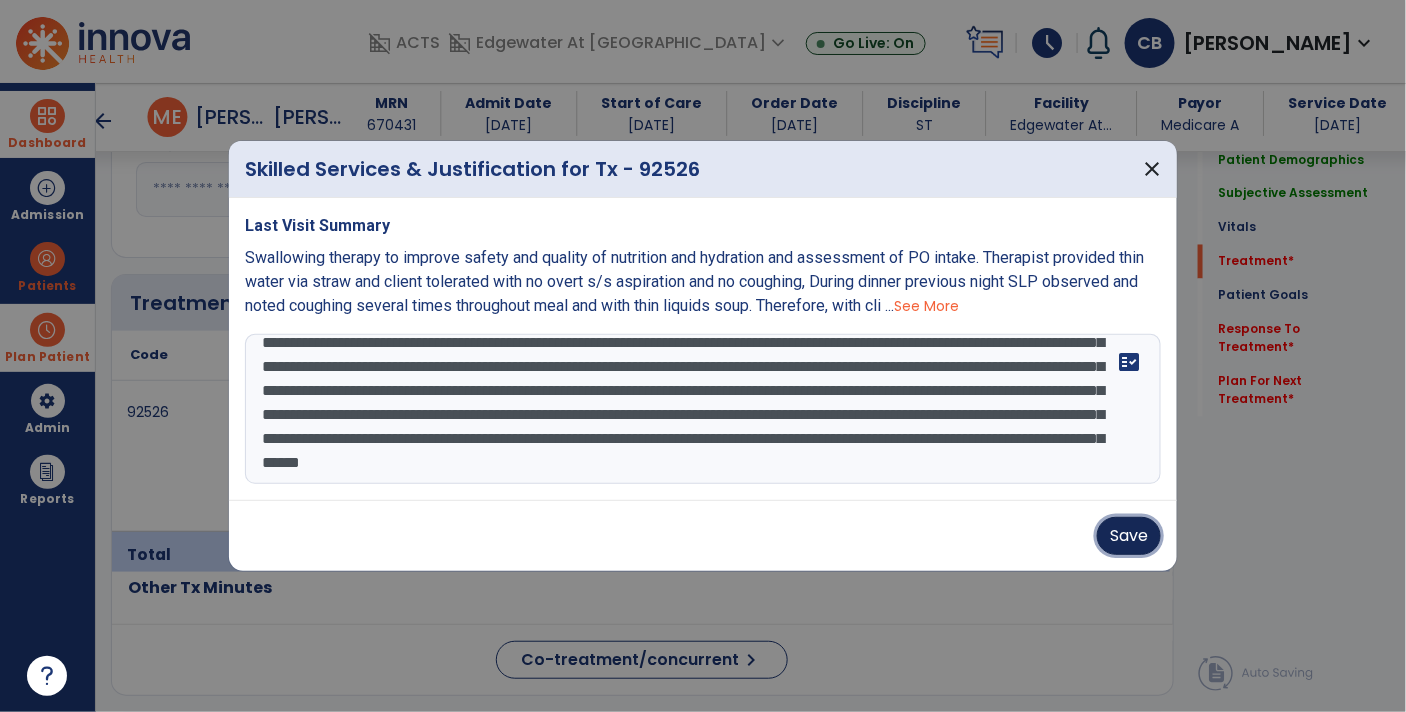 click on "Save" at bounding box center [1129, 536] 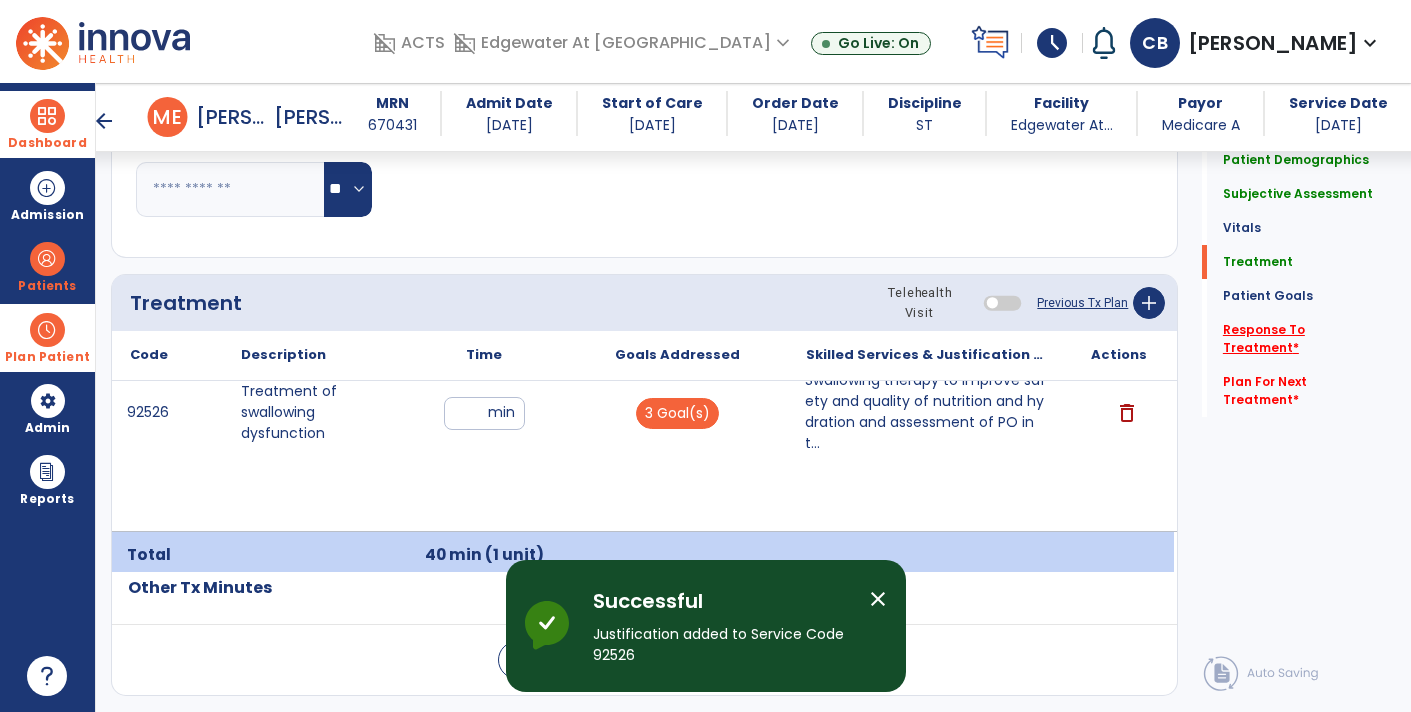 click on "Response To Treatment   *" 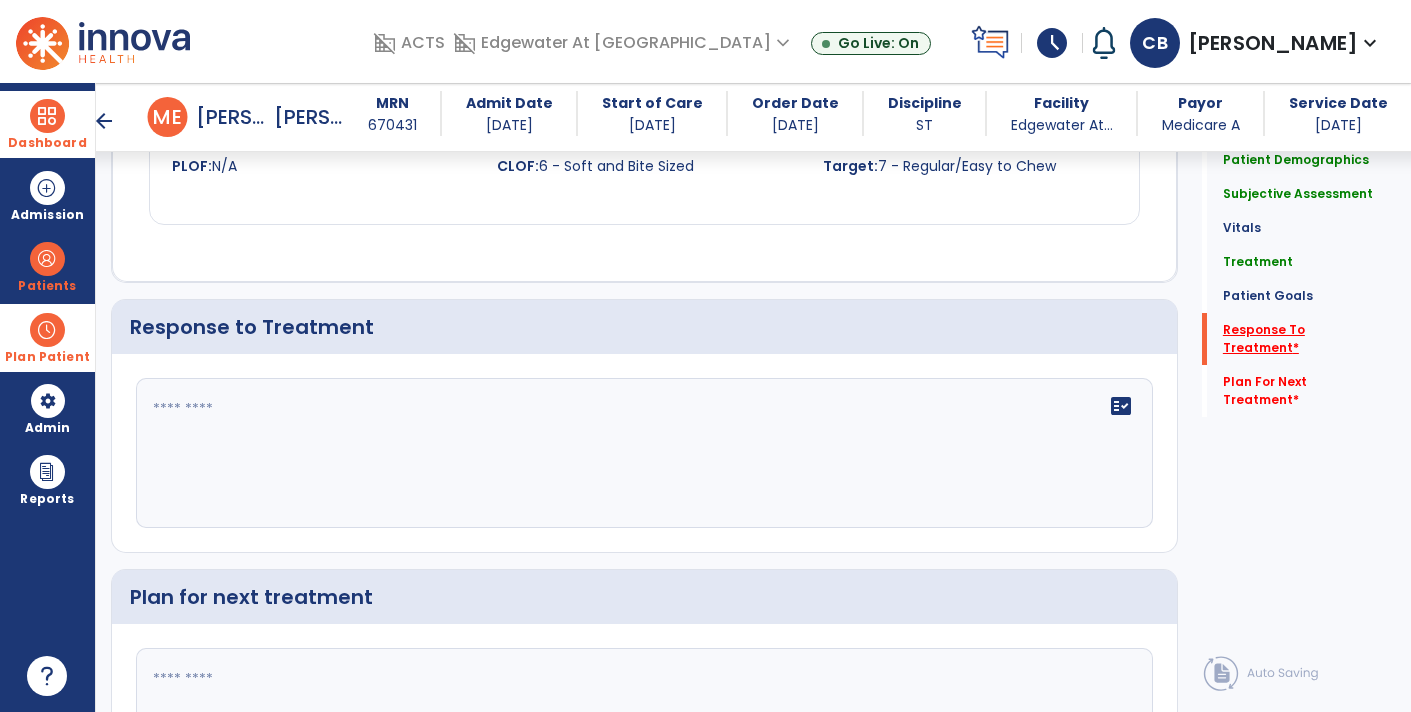scroll, scrollTop: 2189, scrollLeft: 0, axis: vertical 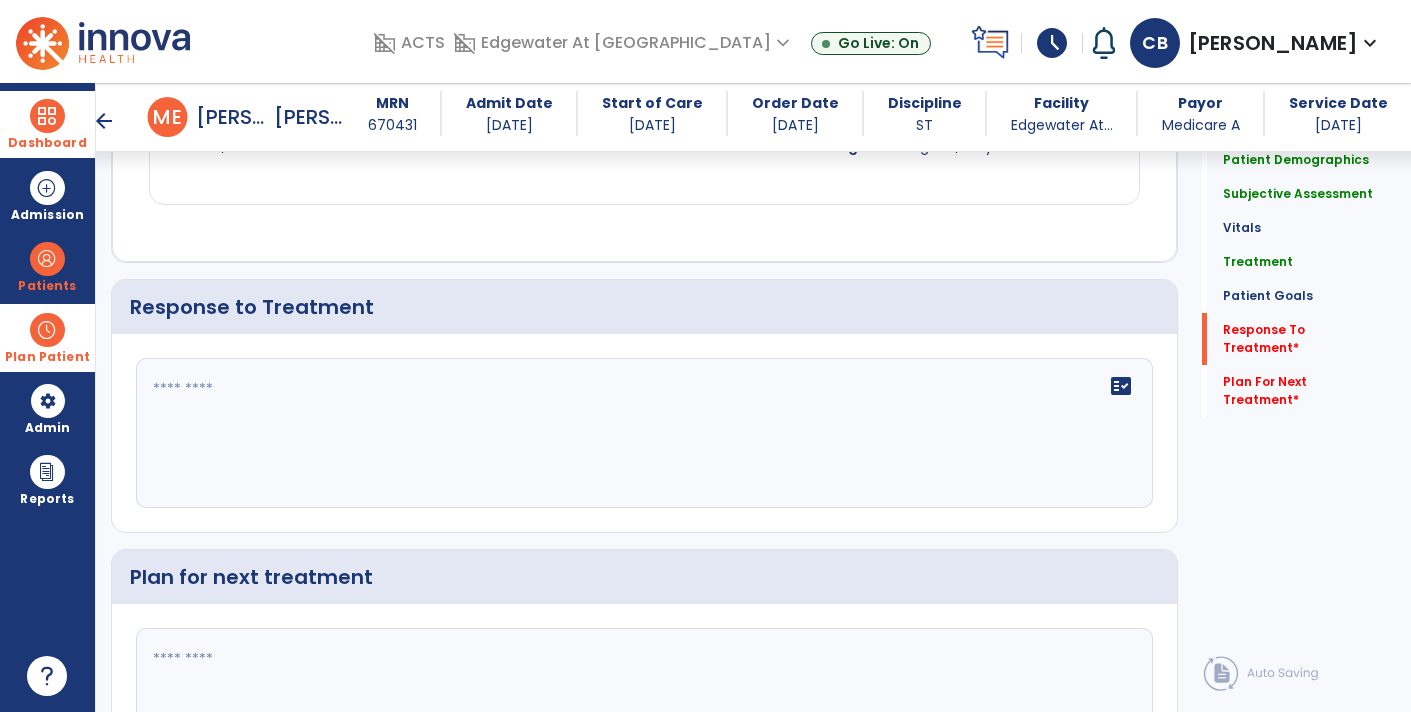 click on "fact_check" 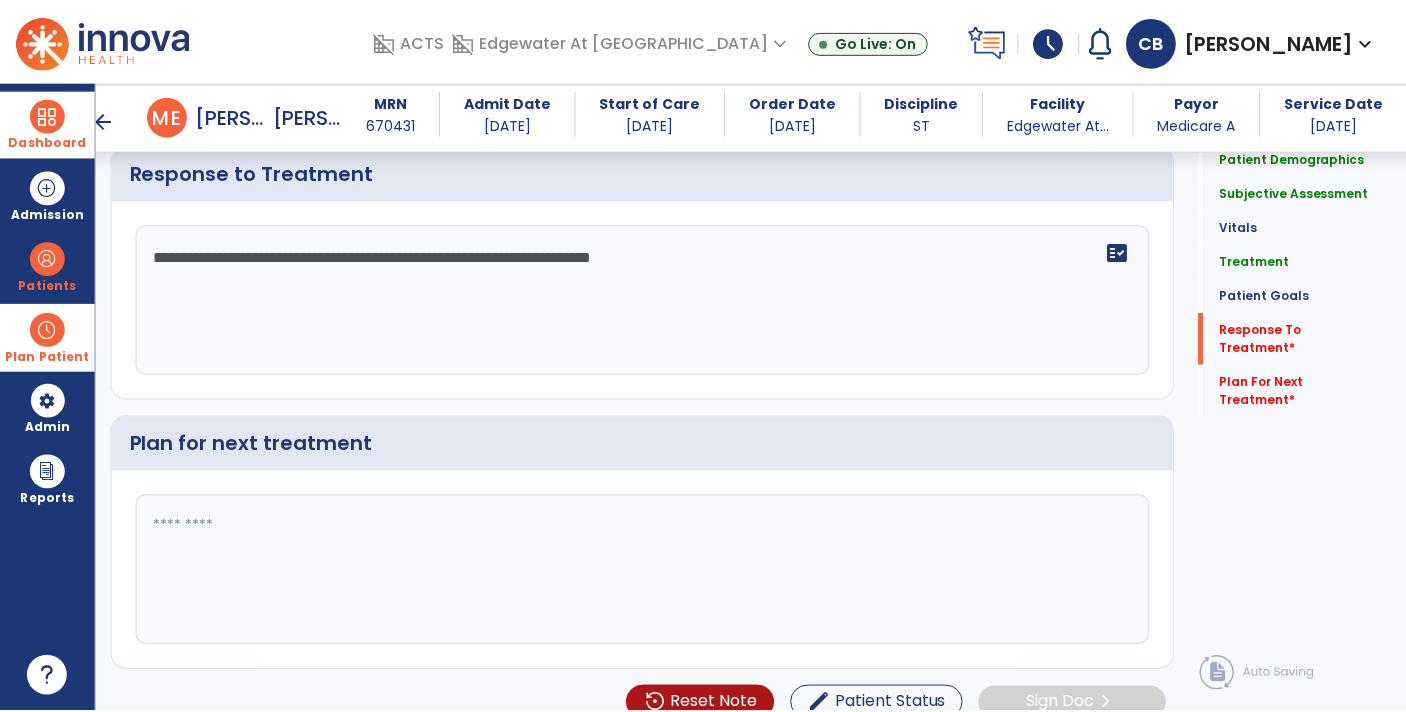 scroll, scrollTop: 2334, scrollLeft: 0, axis: vertical 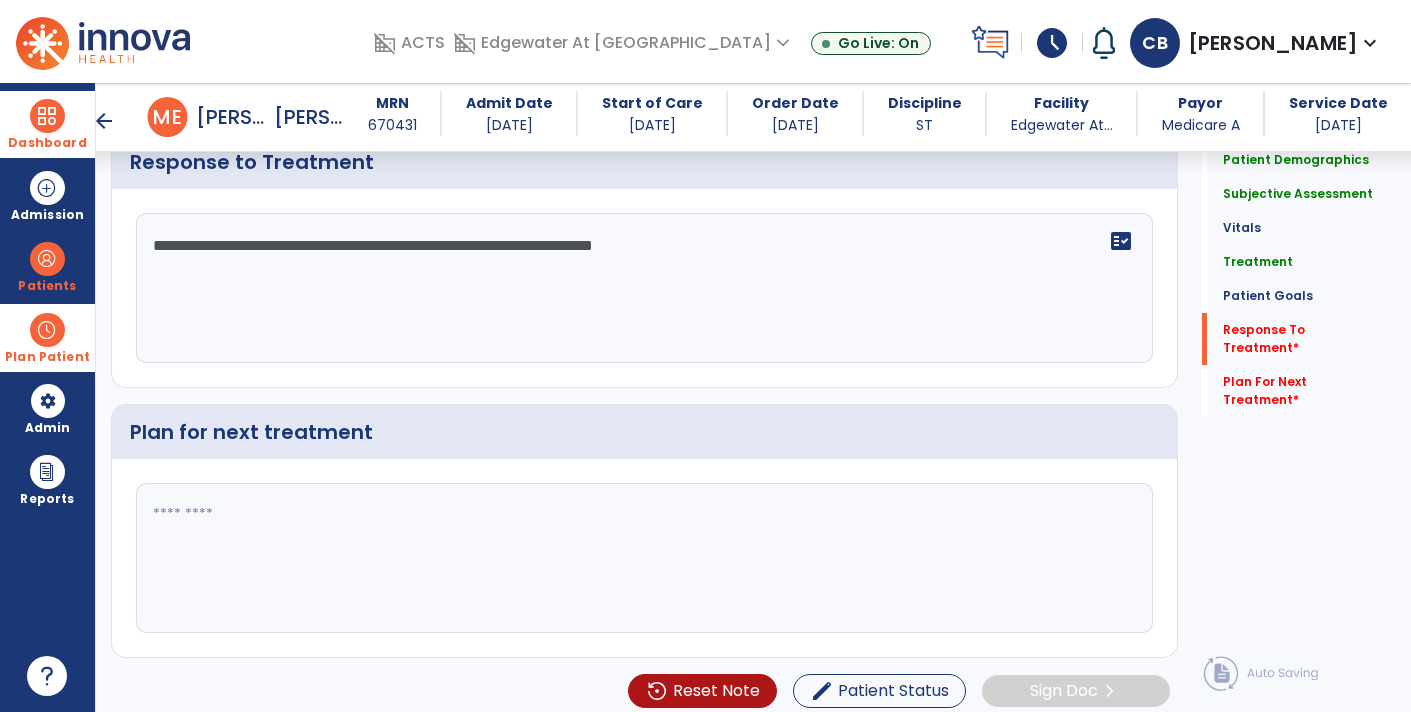 type on "**********" 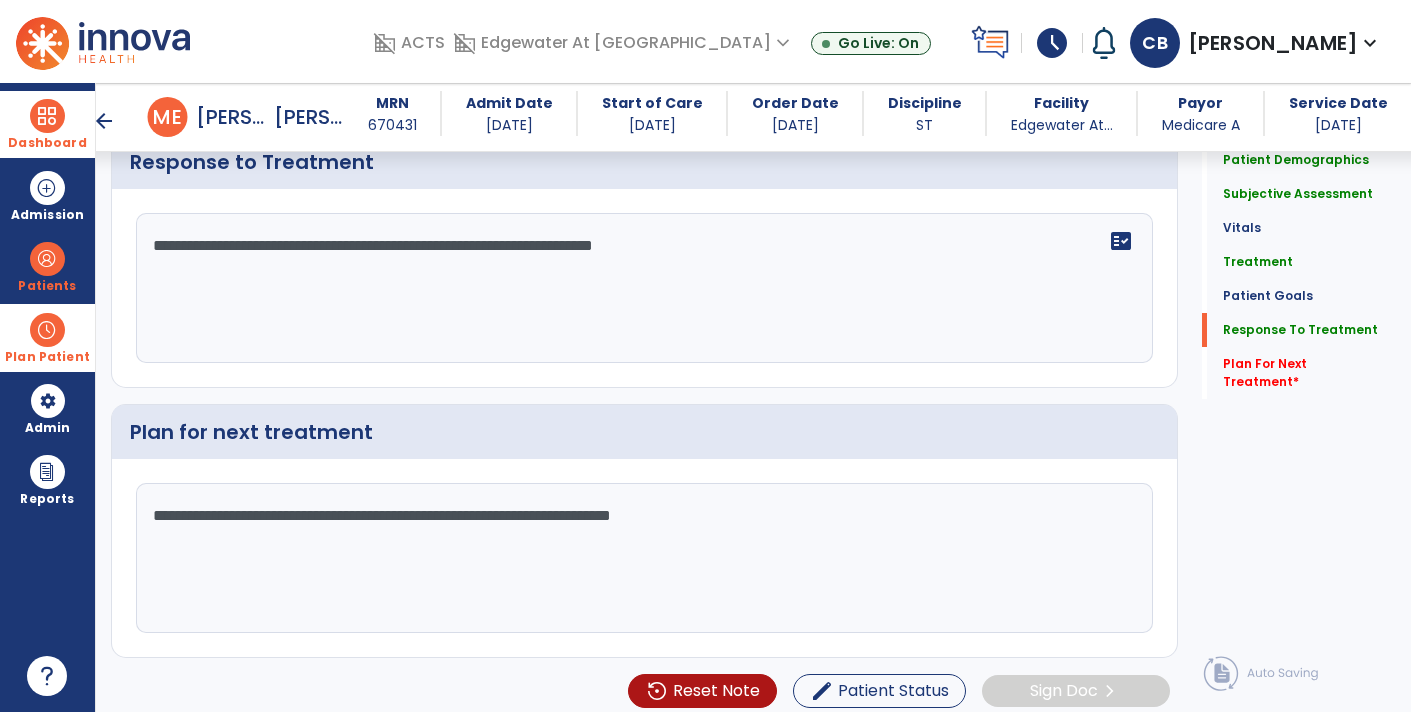 type on "**********" 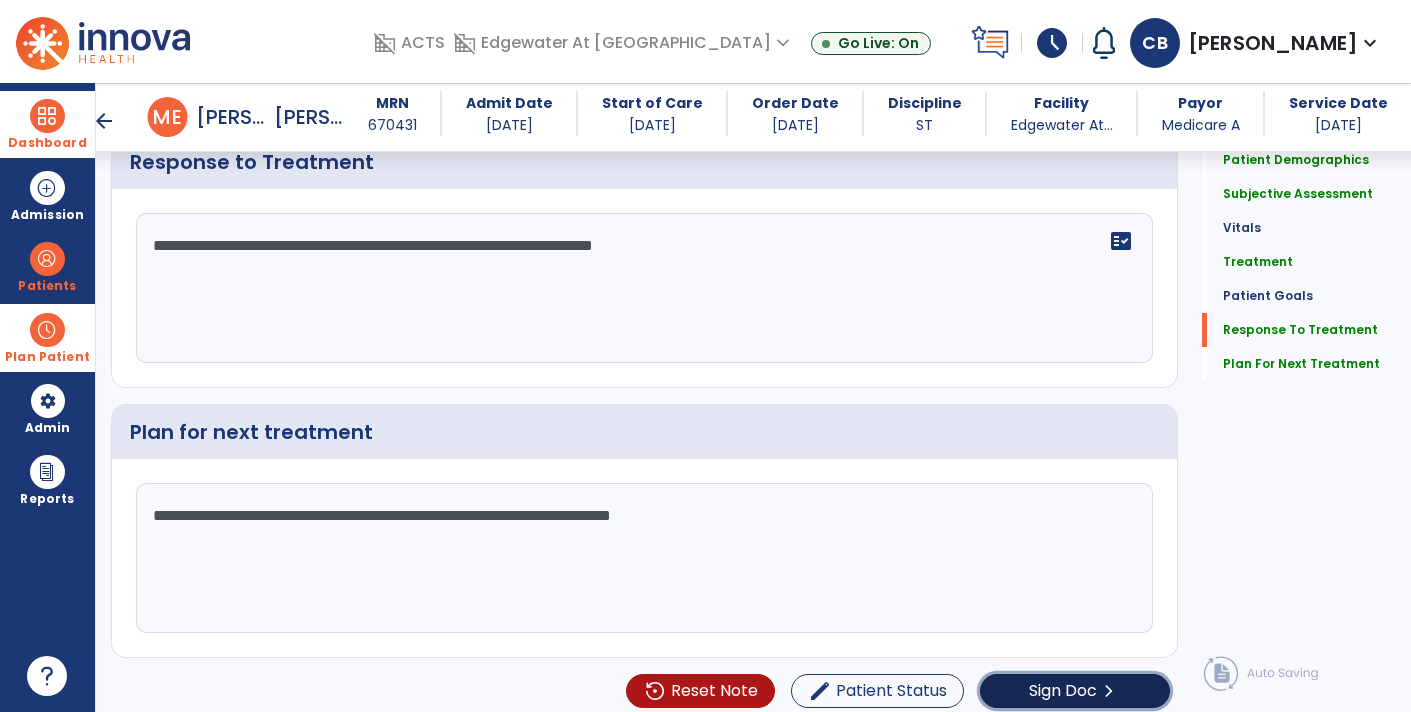 click on "Sign Doc" 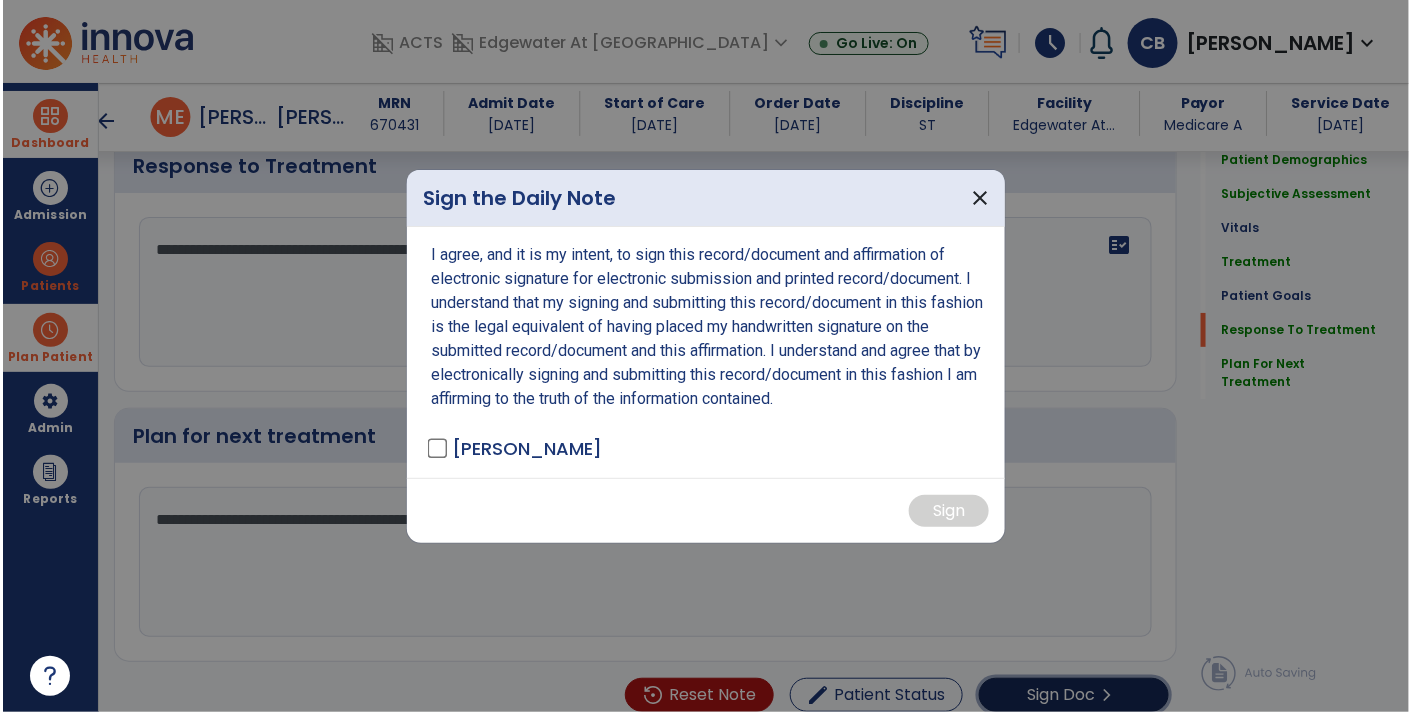 scroll, scrollTop: 2334, scrollLeft: 0, axis: vertical 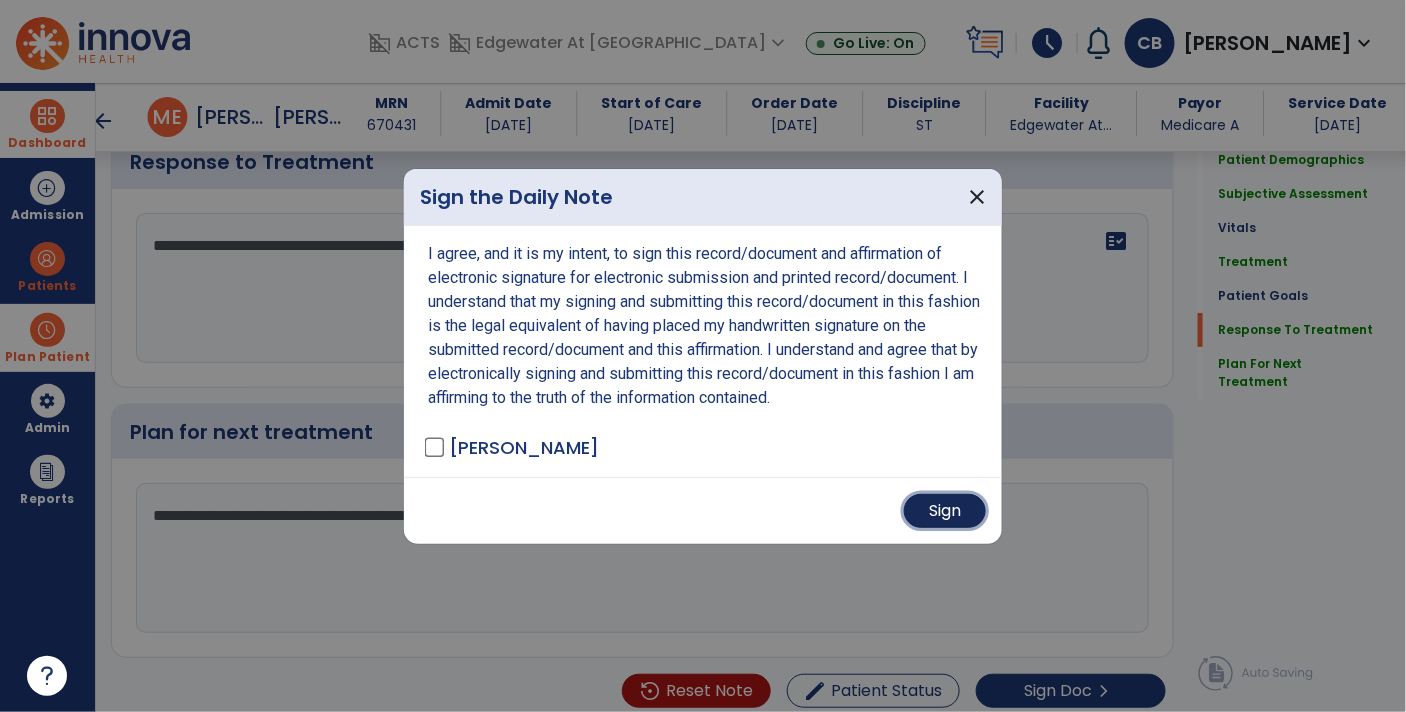 click on "Sign" at bounding box center (945, 511) 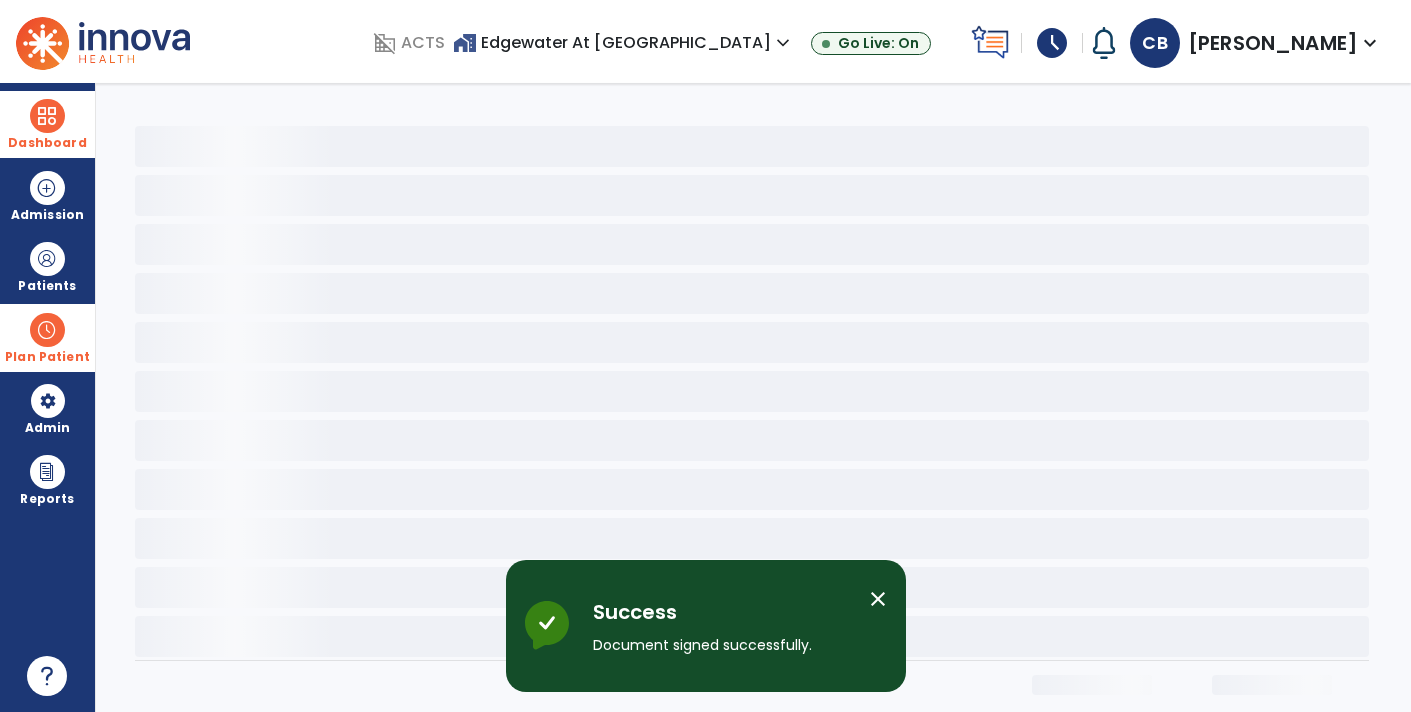 scroll, scrollTop: 0, scrollLeft: 0, axis: both 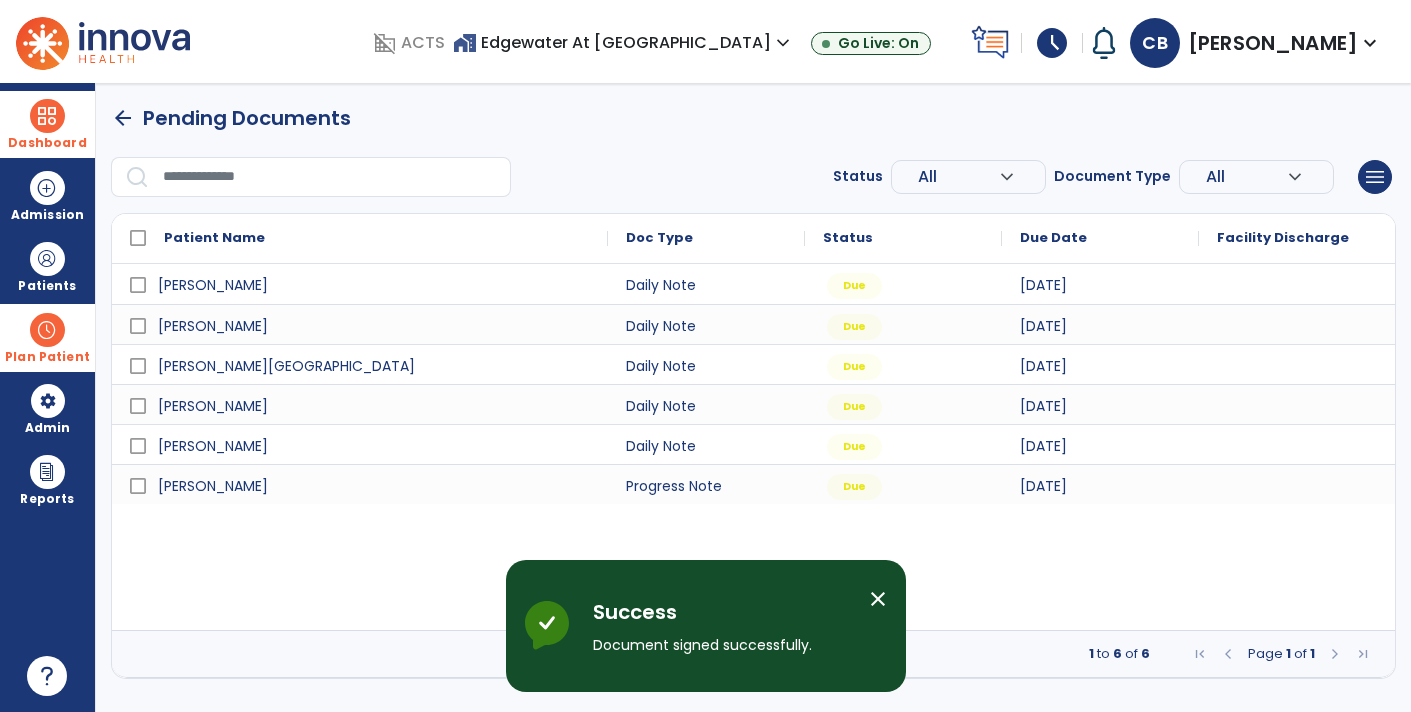 click at bounding box center (1297, 484) 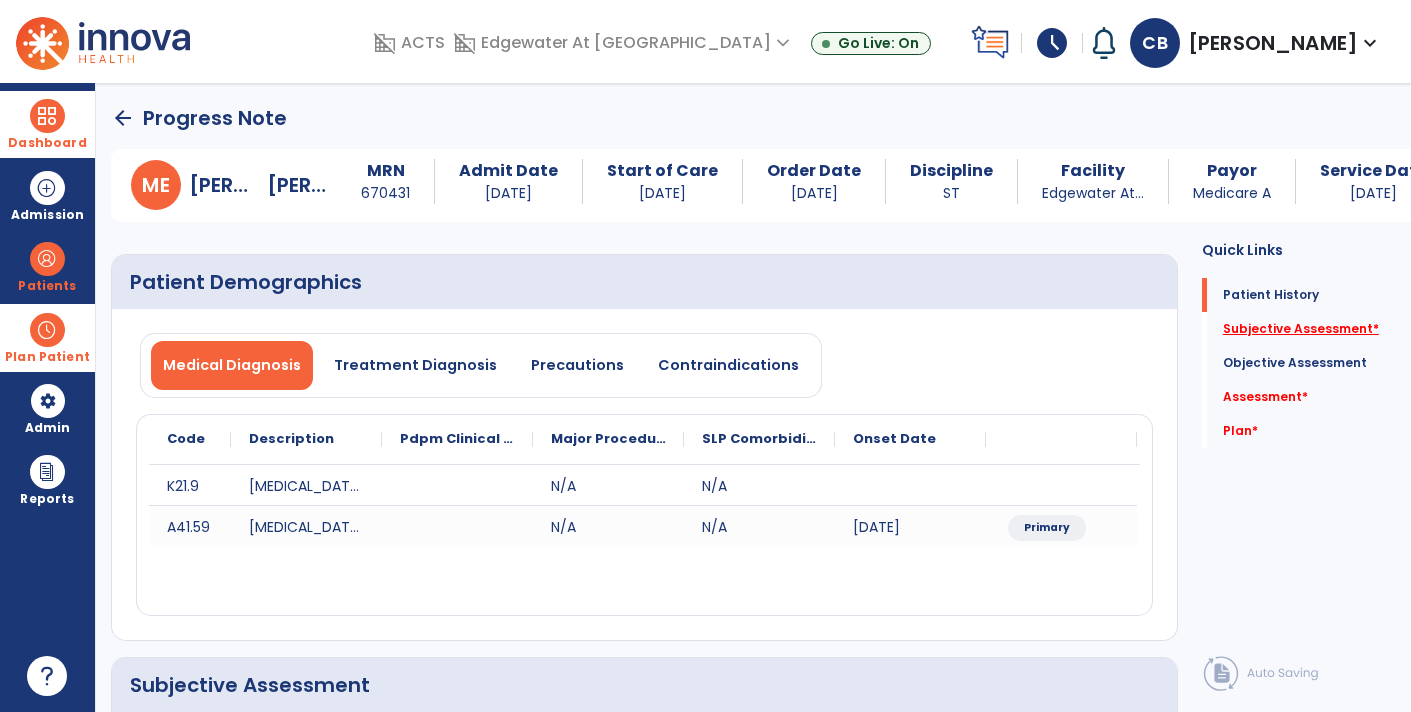 click on "Subjective Assessment   *" 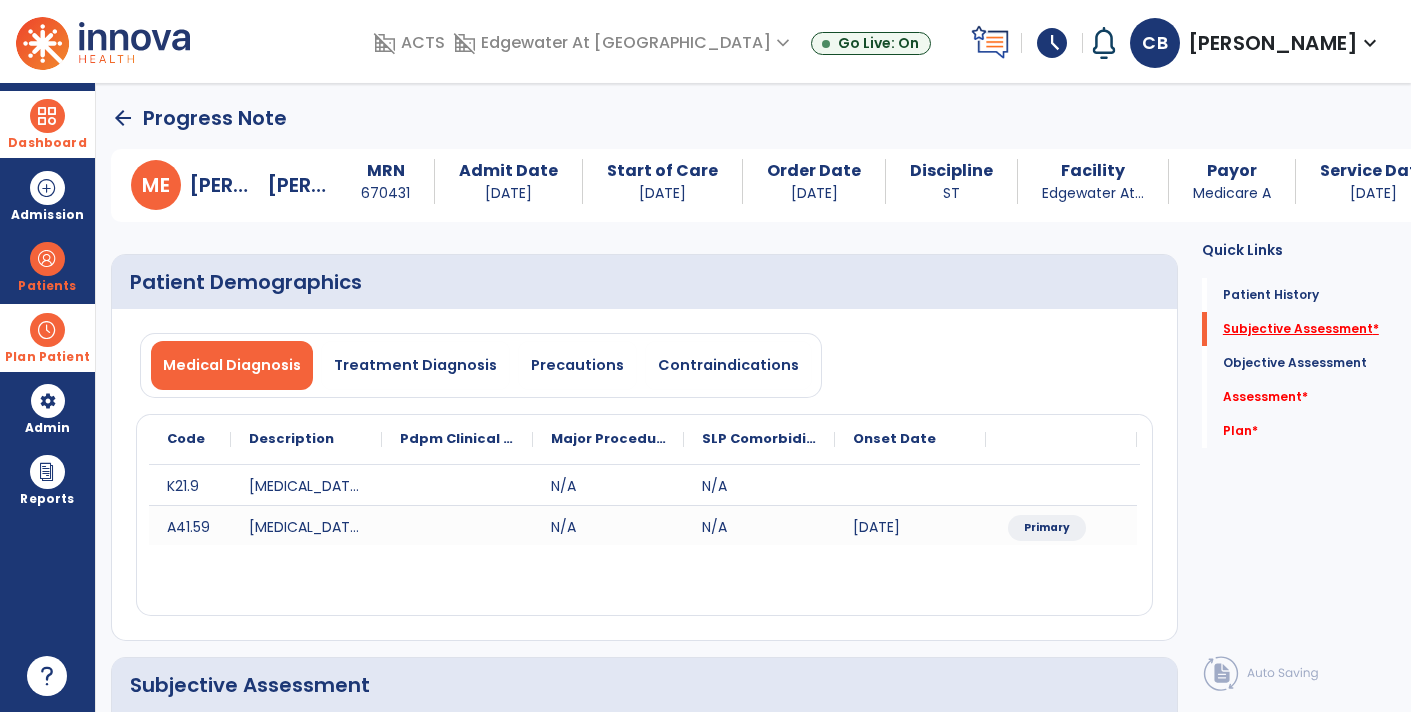 scroll, scrollTop: 267, scrollLeft: 0, axis: vertical 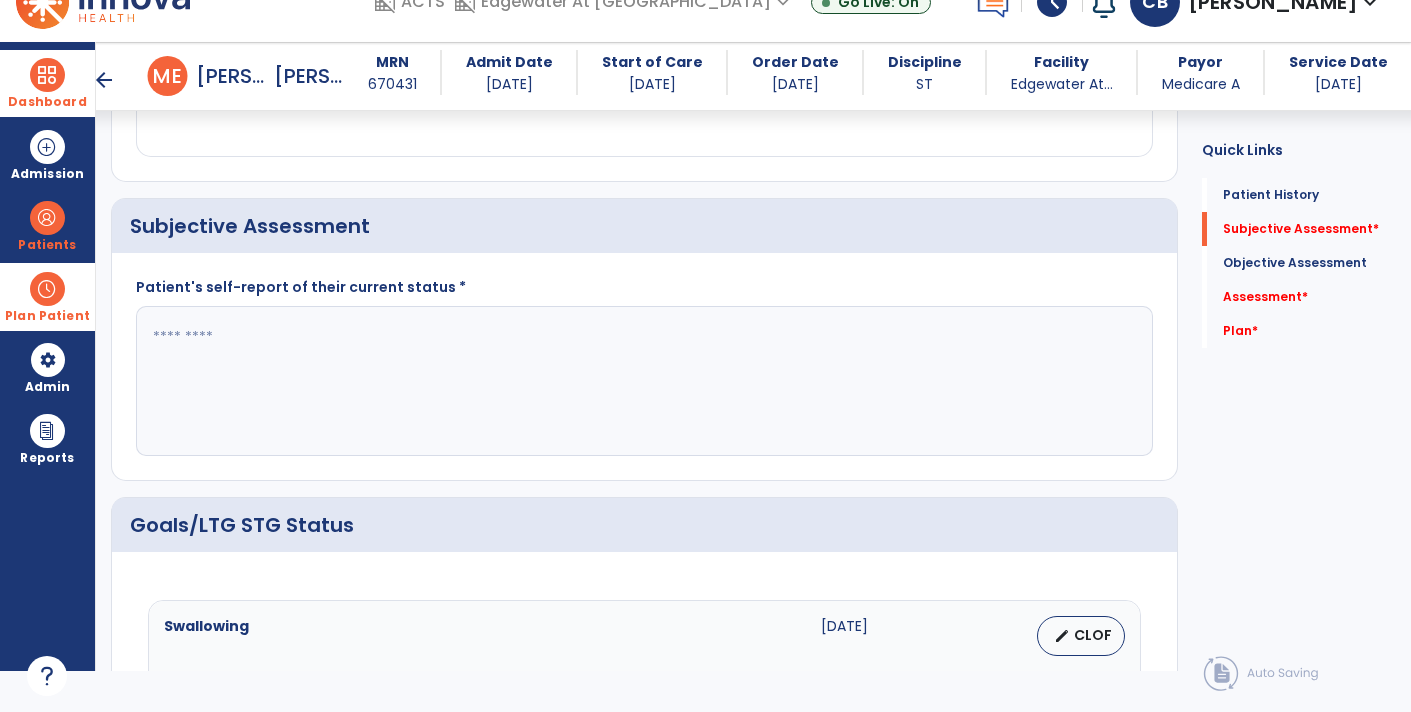 click 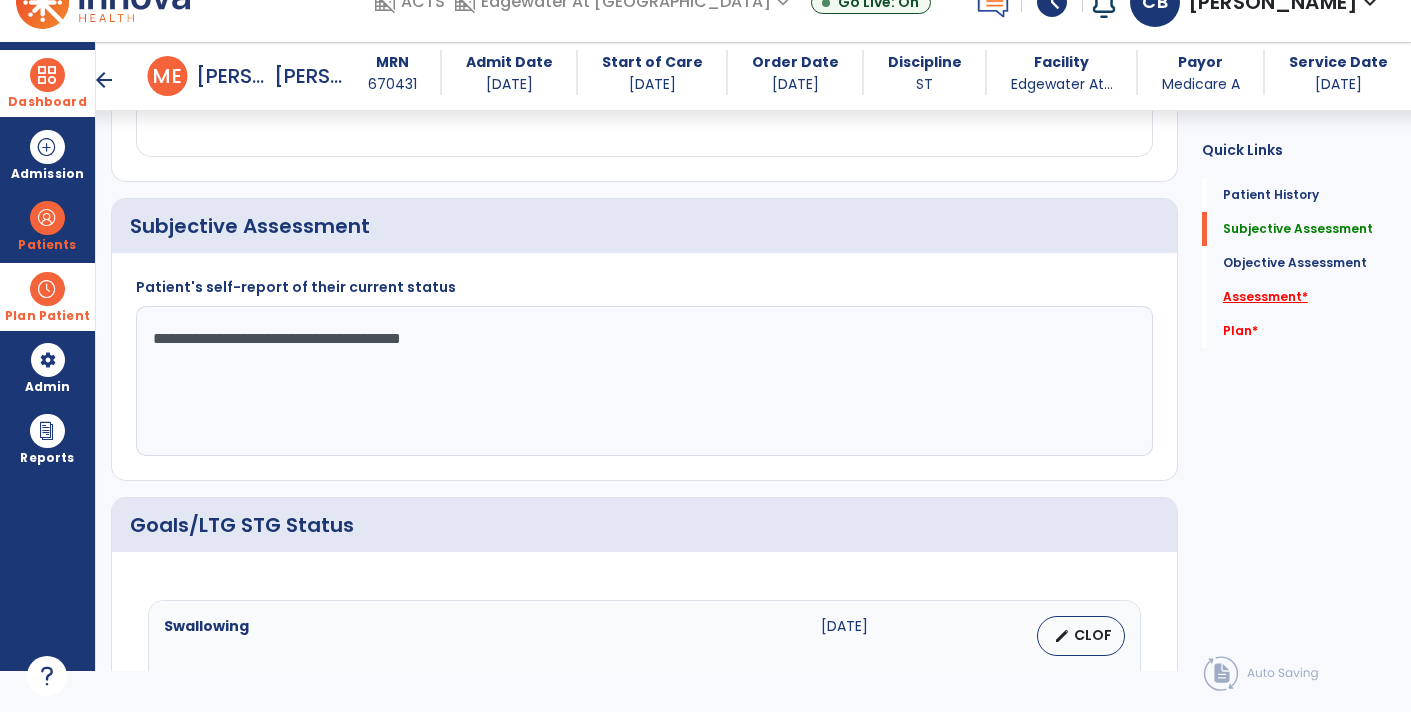 type on "**********" 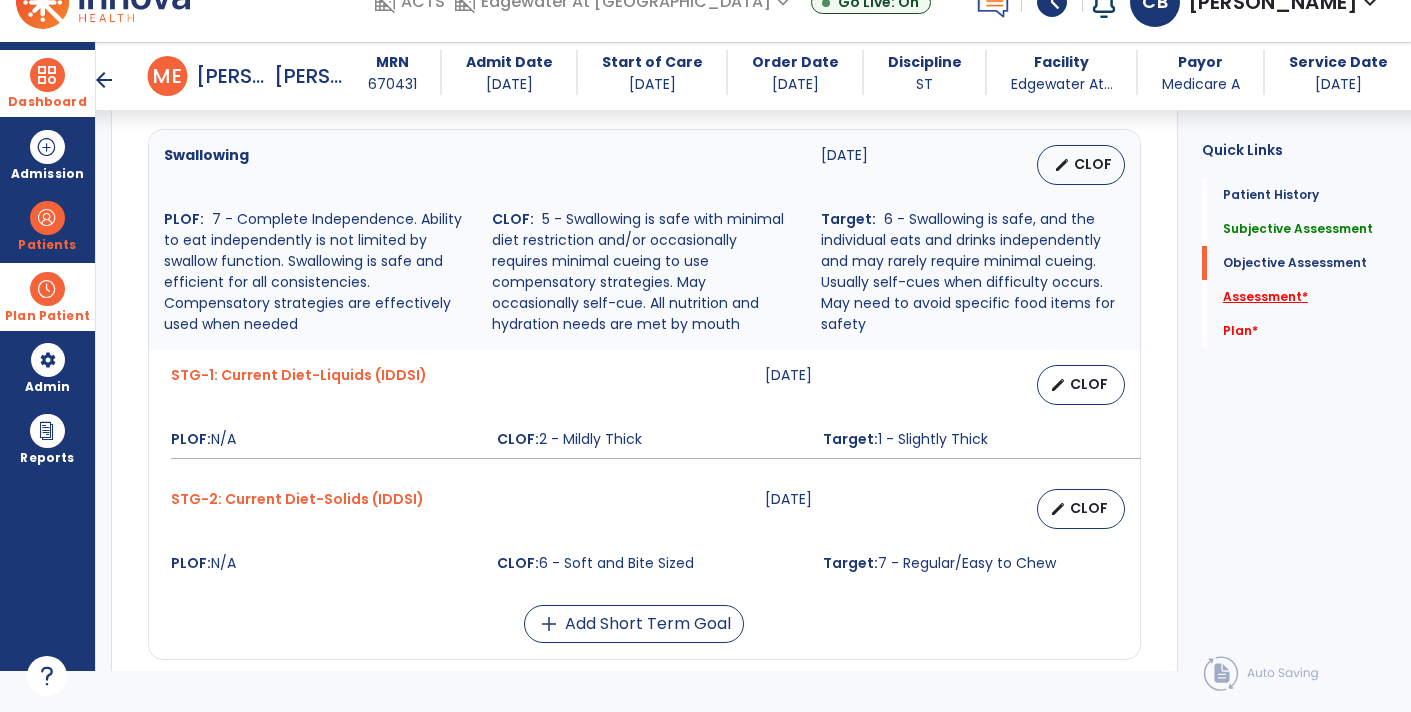 scroll, scrollTop: 898, scrollLeft: 0, axis: vertical 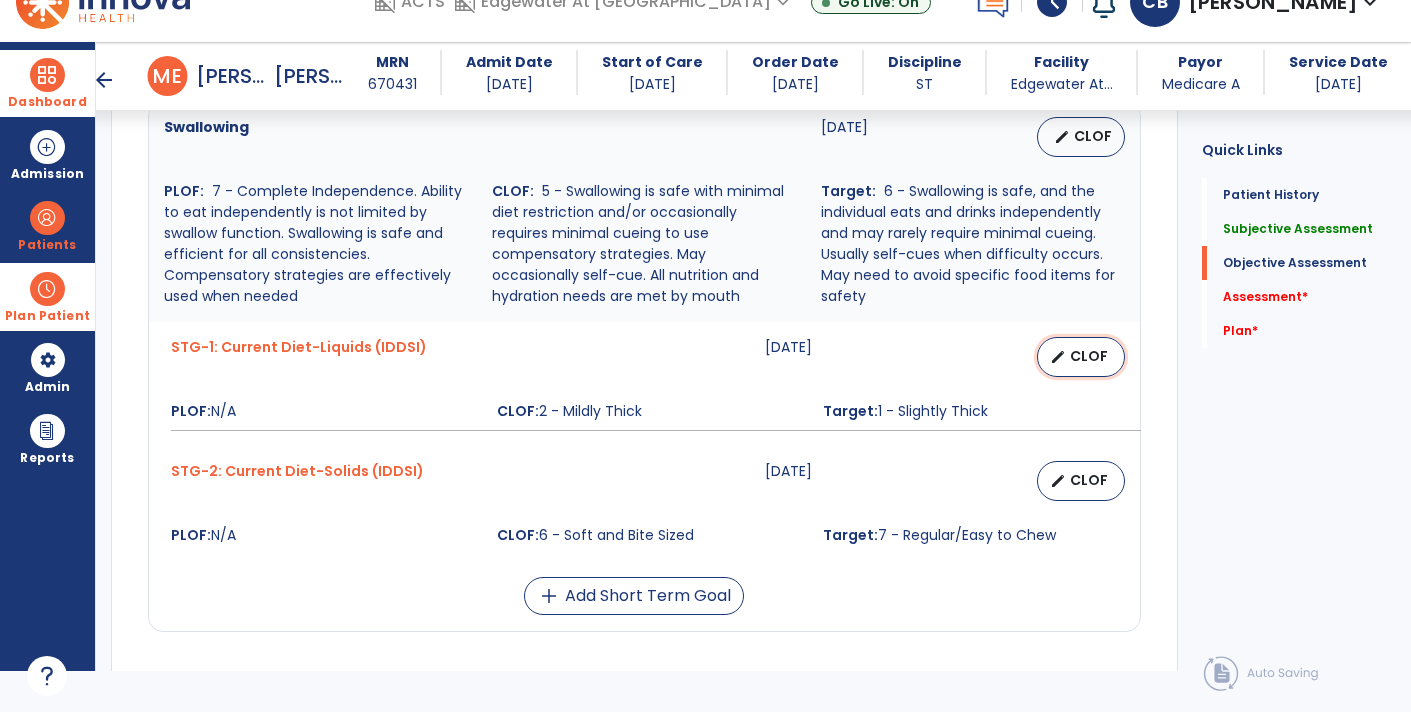 click on "CLOF" at bounding box center [1089, 356] 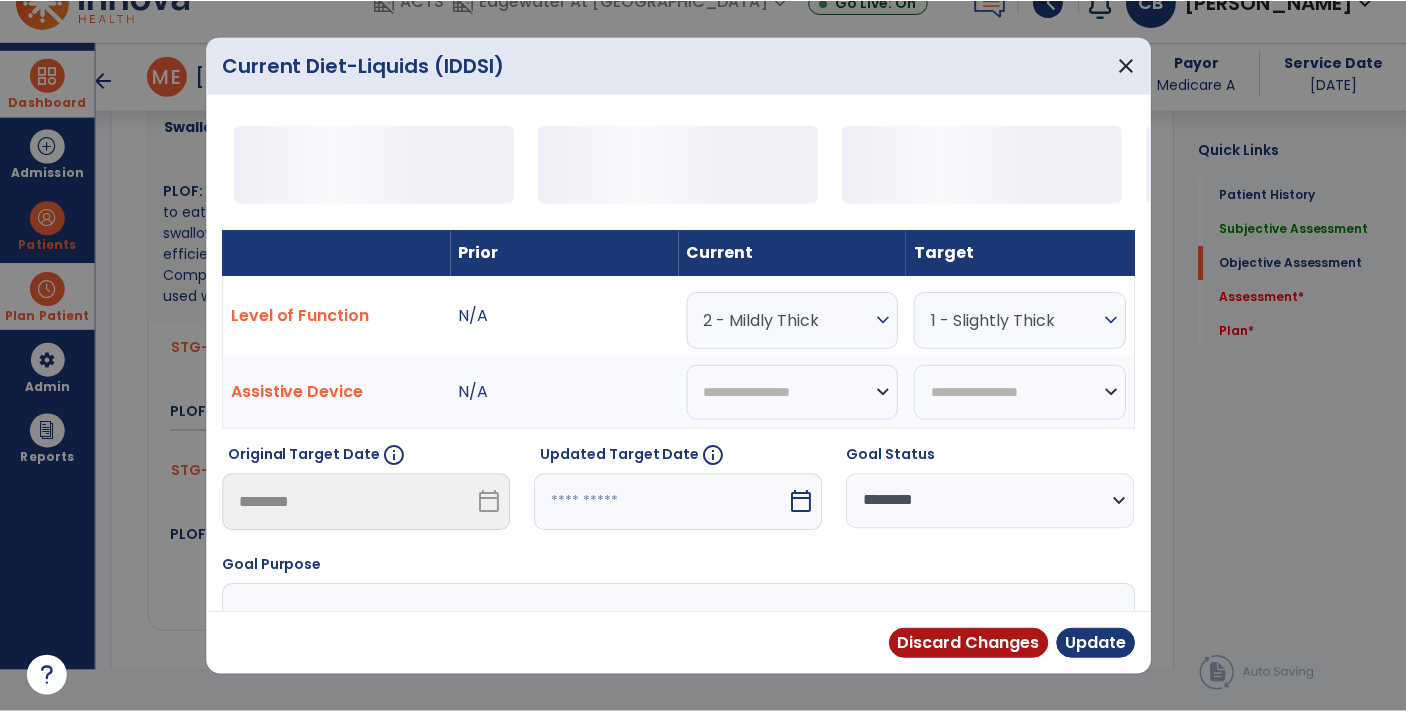 scroll, scrollTop: 0, scrollLeft: 0, axis: both 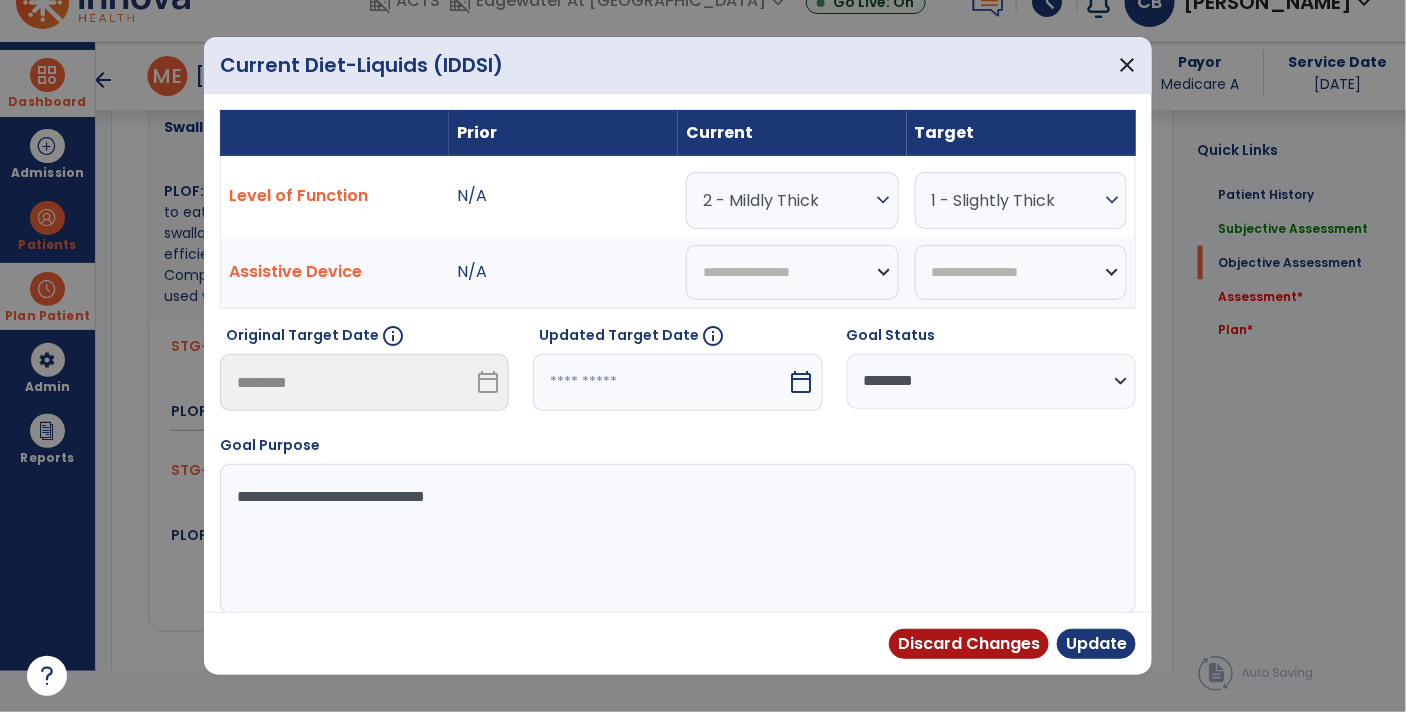 click on "2 - Mildly Thick" at bounding box center [787, 200] 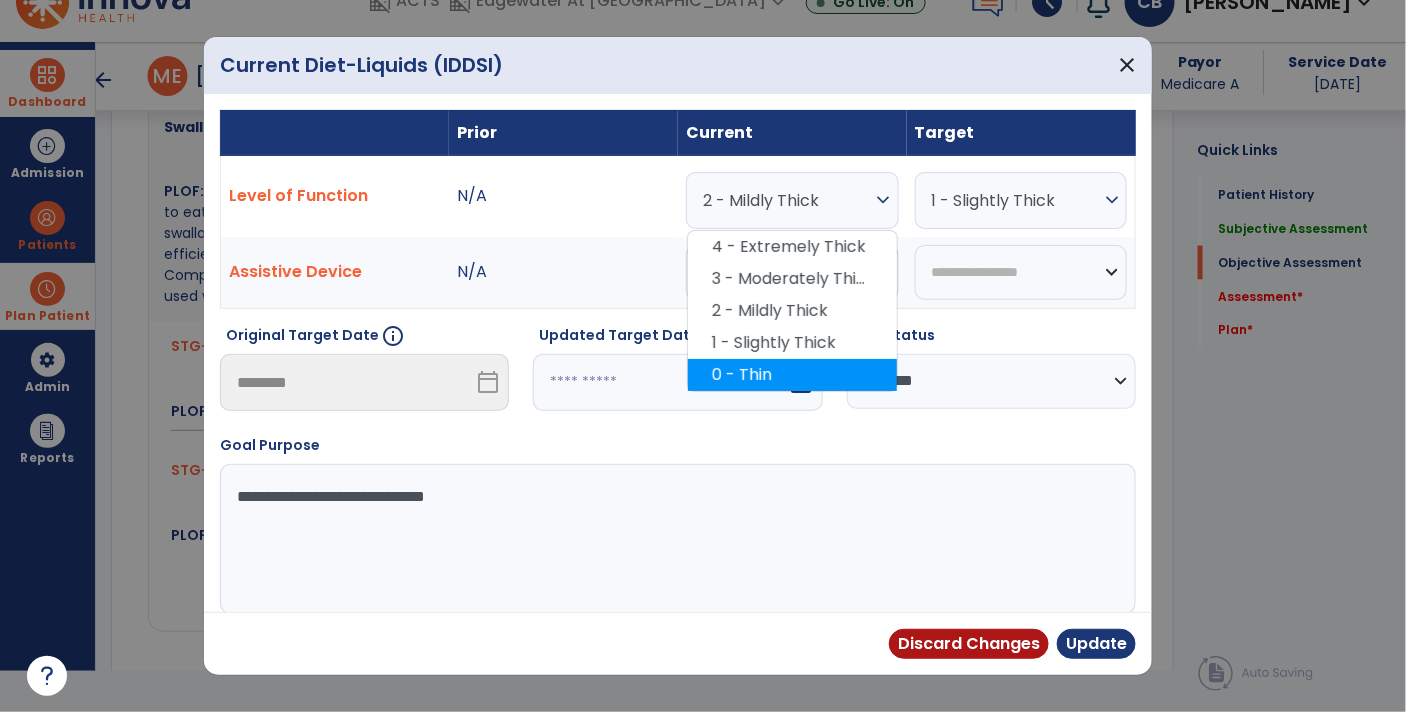 click on "0 - Thin" at bounding box center (792, 375) 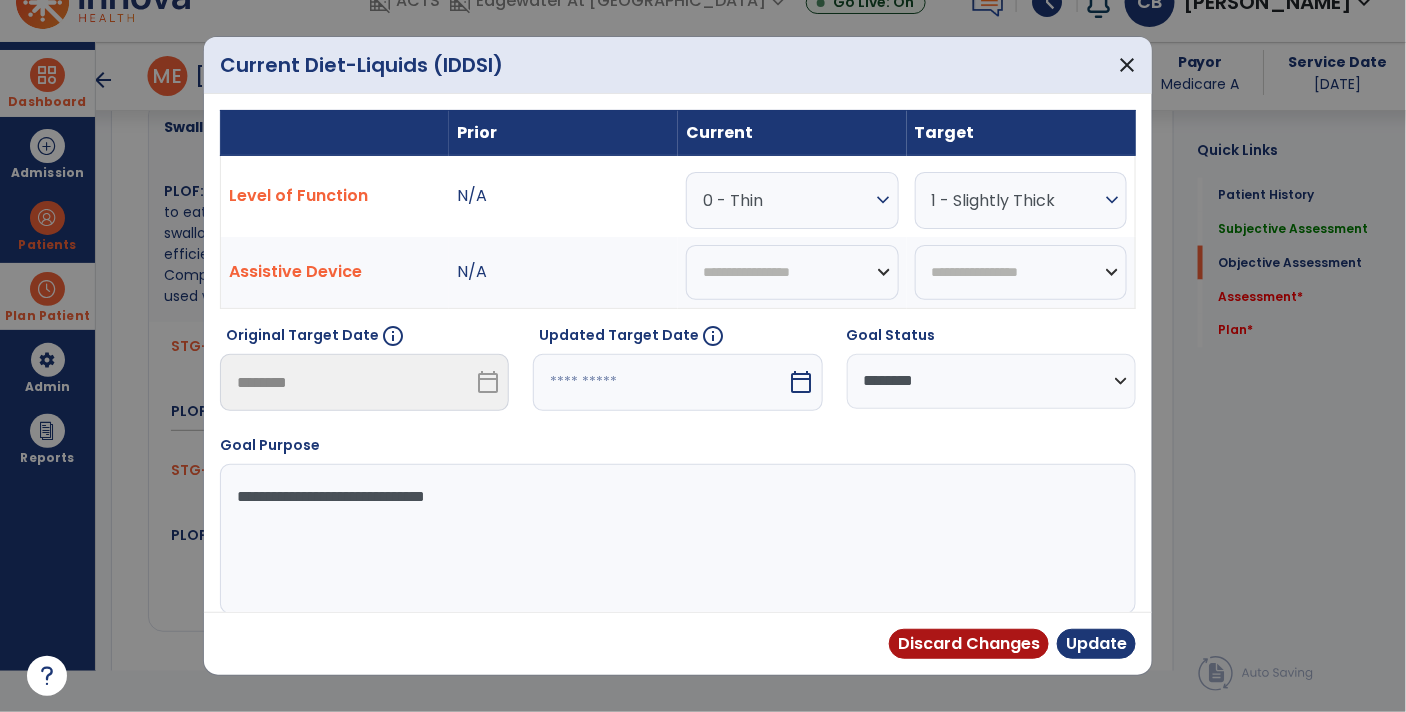 click on "**********" at bounding box center [991, 381] 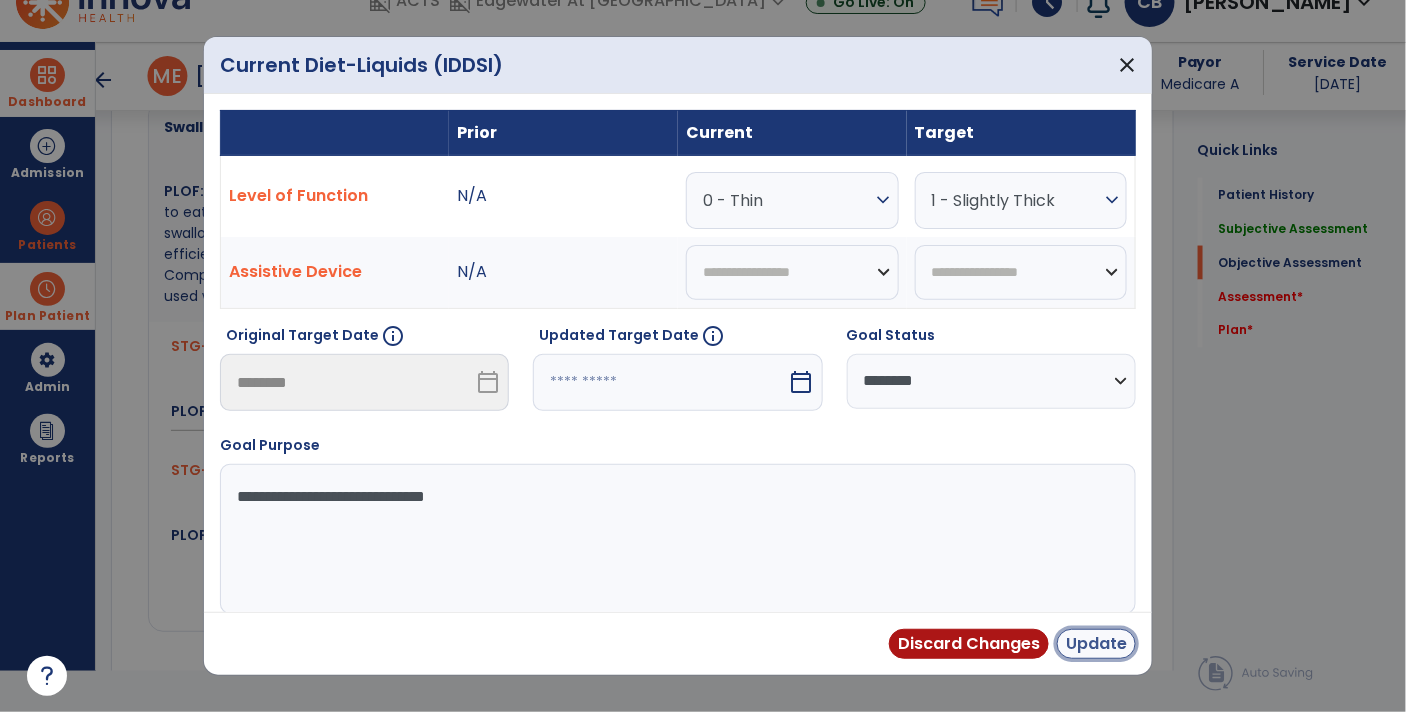 click on "Update" at bounding box center (1096, 644) 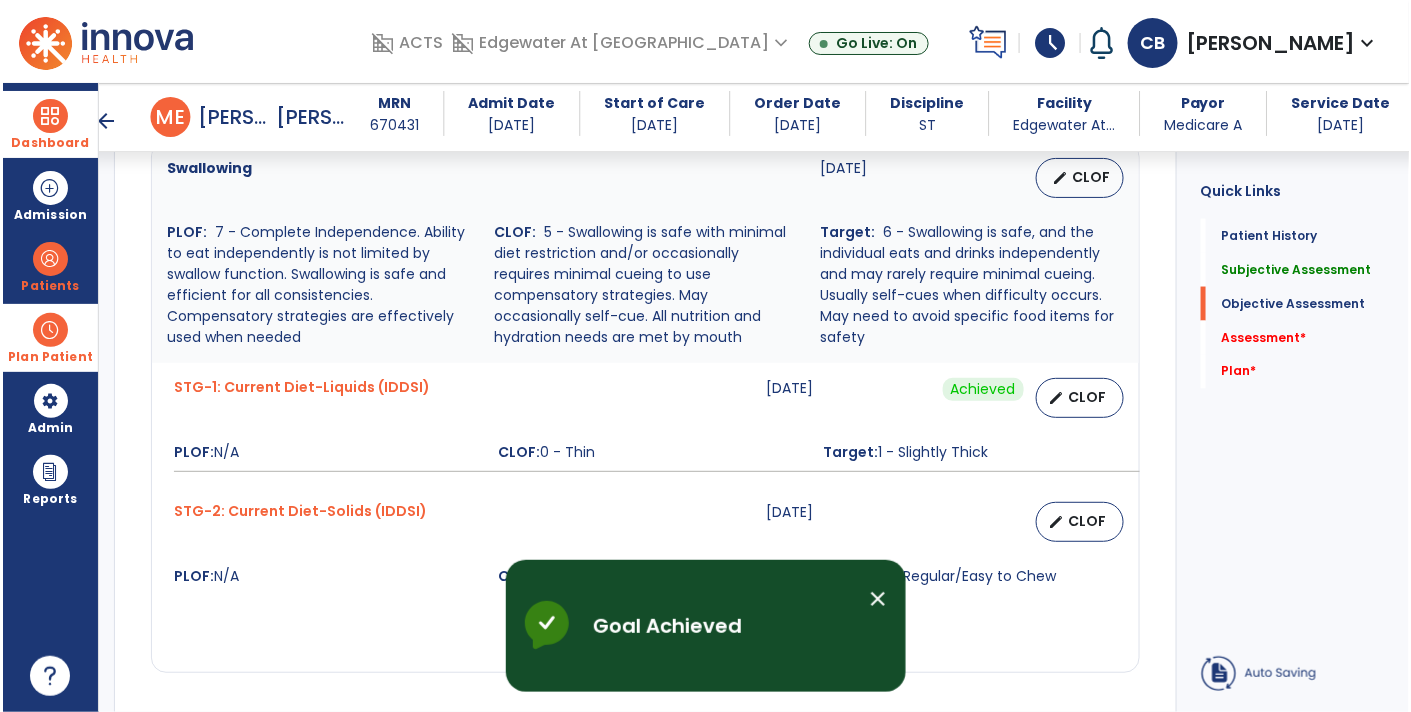 scroll, scrollTop: 41, scrollLeft: 0, axis: vertical 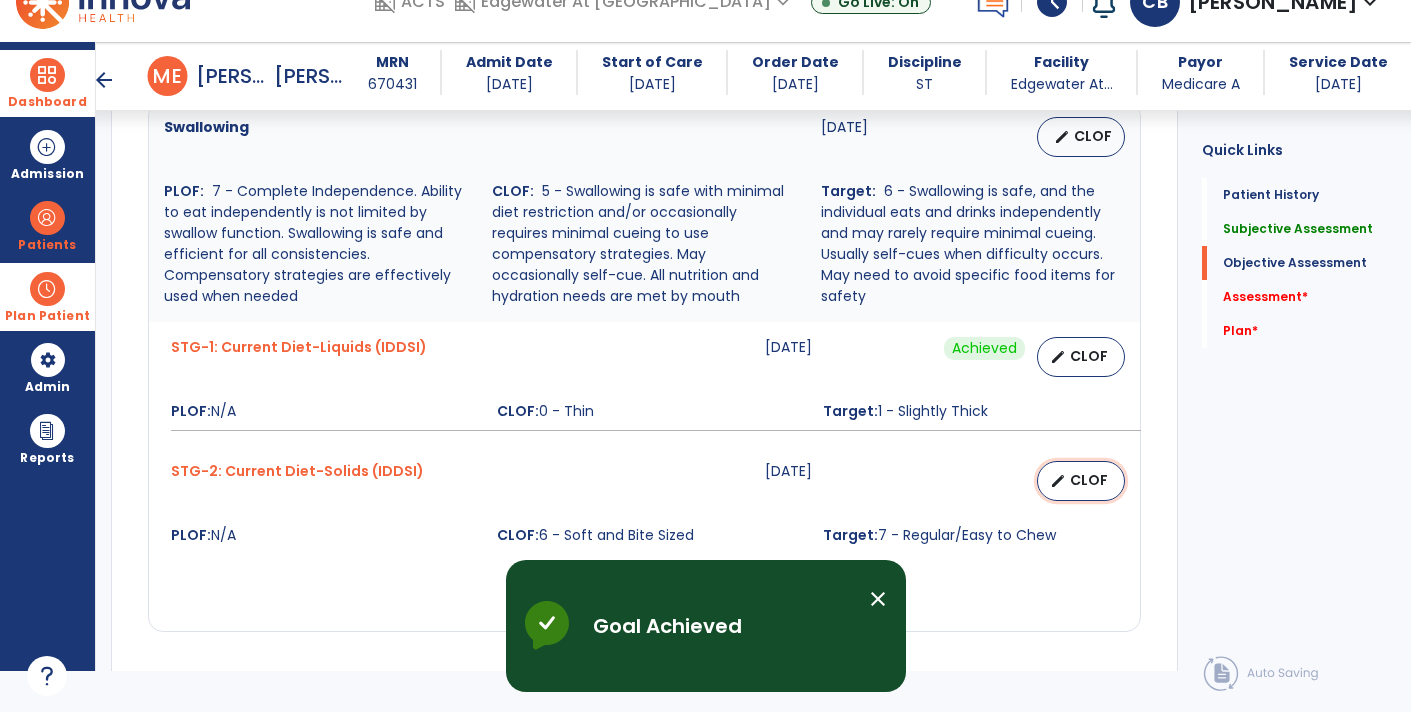 click on "edit   CLOF" at bounding box center (1081, 481) 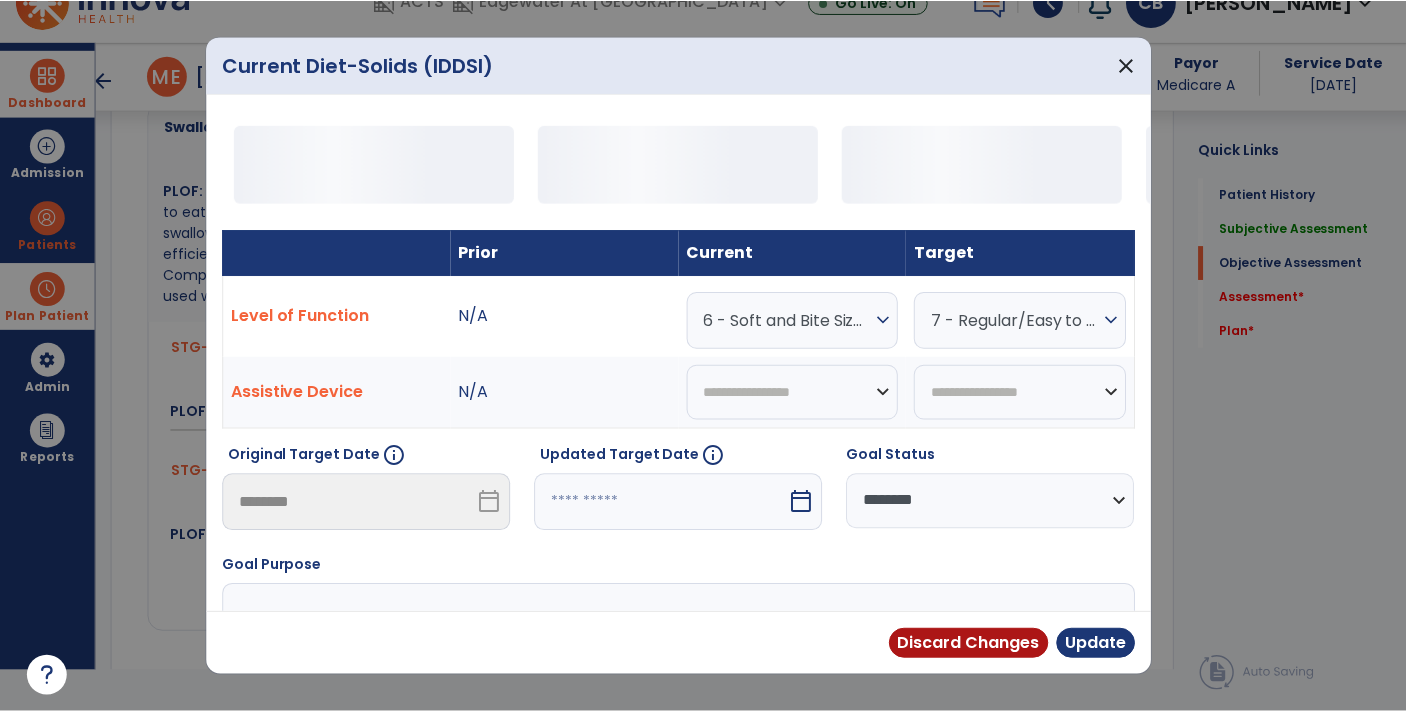 scroll, scrollTop: 0, scrollLeft: 0, axis: both 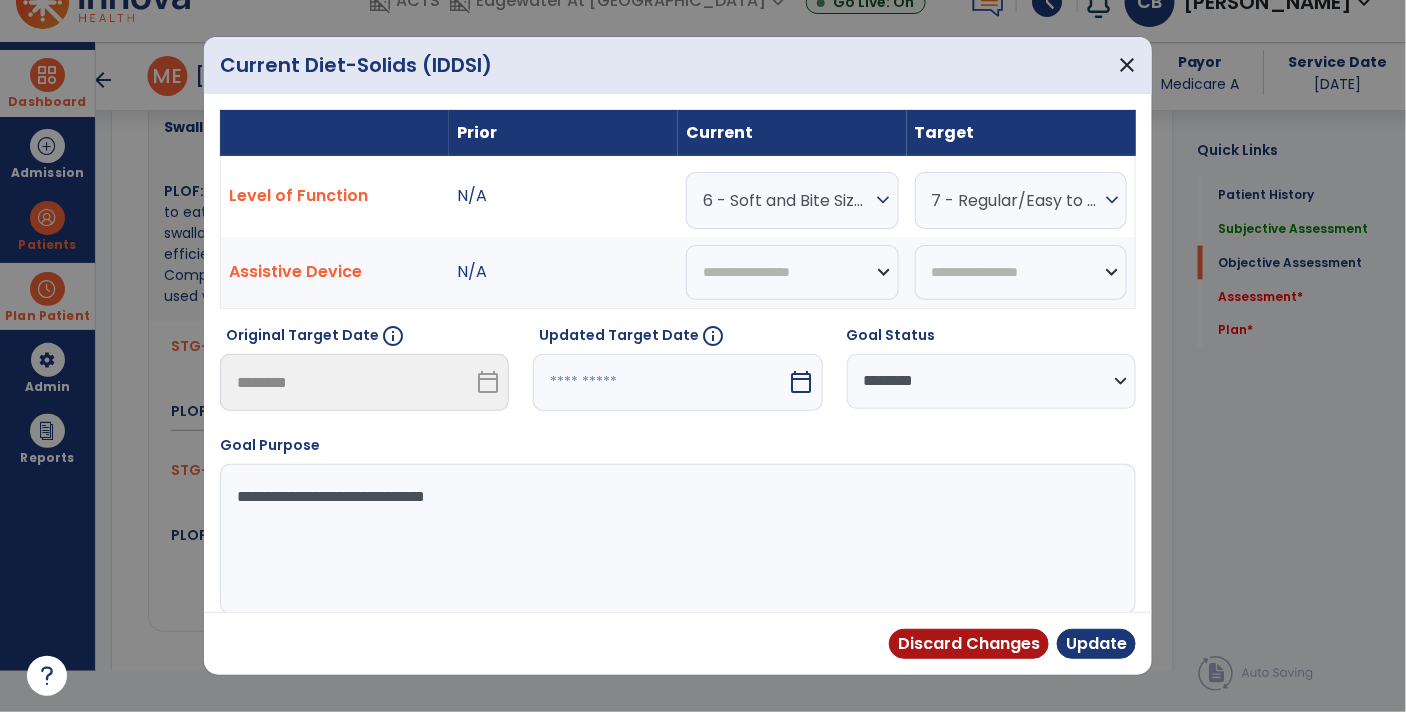 click on "**********" at bounding box center (991, 381) 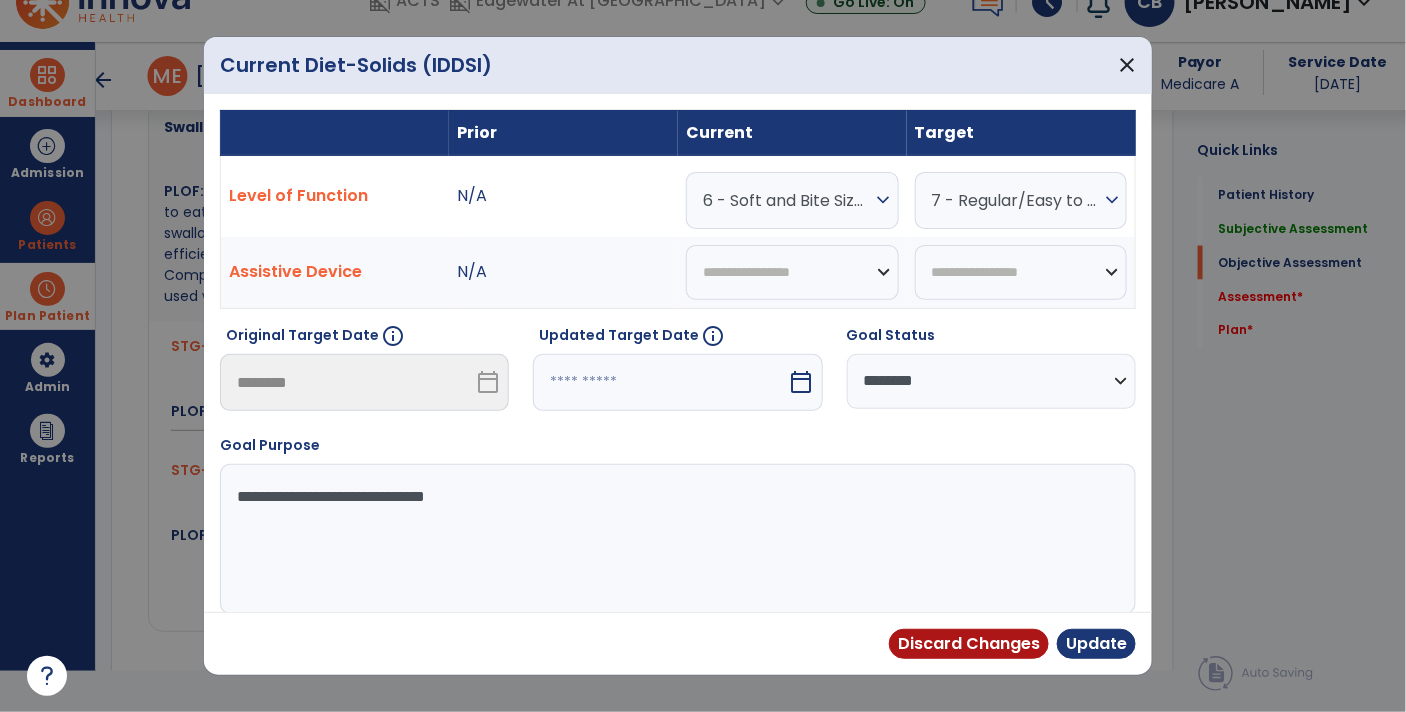 click on "**********" at bounding box center [678, 524] 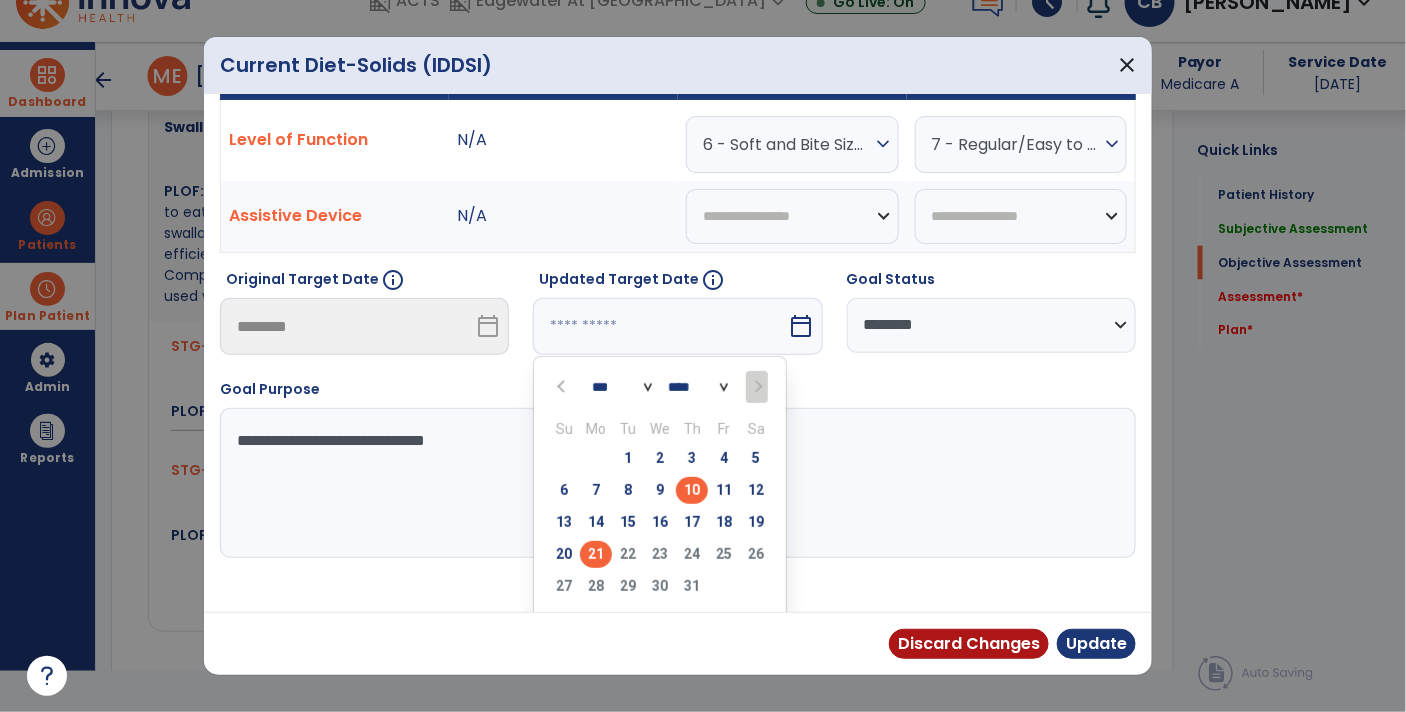 click on "21" at bounding box center (596, 554) 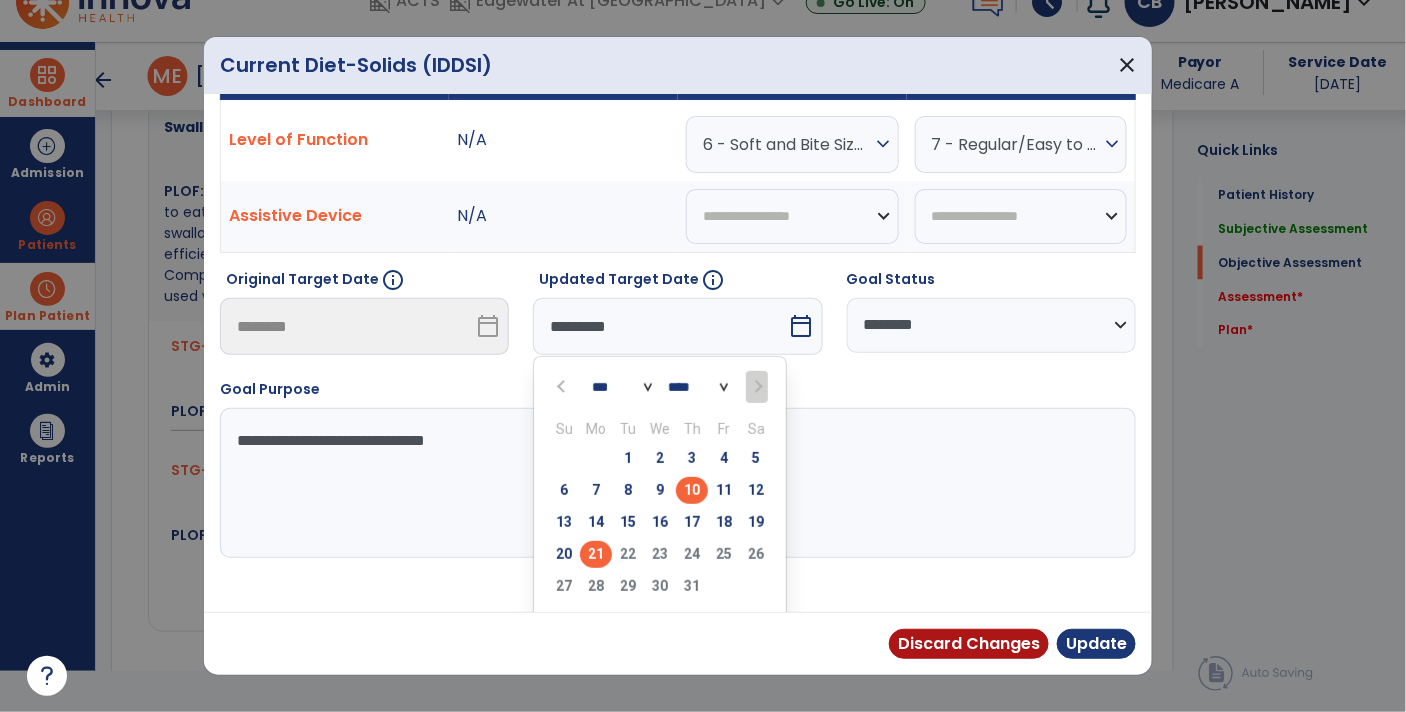 scroll, scrollTop: 13, scrollLeft: 0, axis: vertical 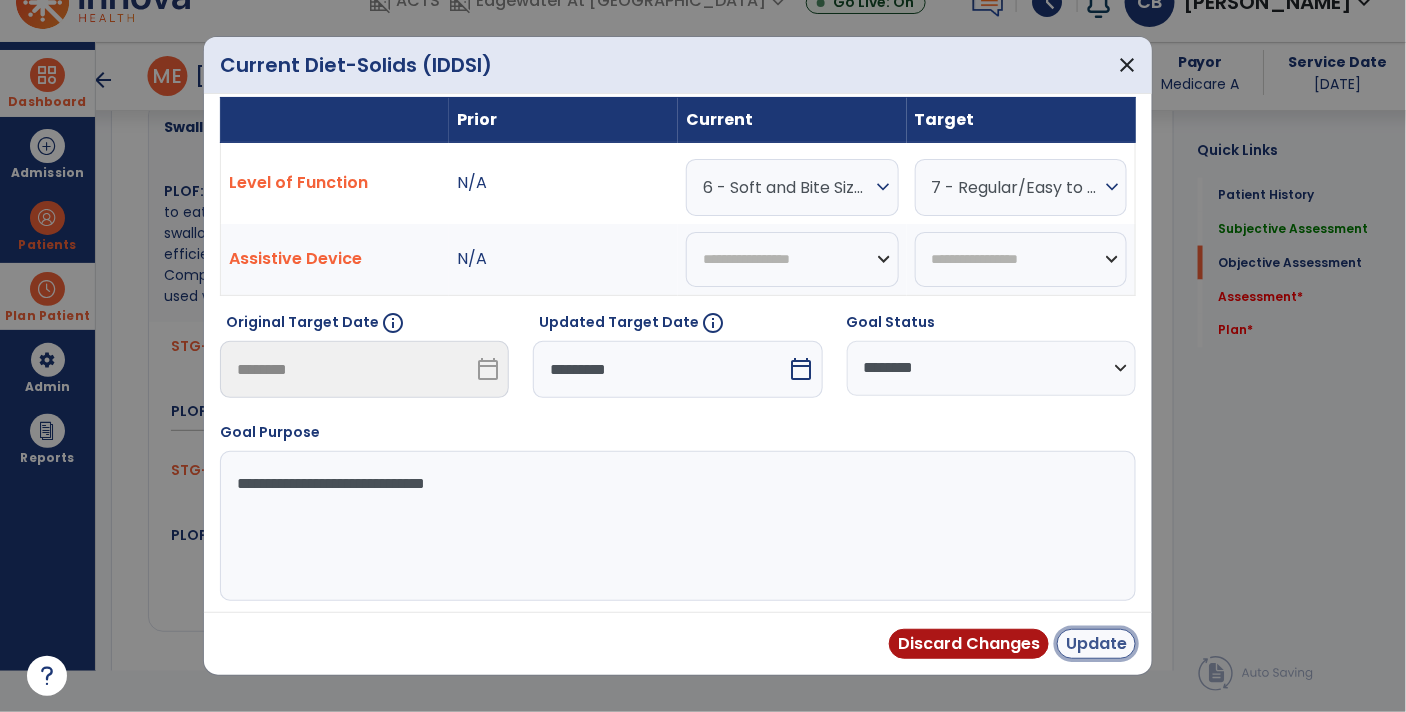 click on "Update" at bounding box center (1096, 644) 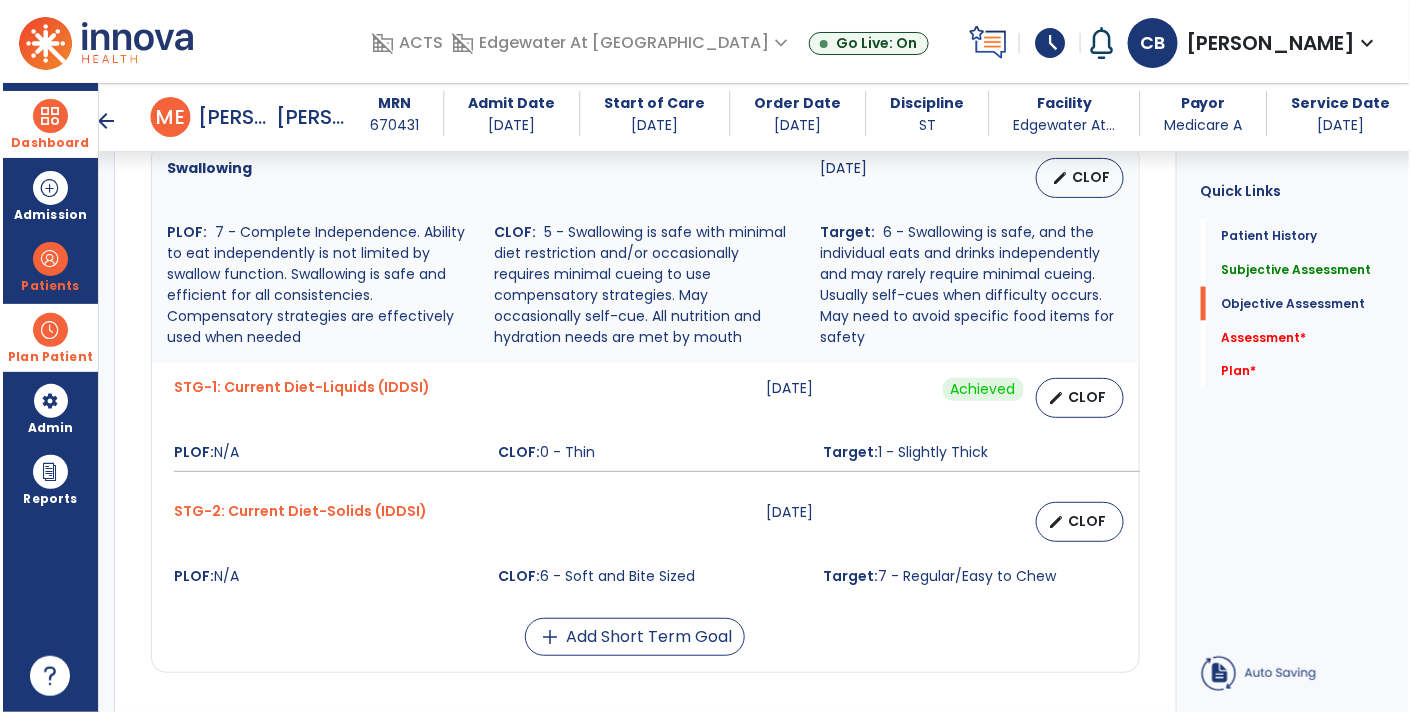 scroll, scrollTop: 41, scrollLeft: 0, axis: vertical 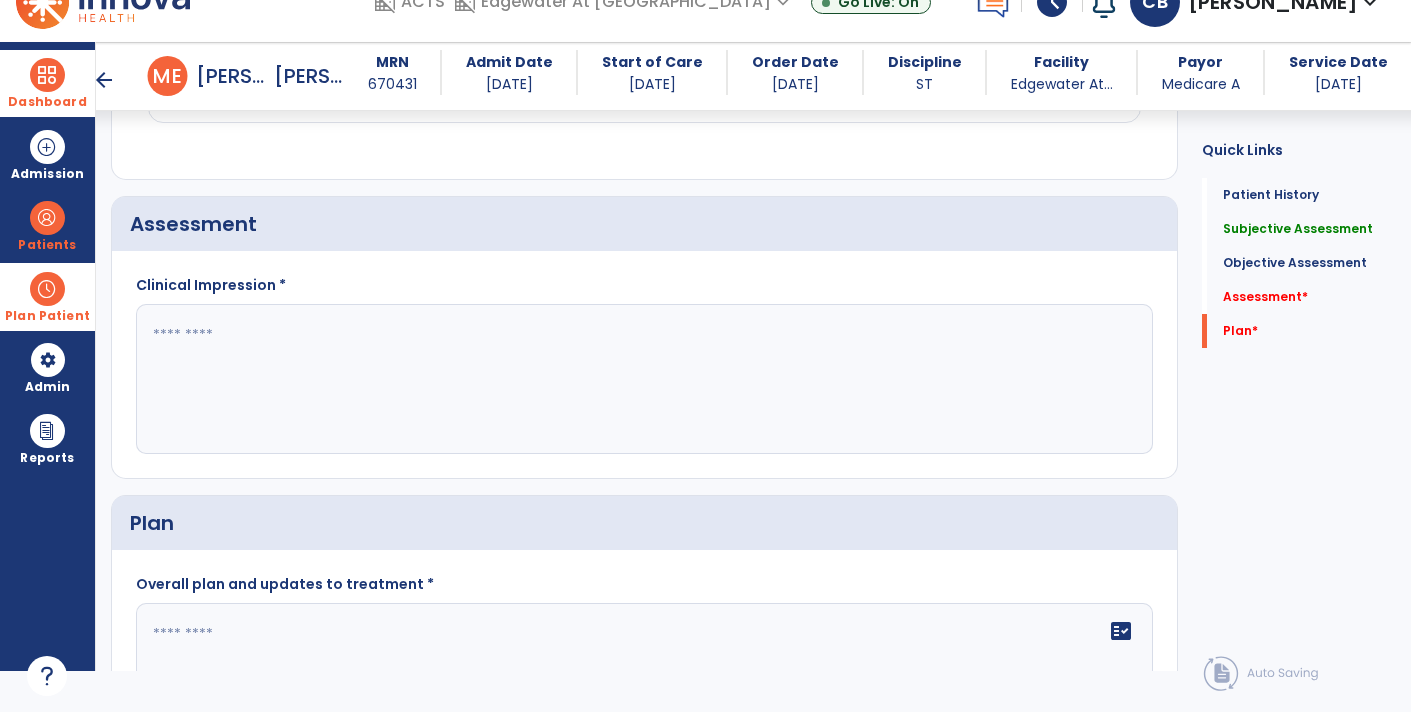 click 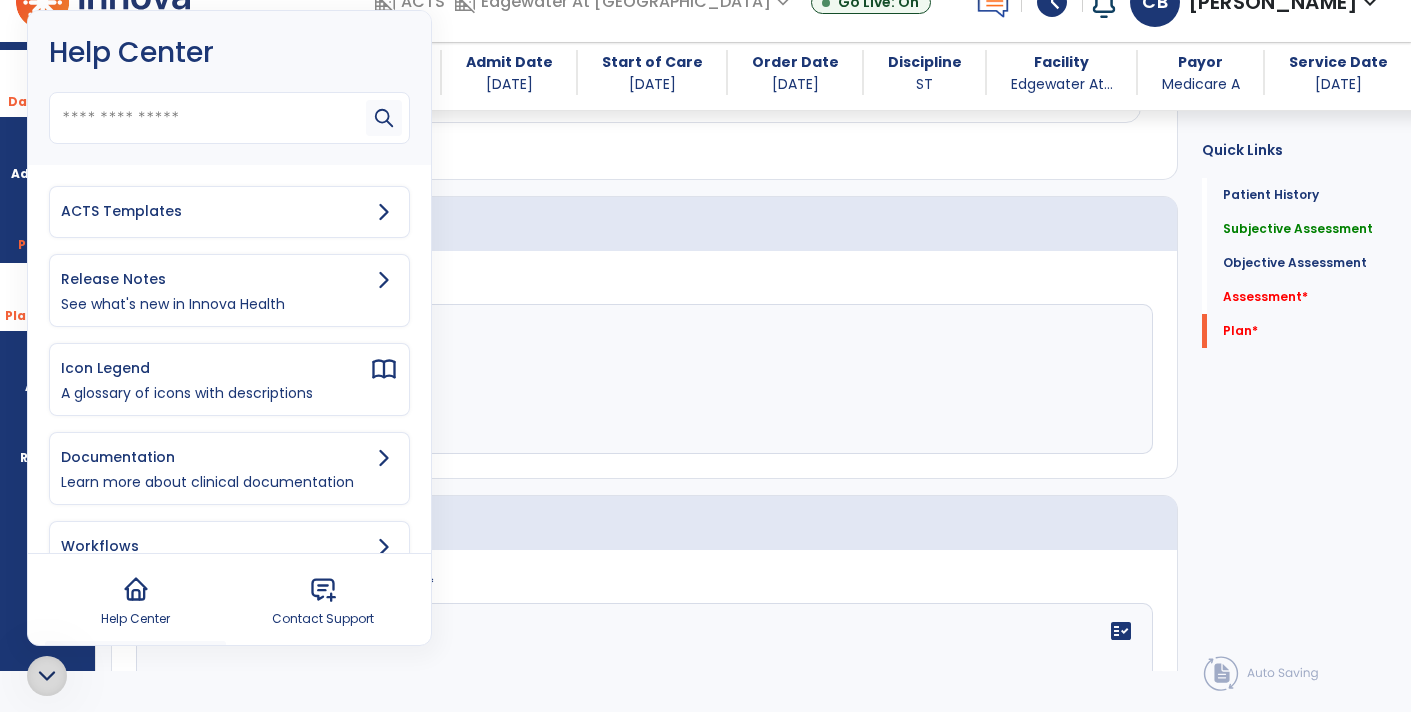 click 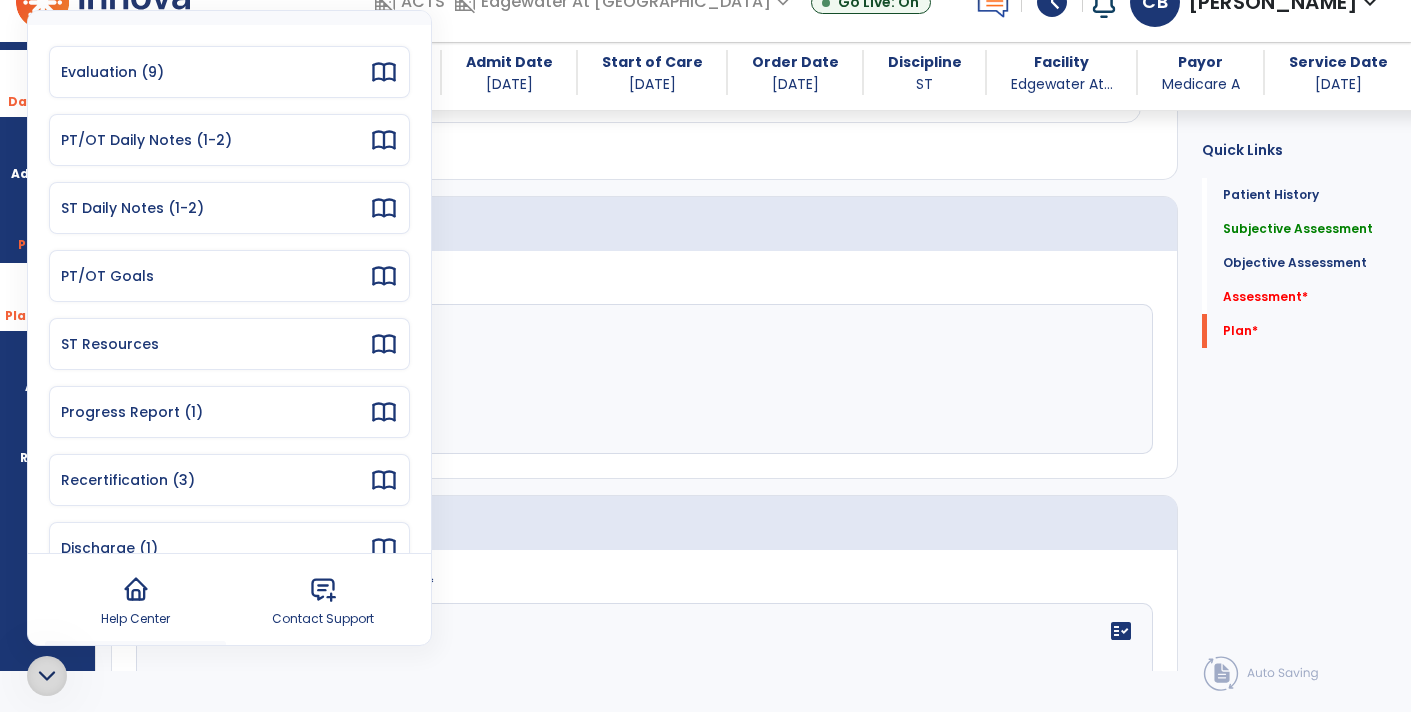 scroll, scrollTop: 69, scrollLeft: 0, axis: vertical 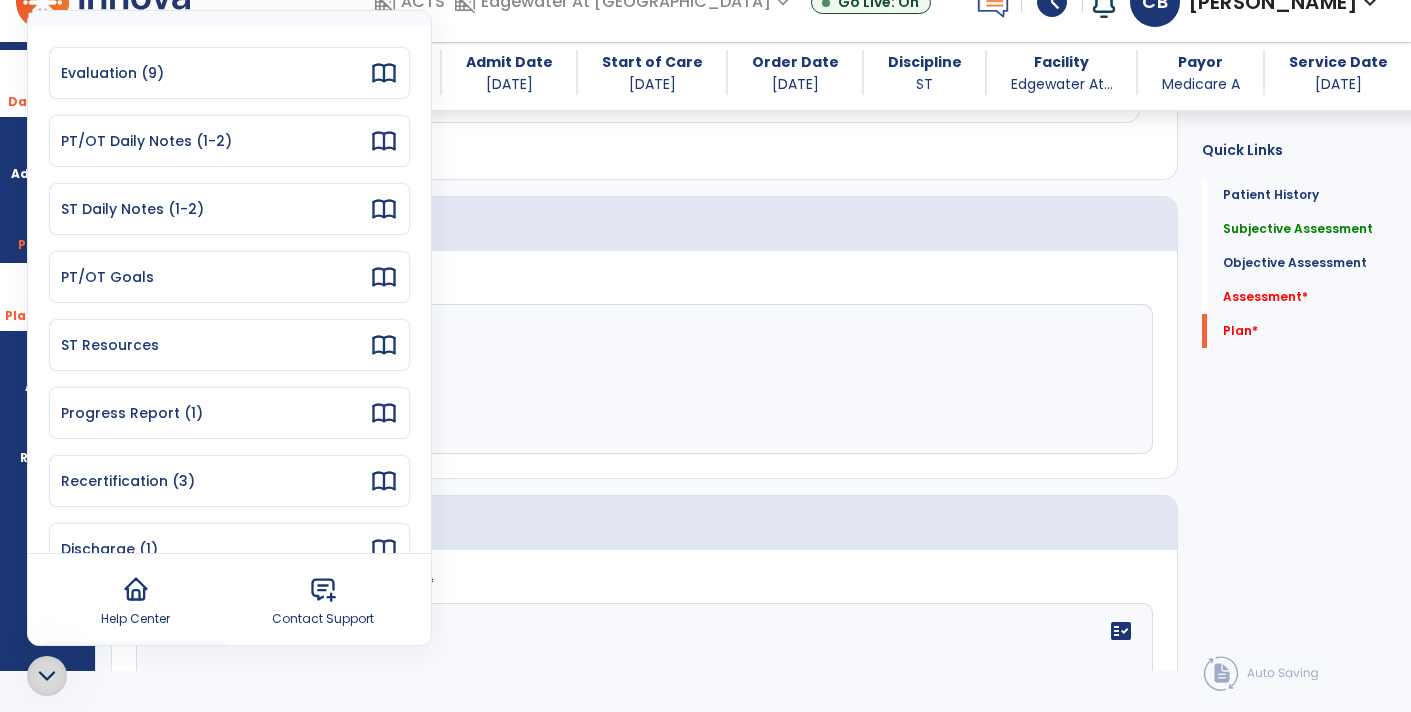 click on "Progress Report (1)" at bounding box center (215, 413) 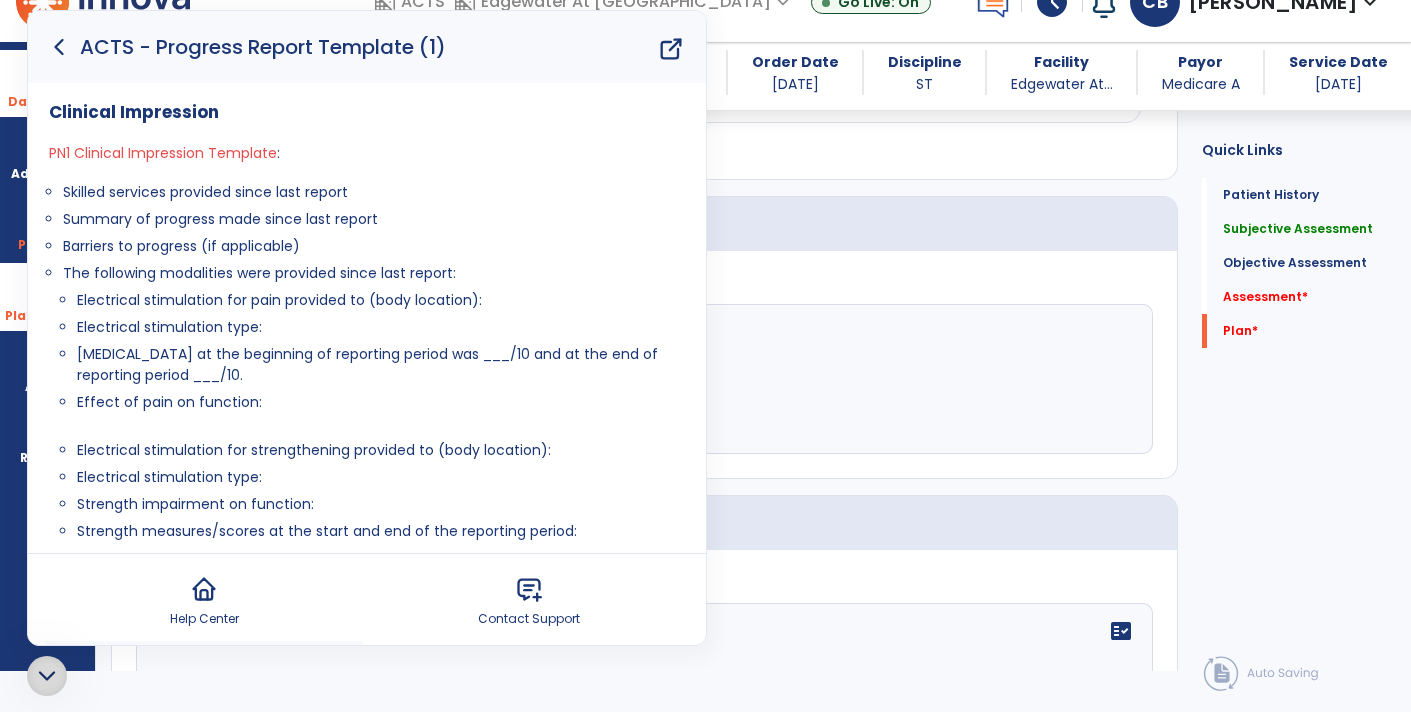 click 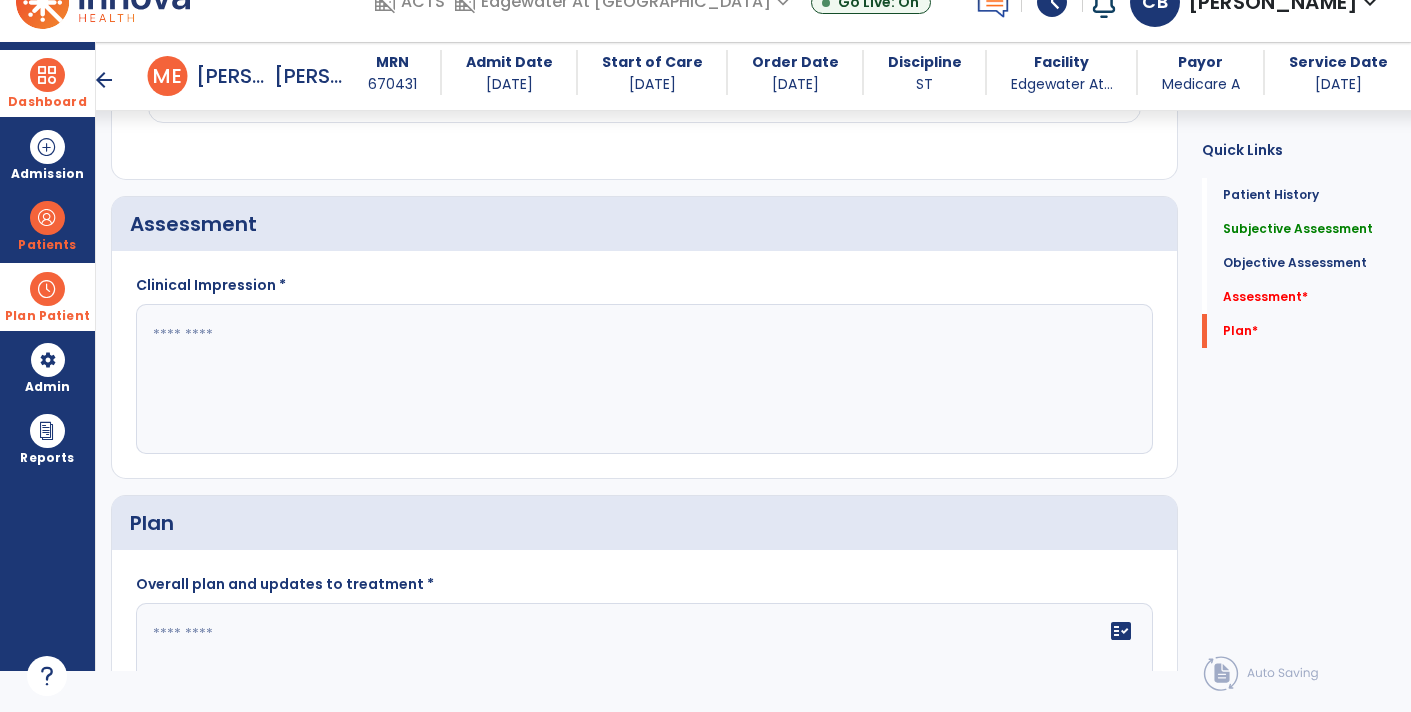 click 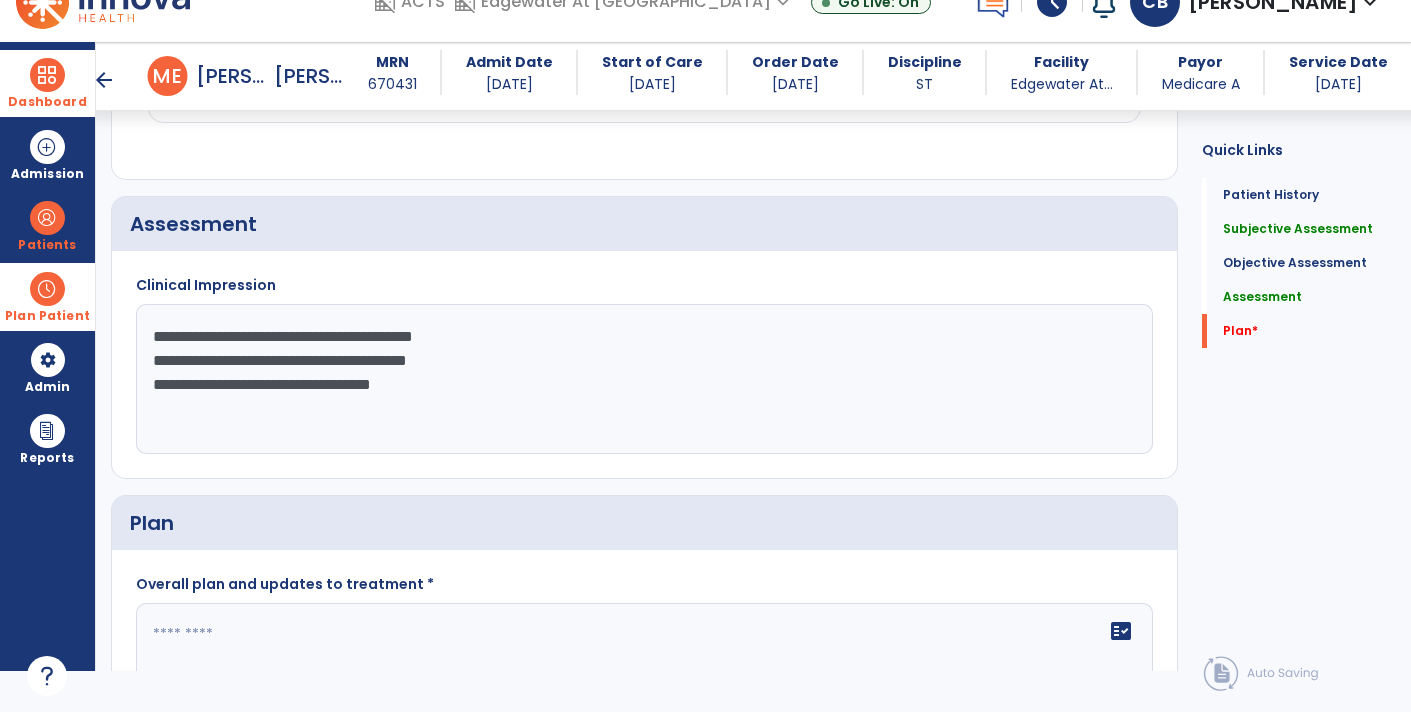 click on "**********" 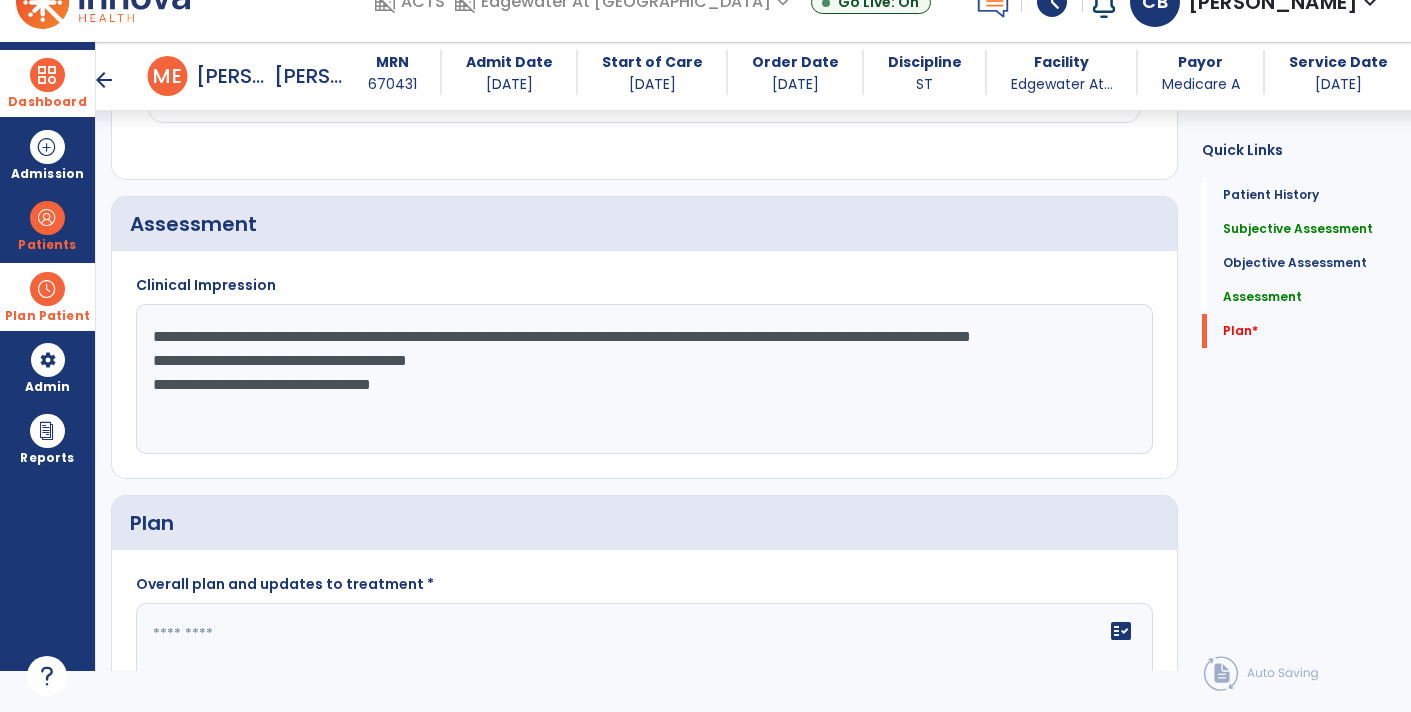 click on "**********" 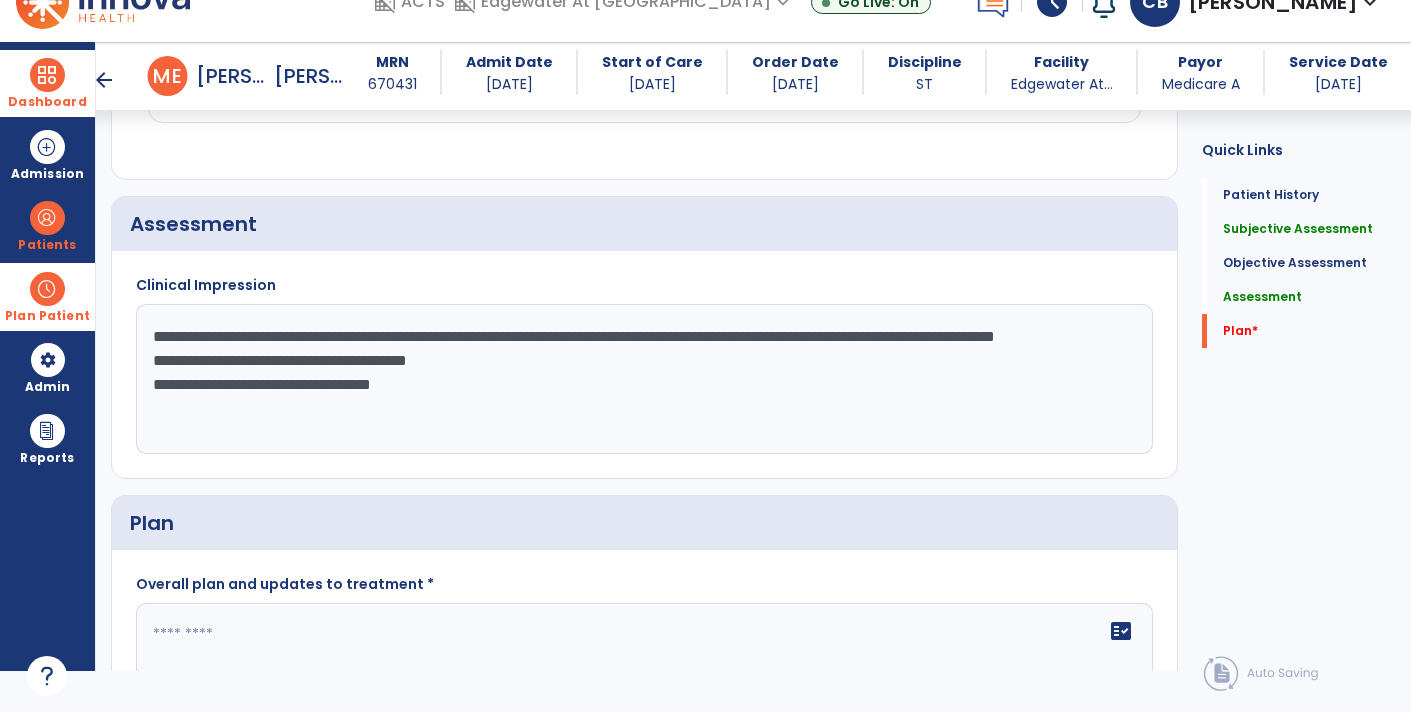 click on "**********" 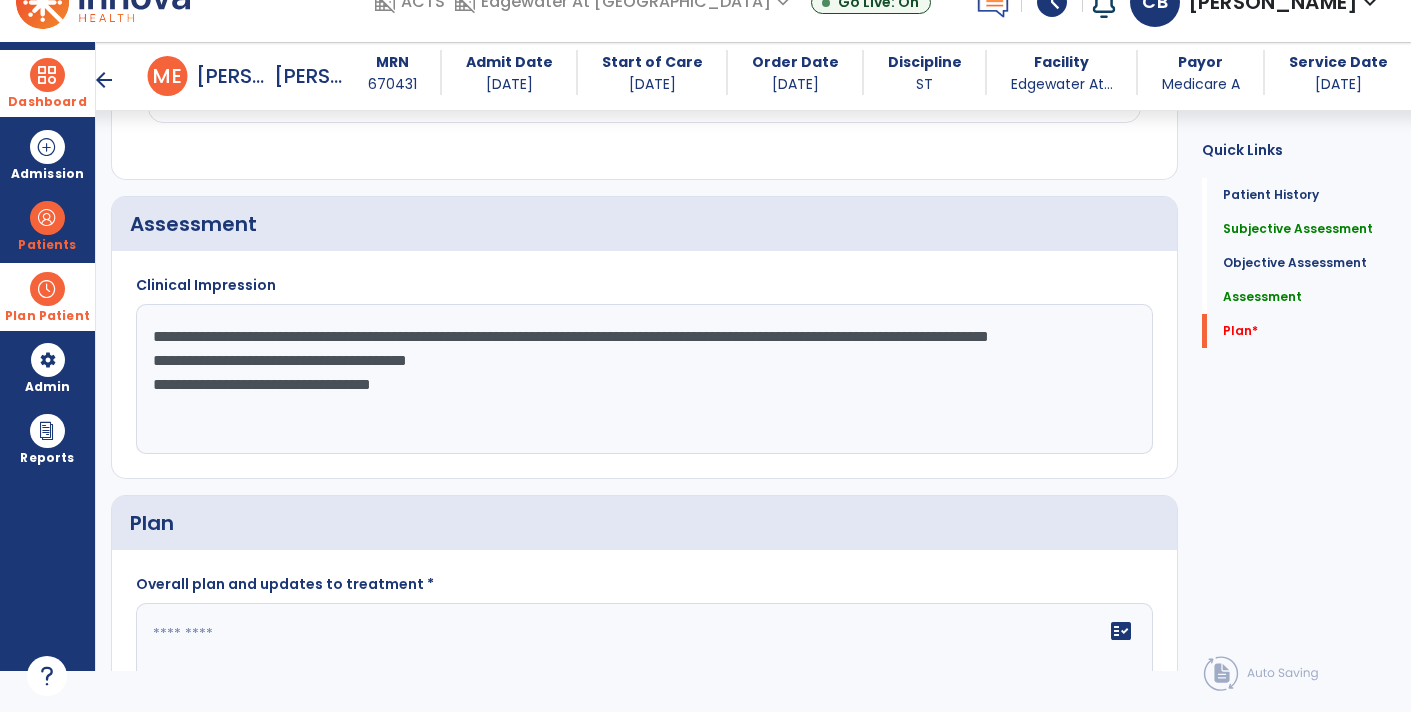 click on "**********" 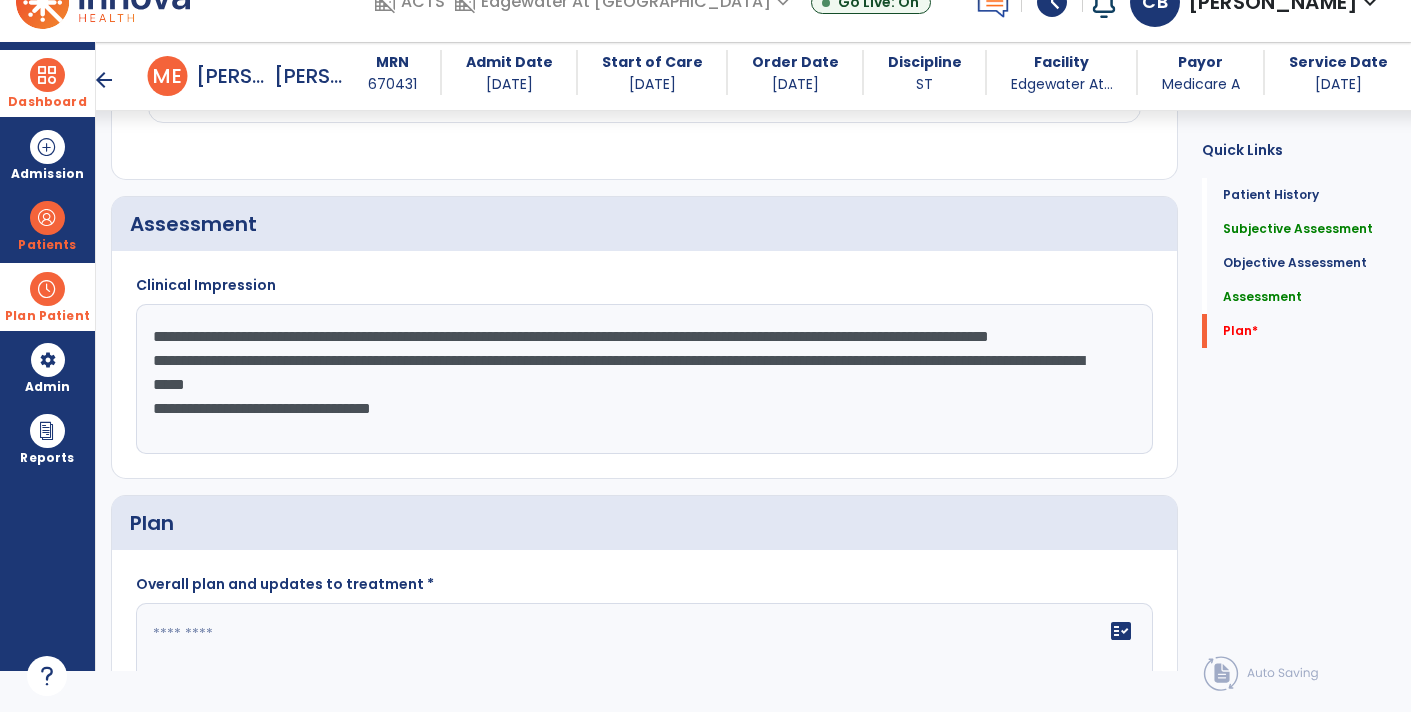 click on "**********" 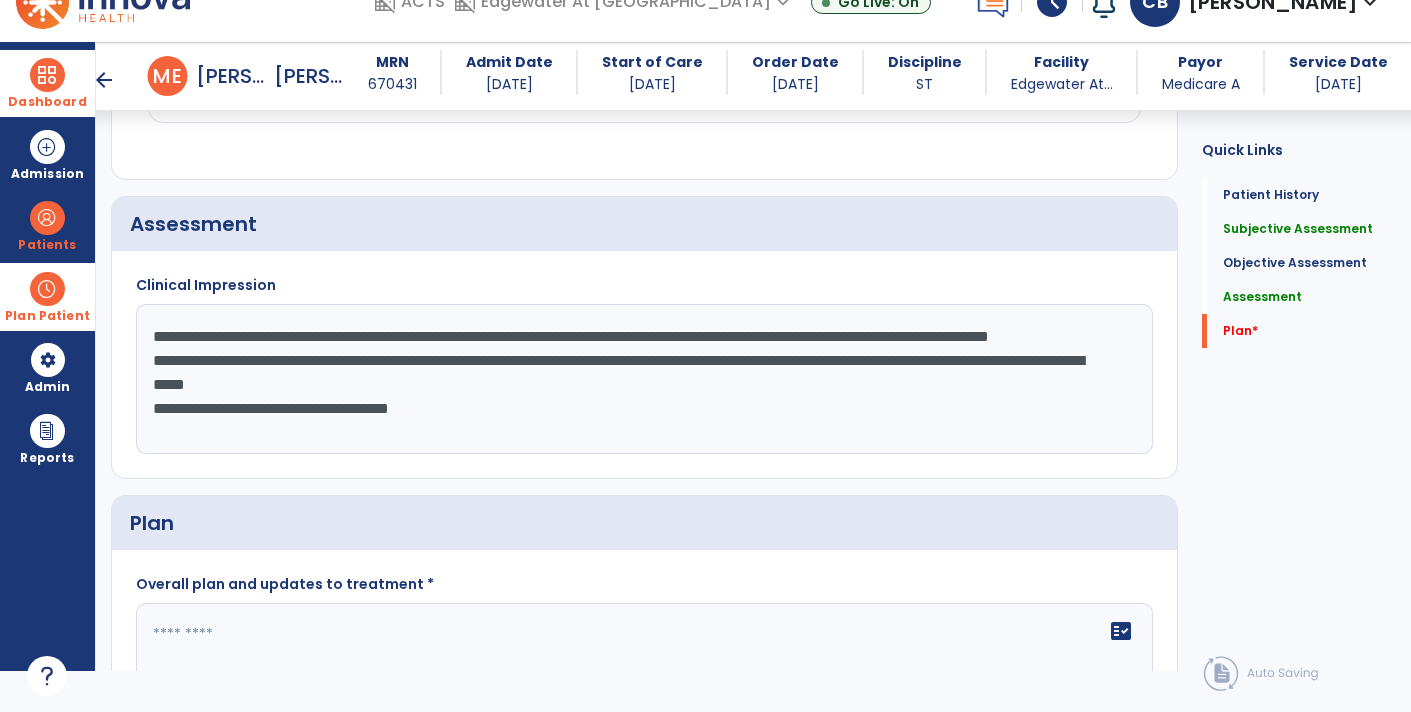 scroll, scrollTop: 1495, scrollLeft: 0, axis: vertical 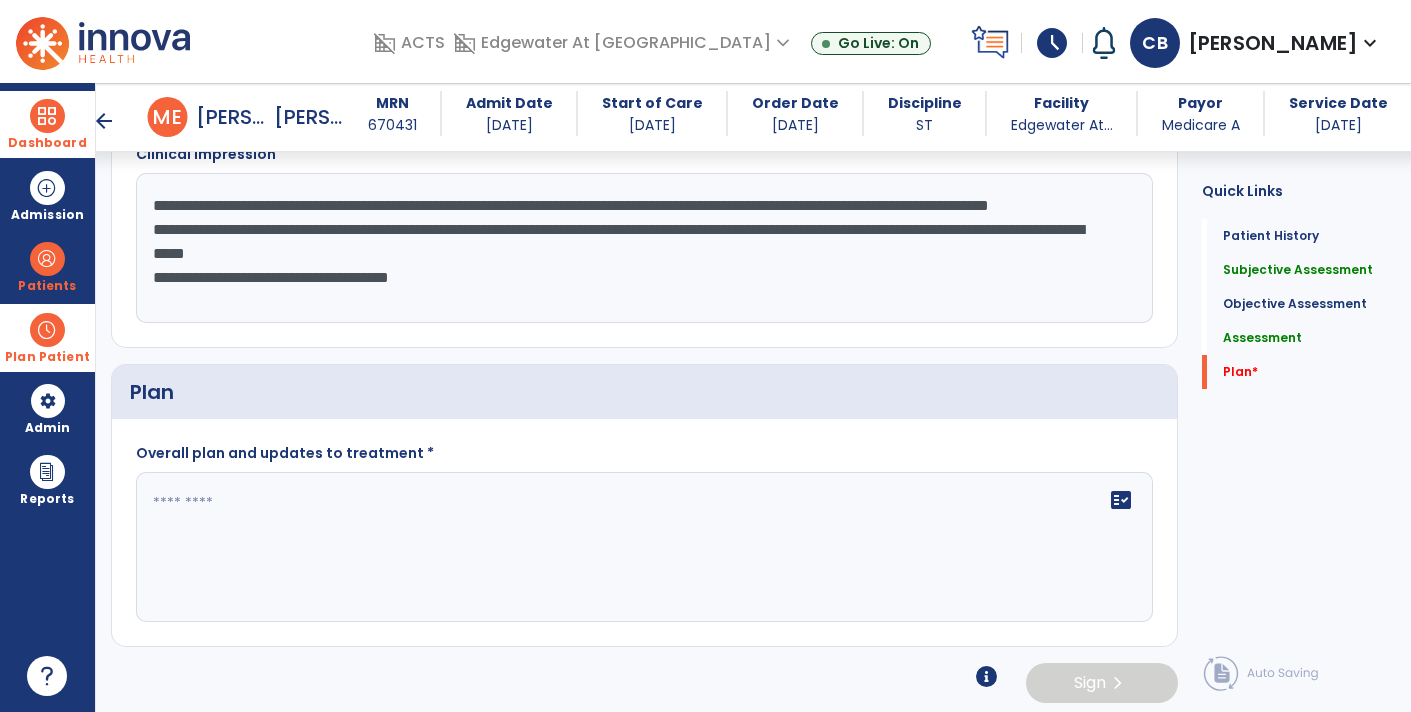 type on "**********" 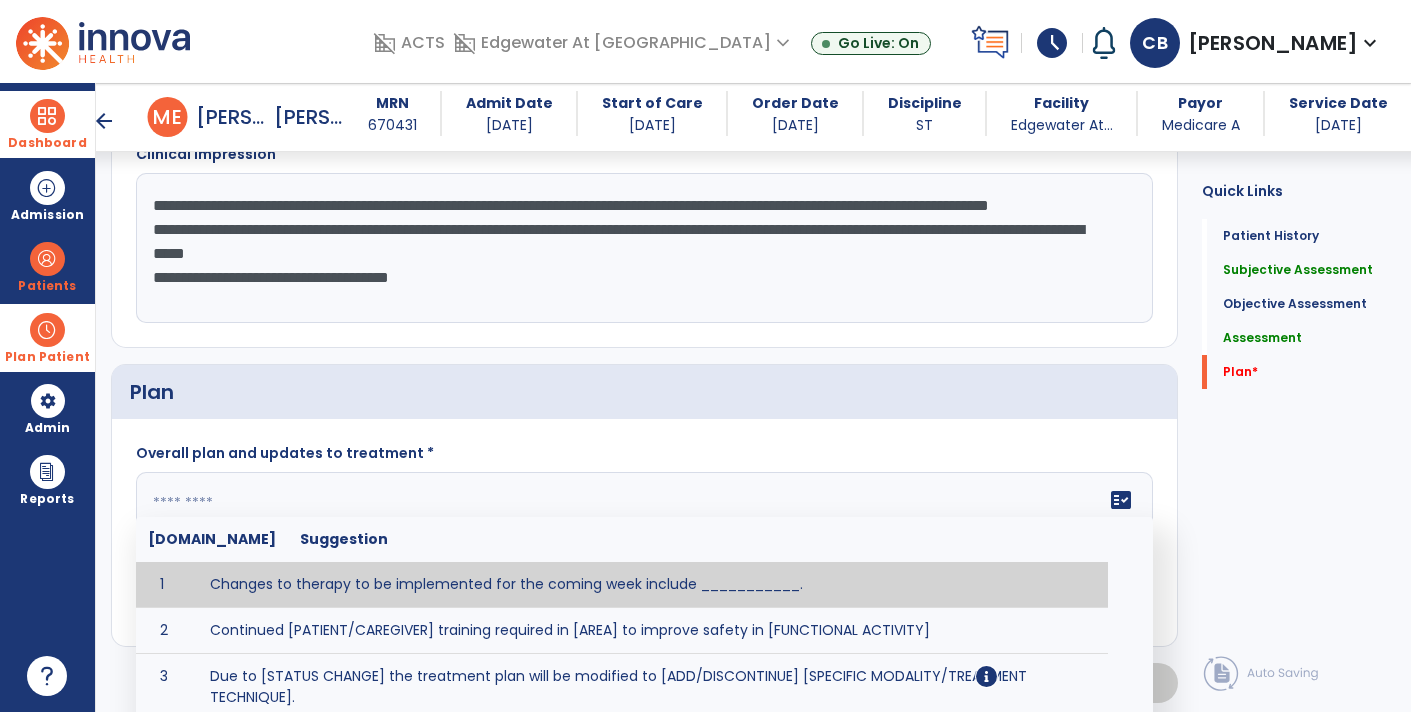 click on "Plan" 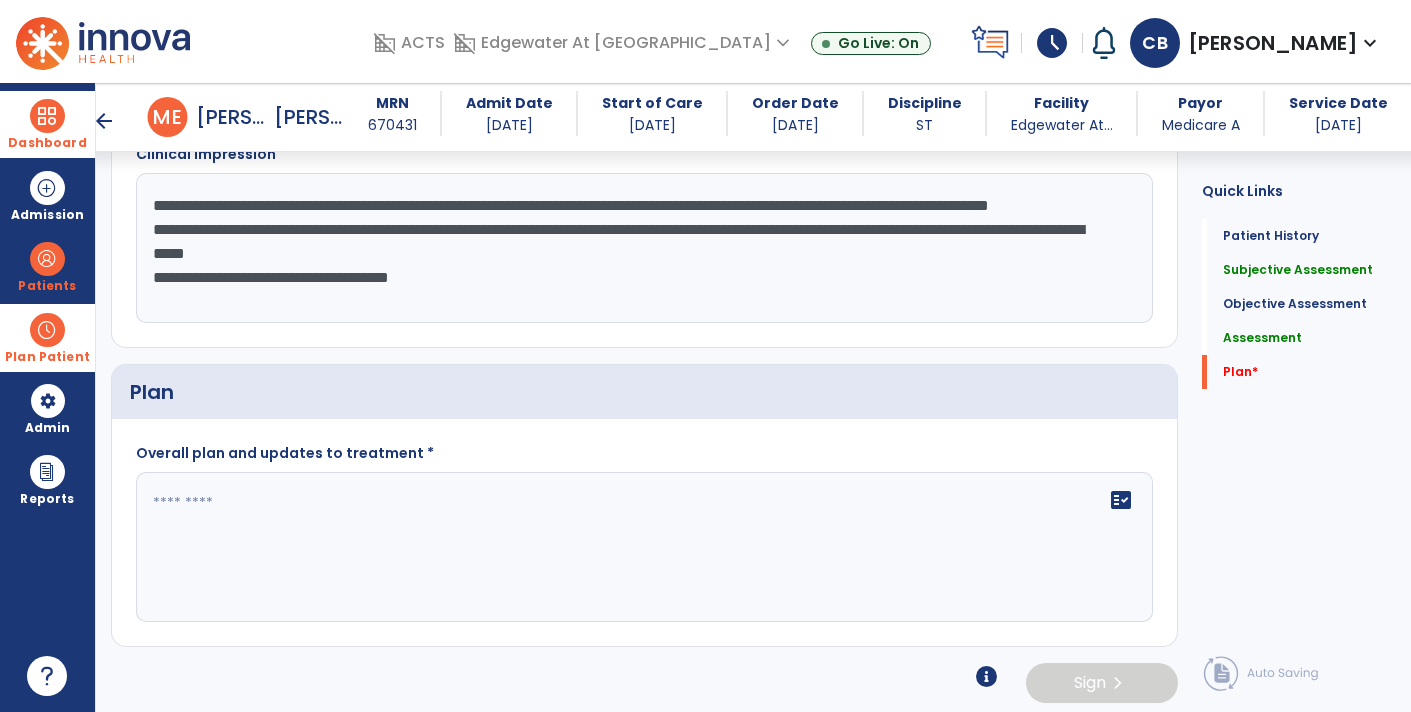 click on "arrow_back" at bounding box center (104, 121) 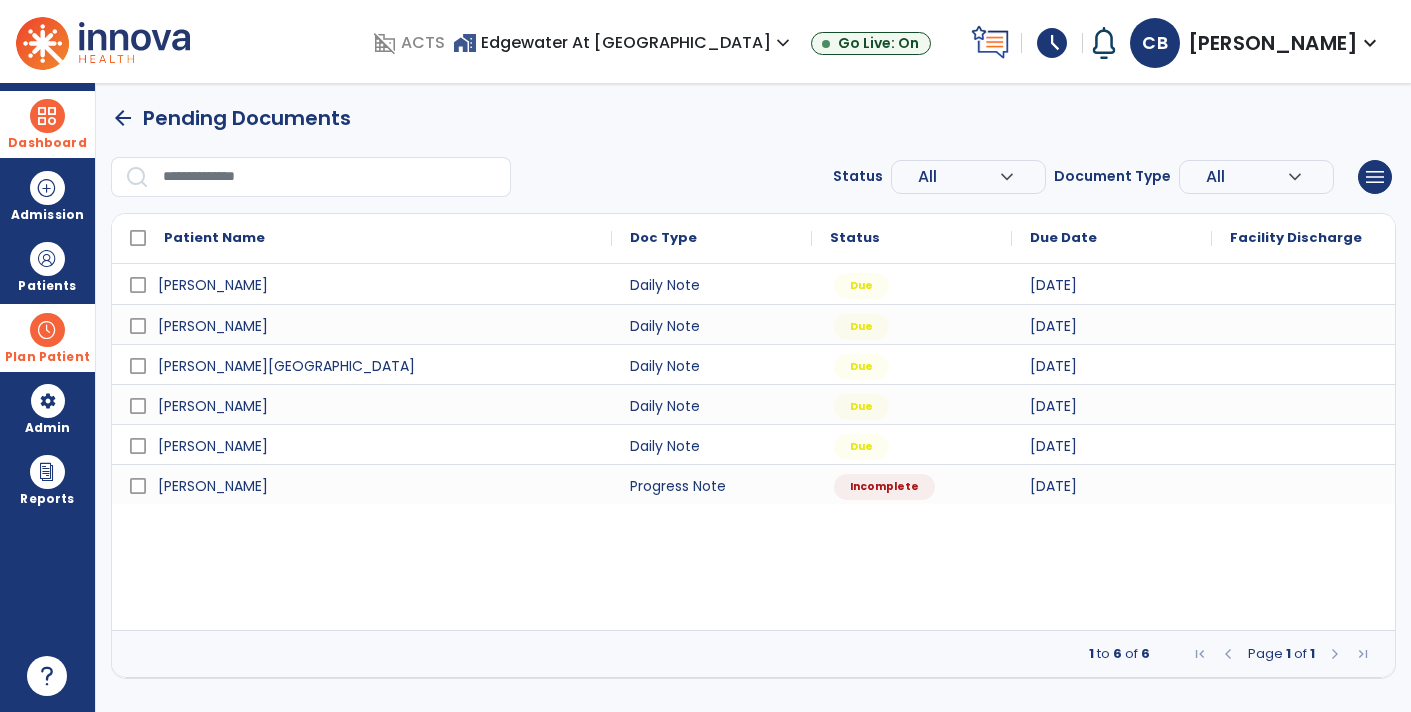 scroll, scrollTop: 0, scrollLeft: 0, axis: both 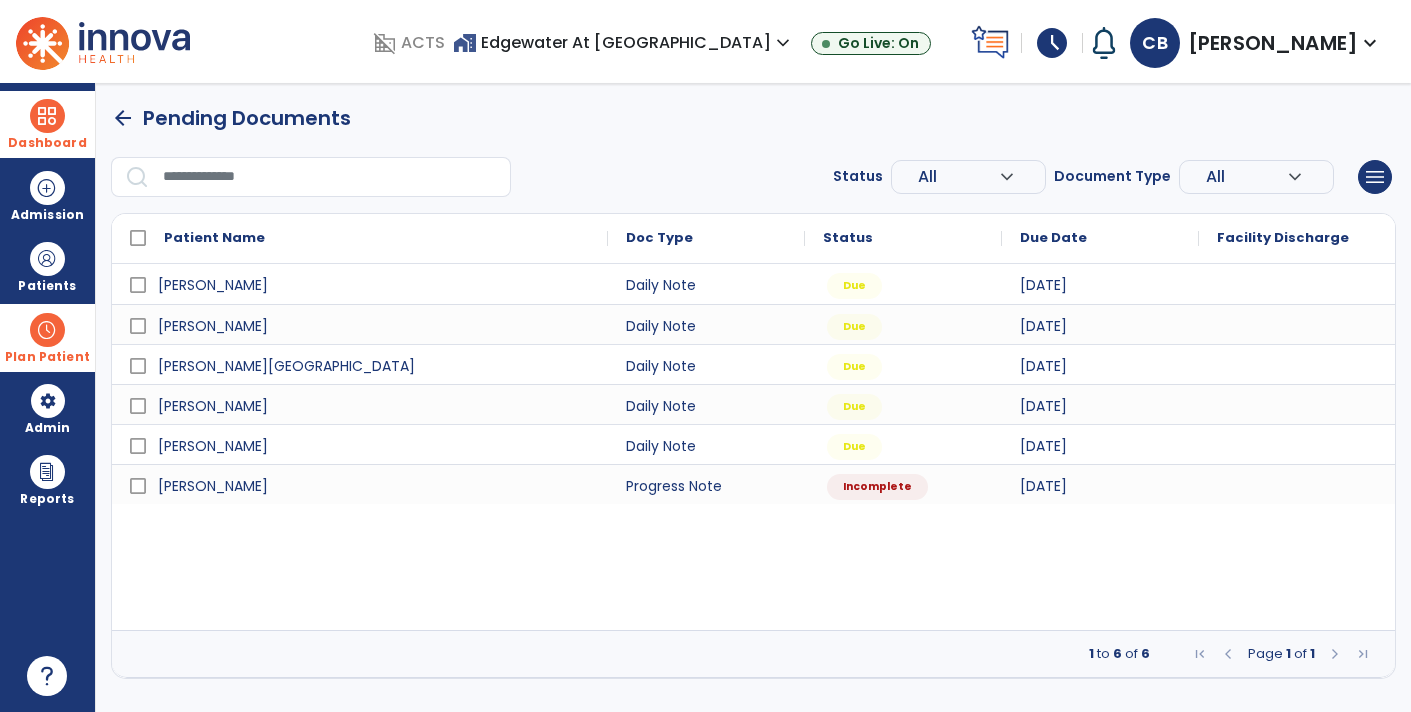 click at bounding box center [1297, 484] 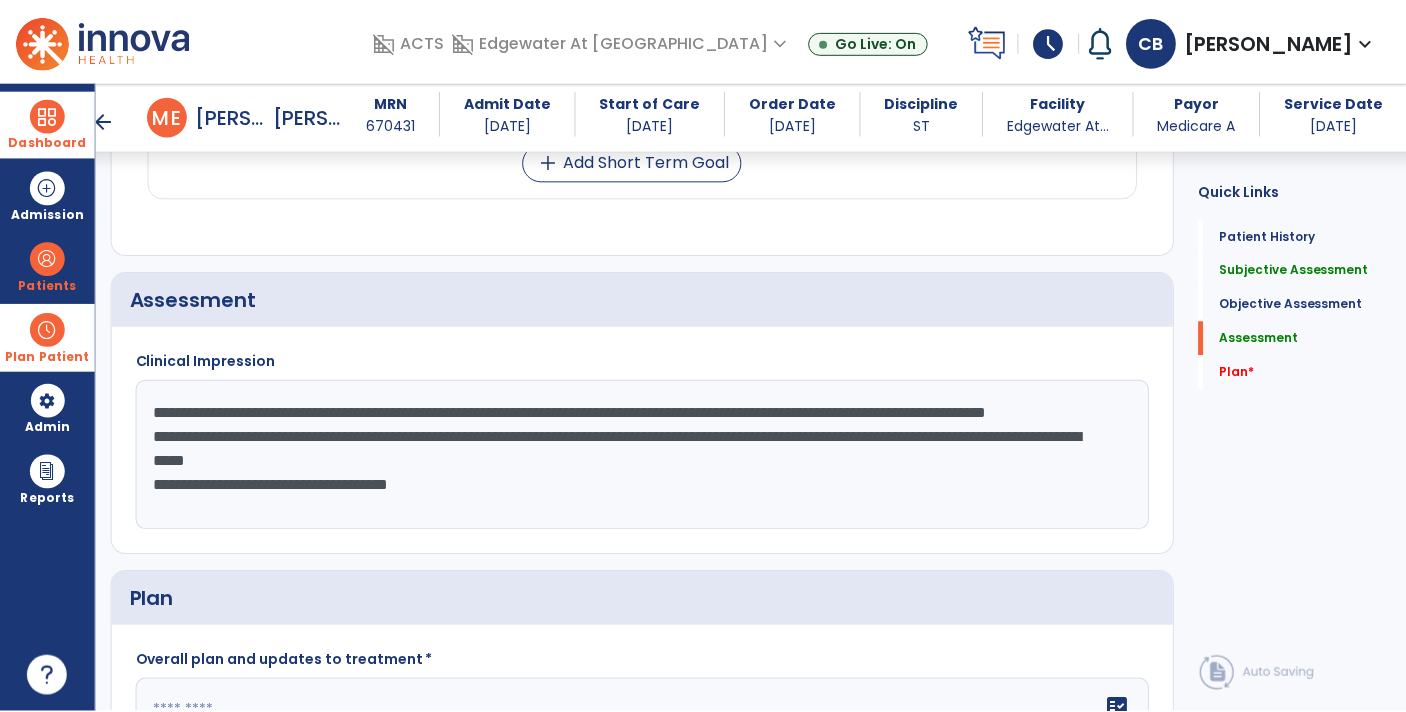 scroll, scrollTop: 1579, scrollLeft: 0, axis: vertical 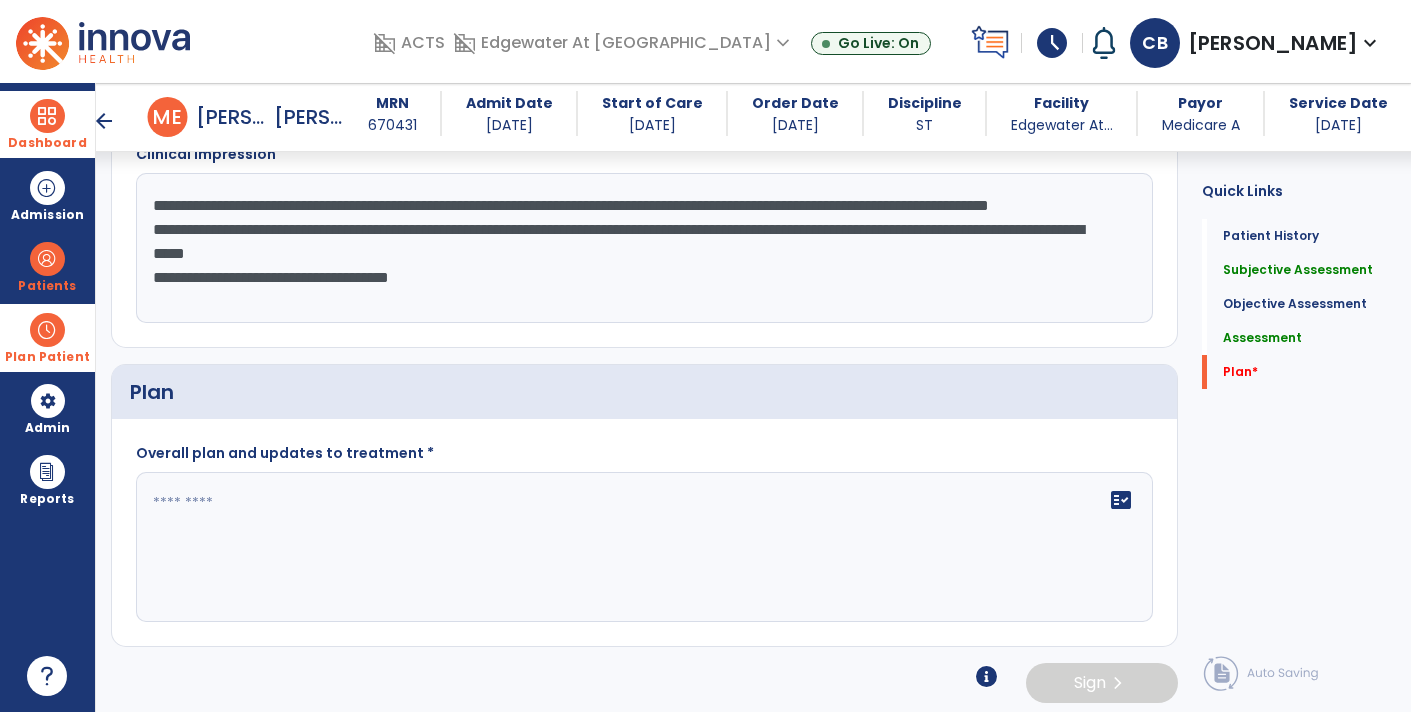 click 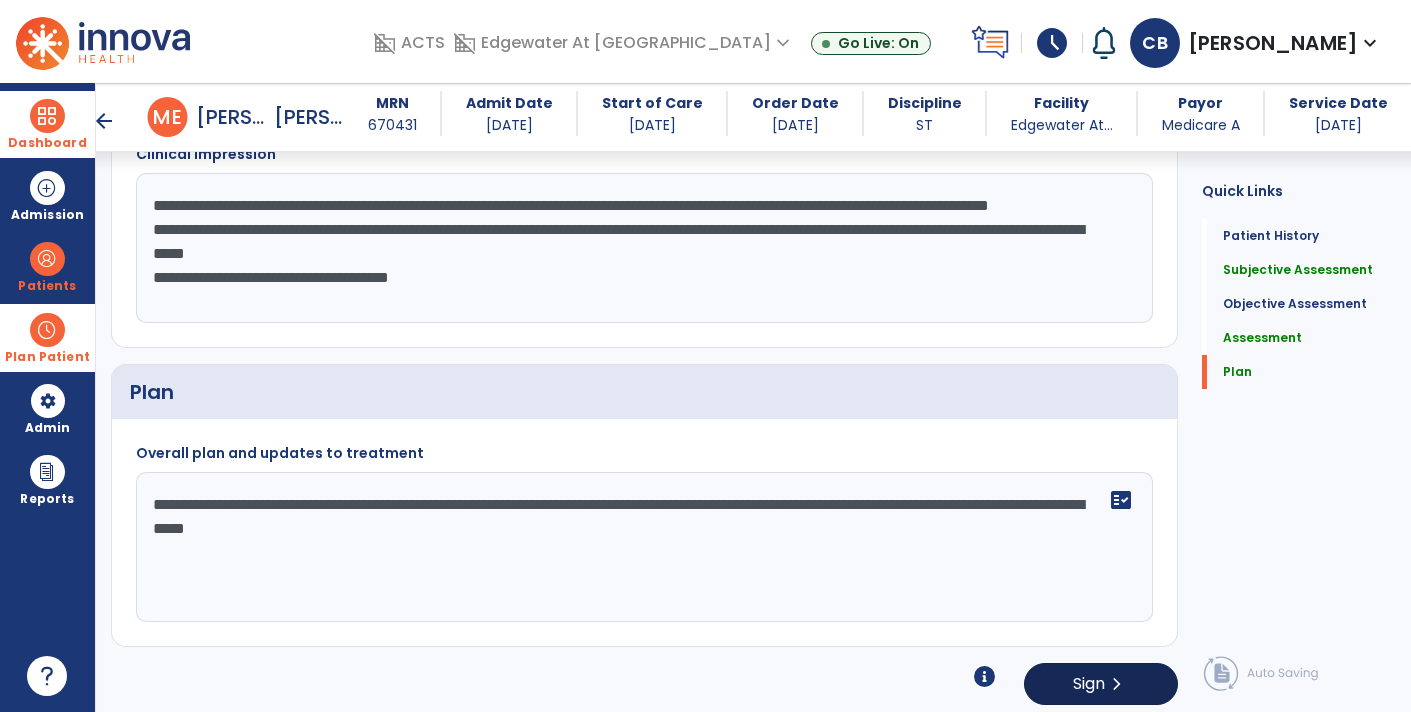 type on "**********" 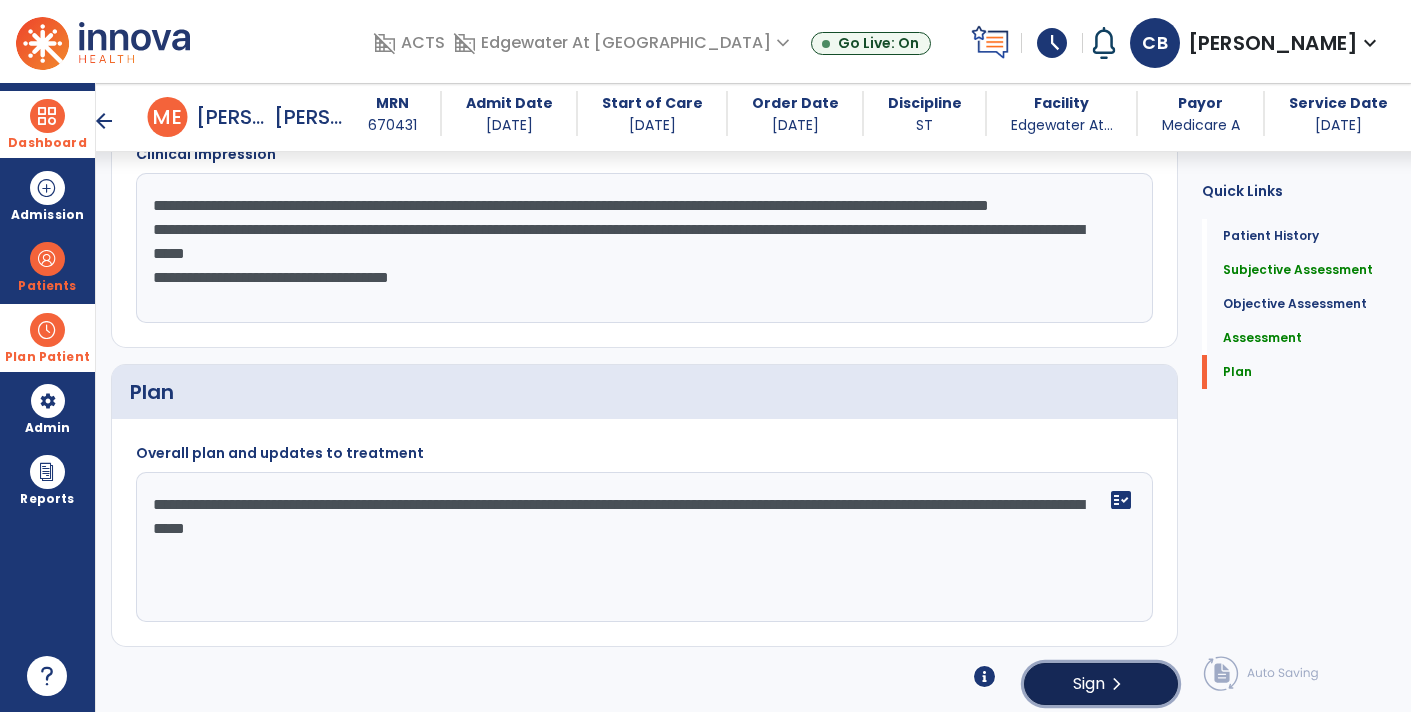 click on "Sign" 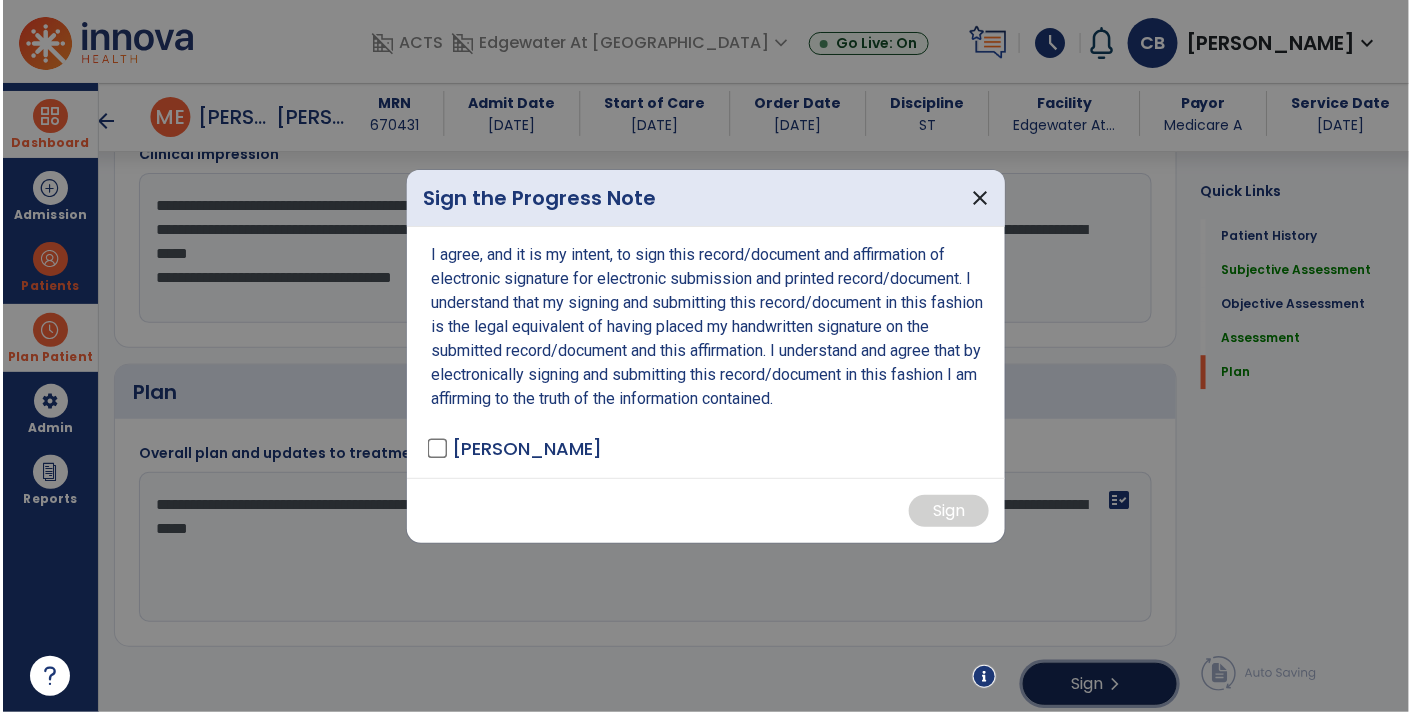 scroll, scrollTop: 1579, scrollLeft: 0, axis: vertical 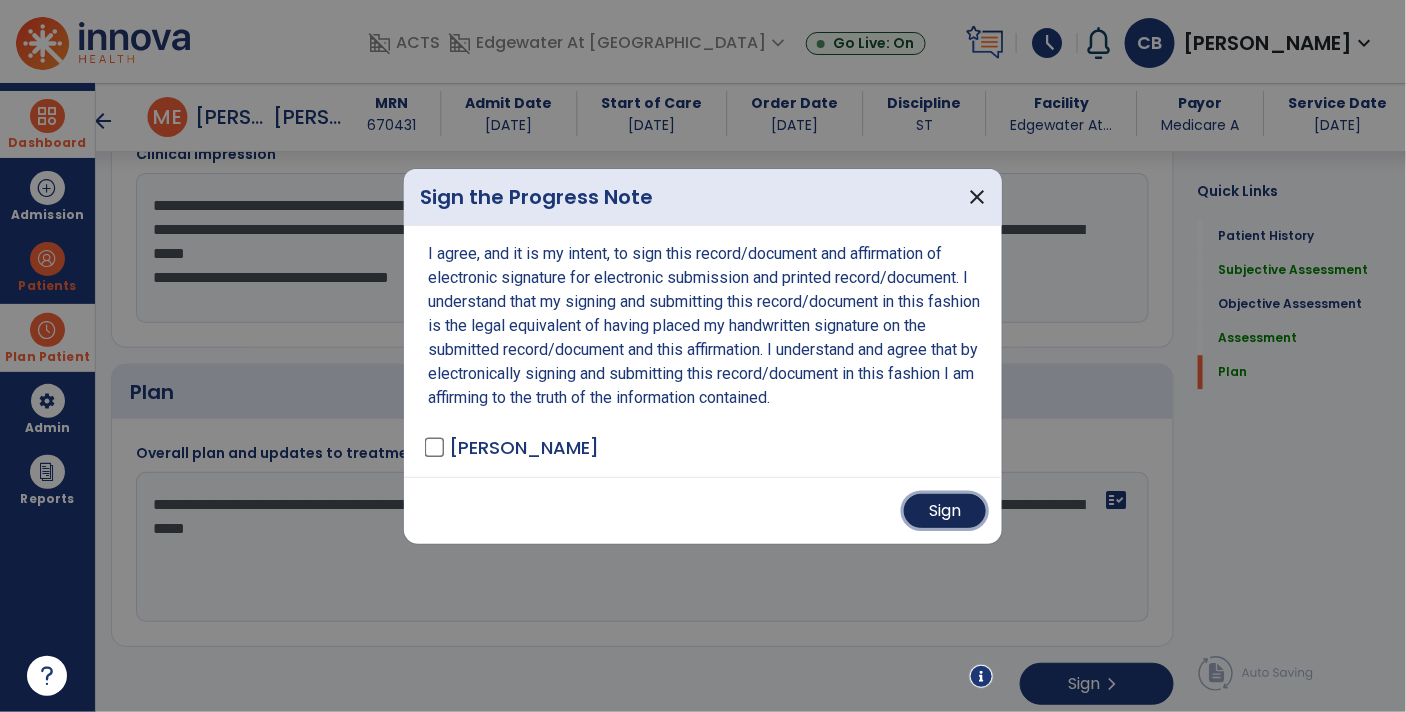 click on "Sign" at bounding box center (945, 511) 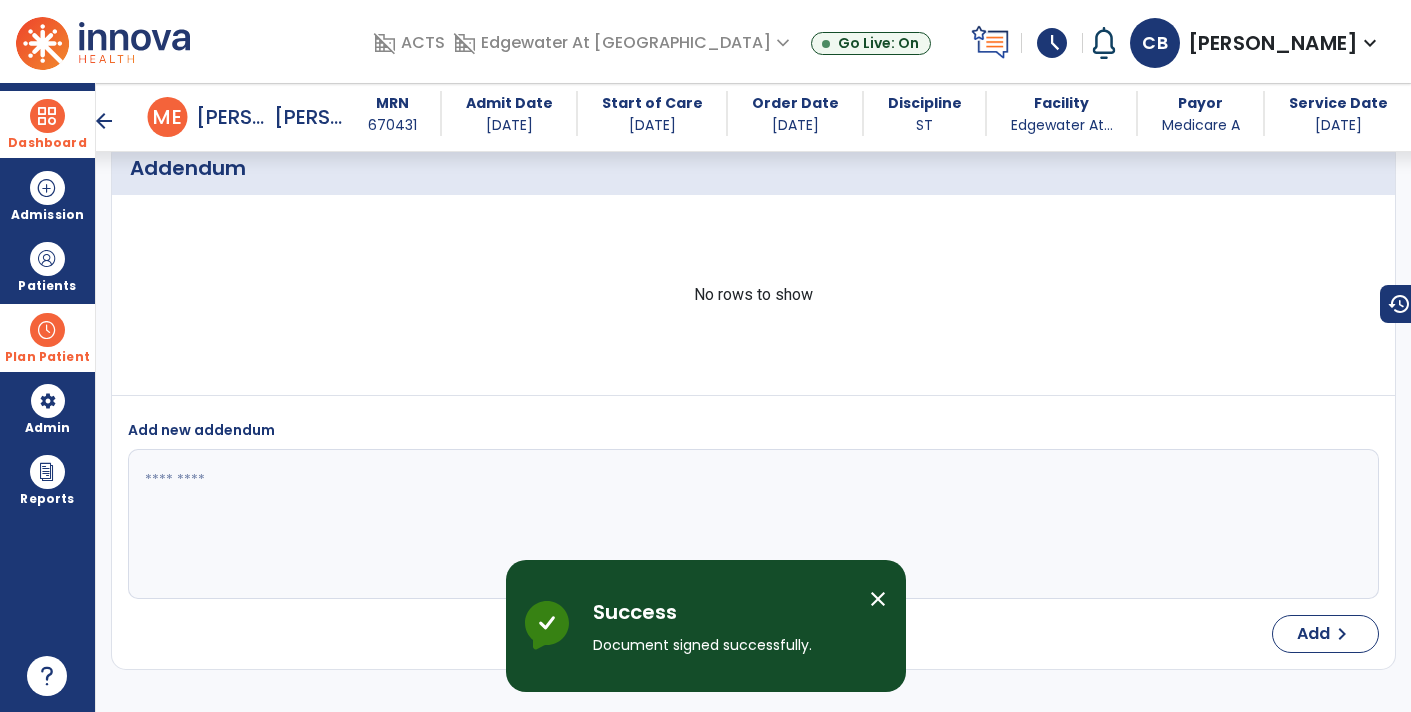 scroll, scrollTop: 2154, scrollLeft: 0, axis: vertical 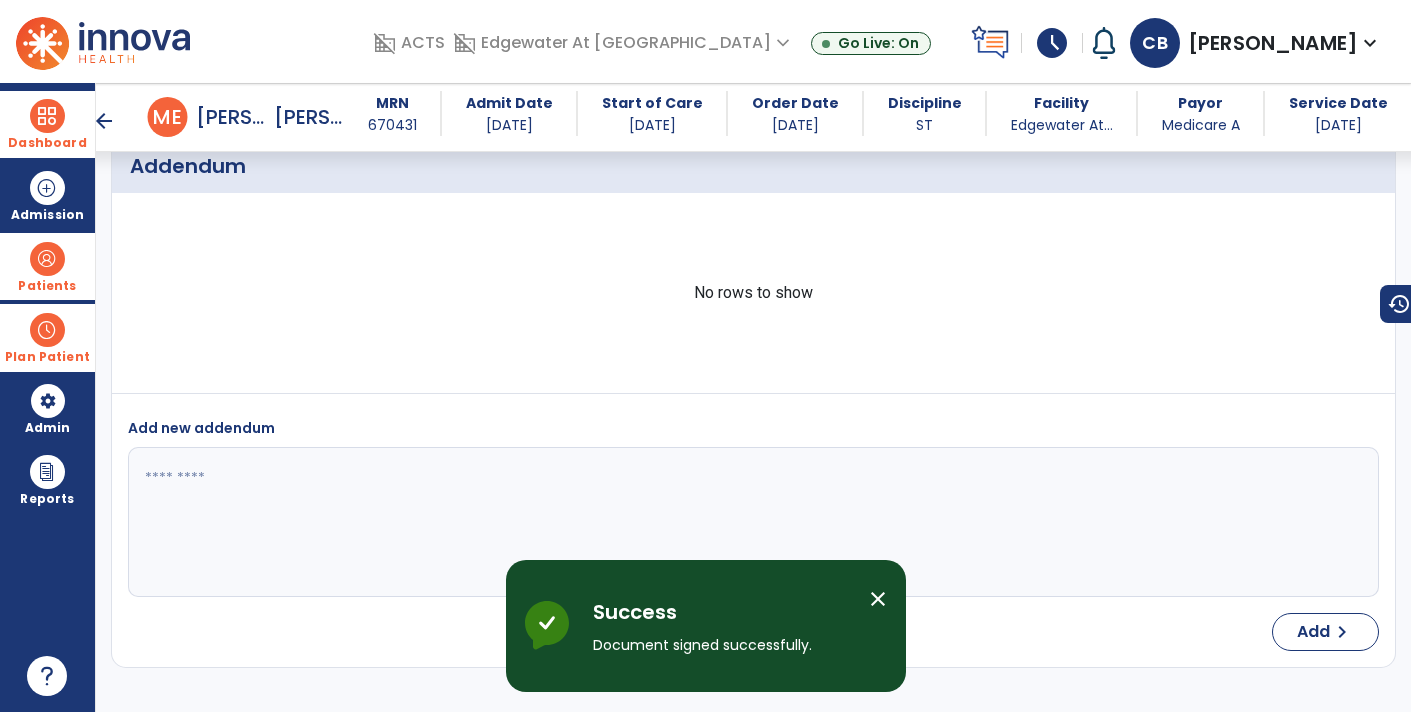 click on "Patients" at bounding box center (47, 266) 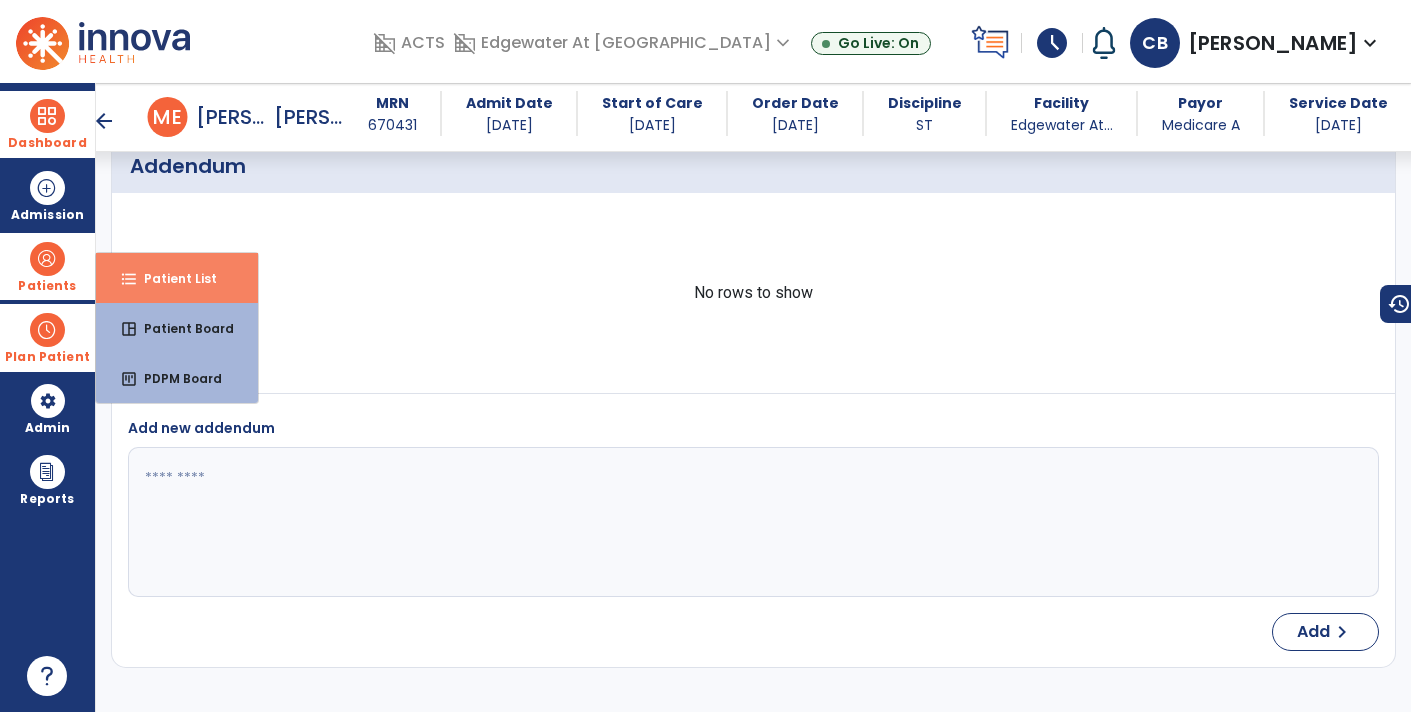 click on "format_list_bulleted  Patient List" at bounding box center [177, 278] 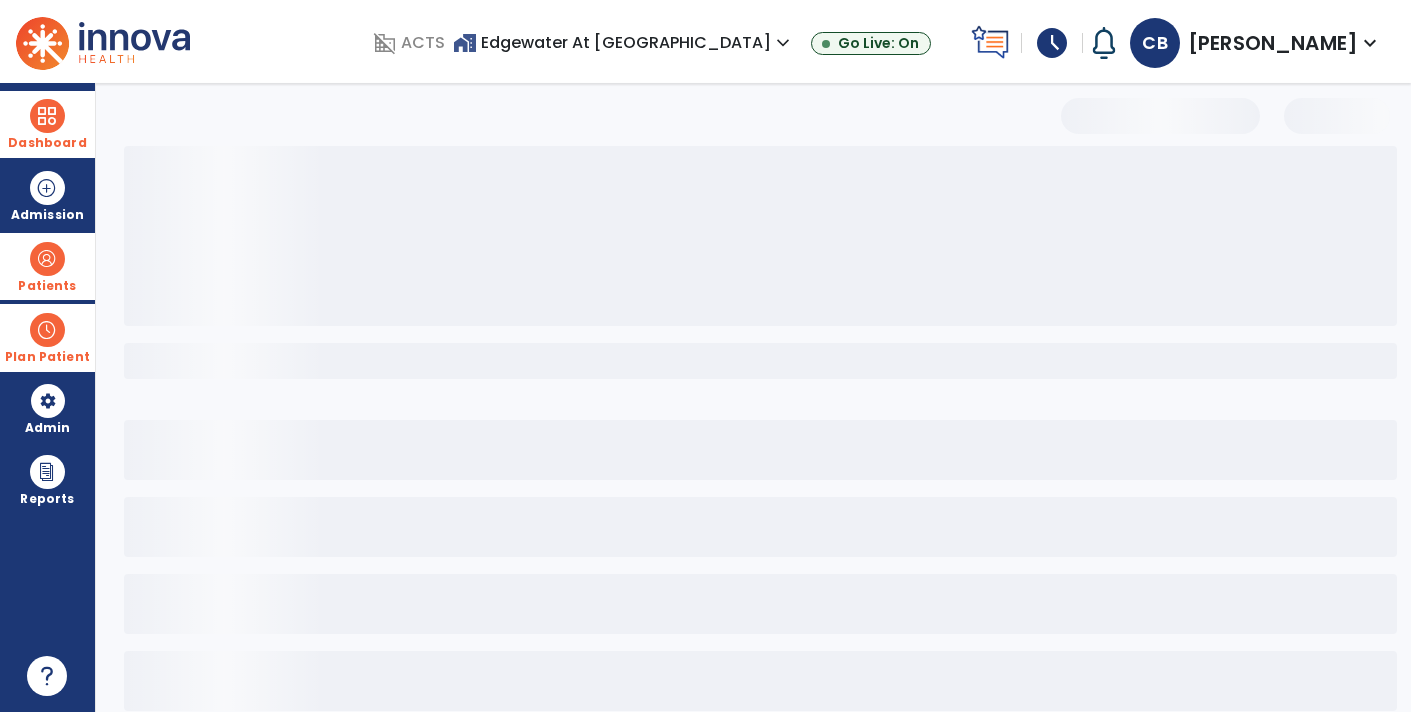 scroll, scrollTop: 0, scrollLeft: 0, axis: both 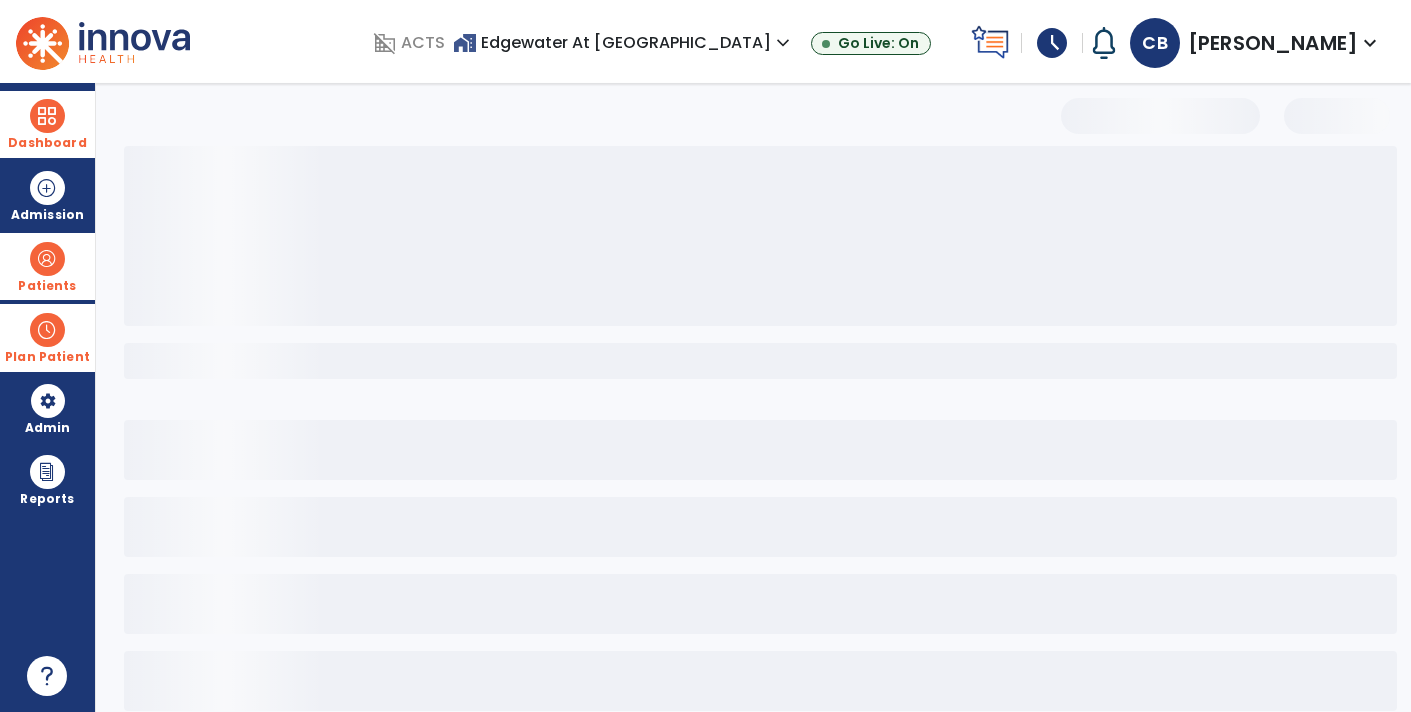 select on "***" 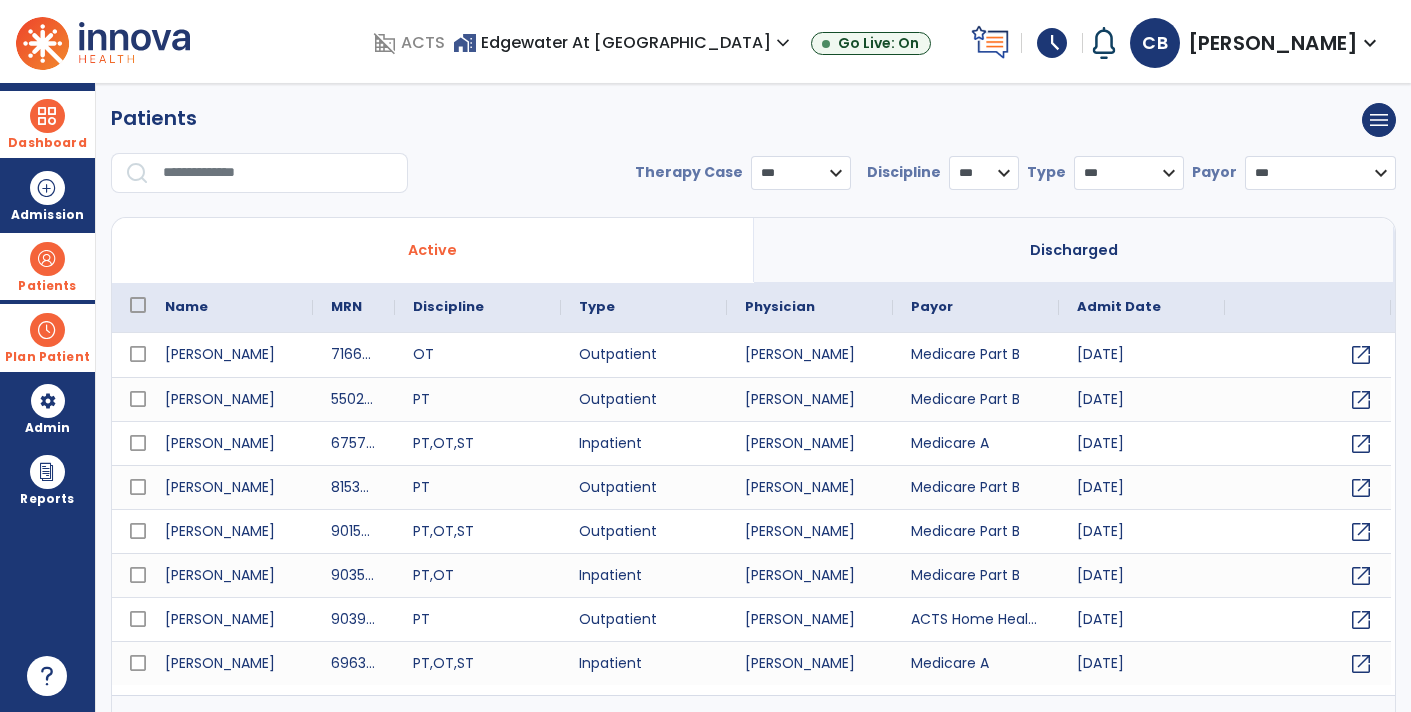 click at bounding box center [278, 173] 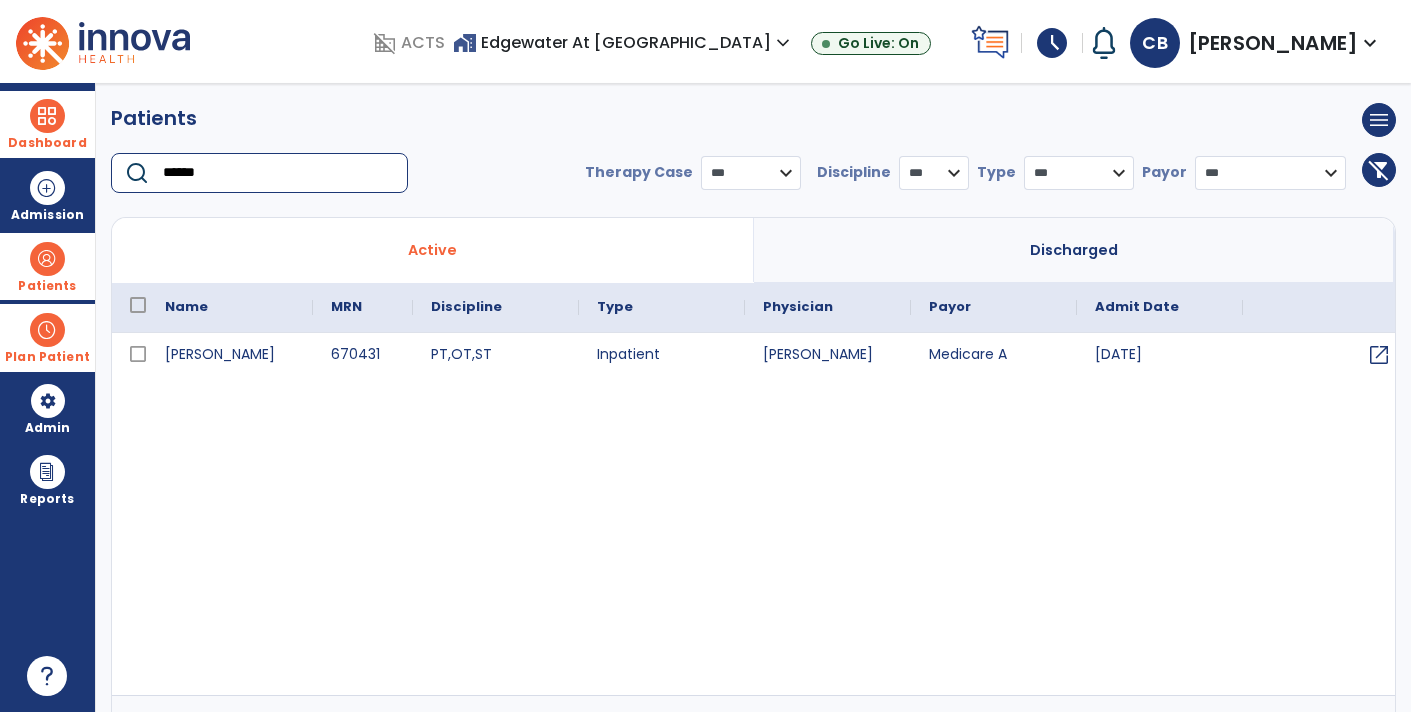 type on "******" 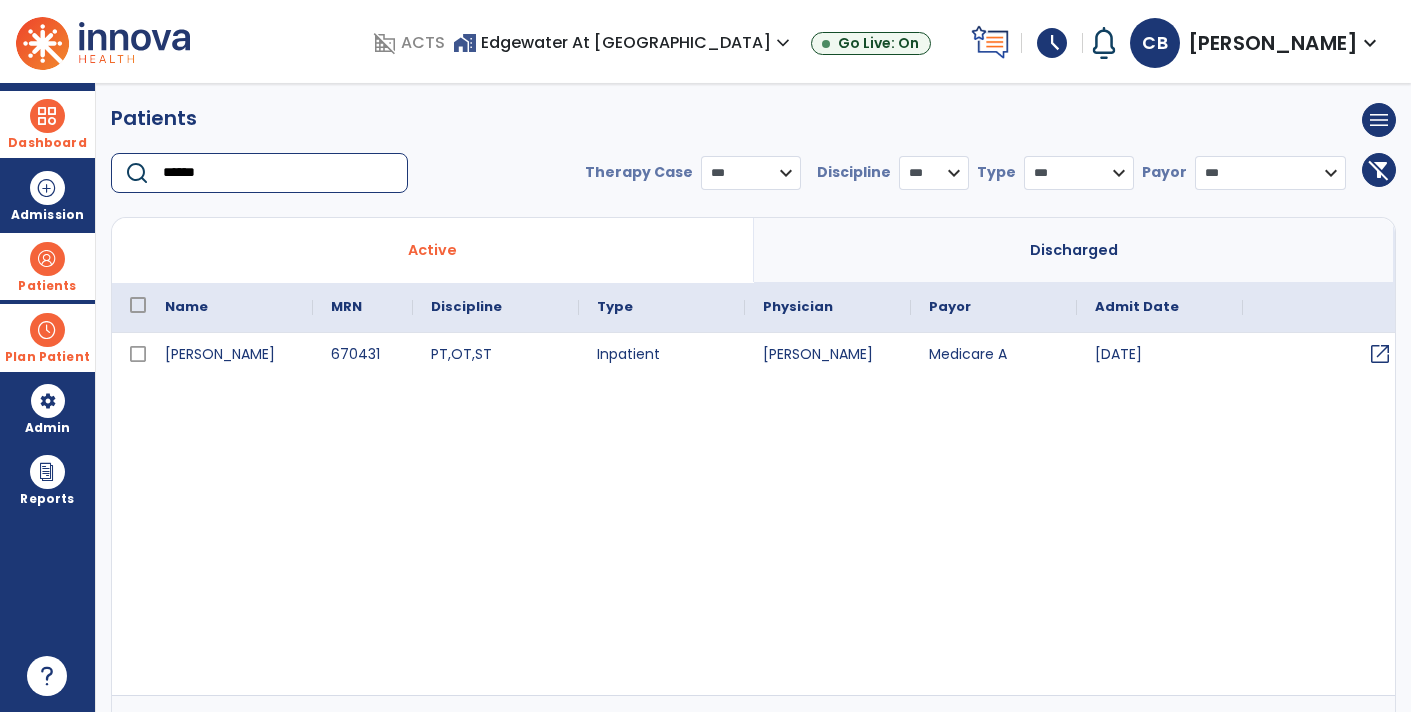 click on "open_in_new" at bounding box center (1380, 354) 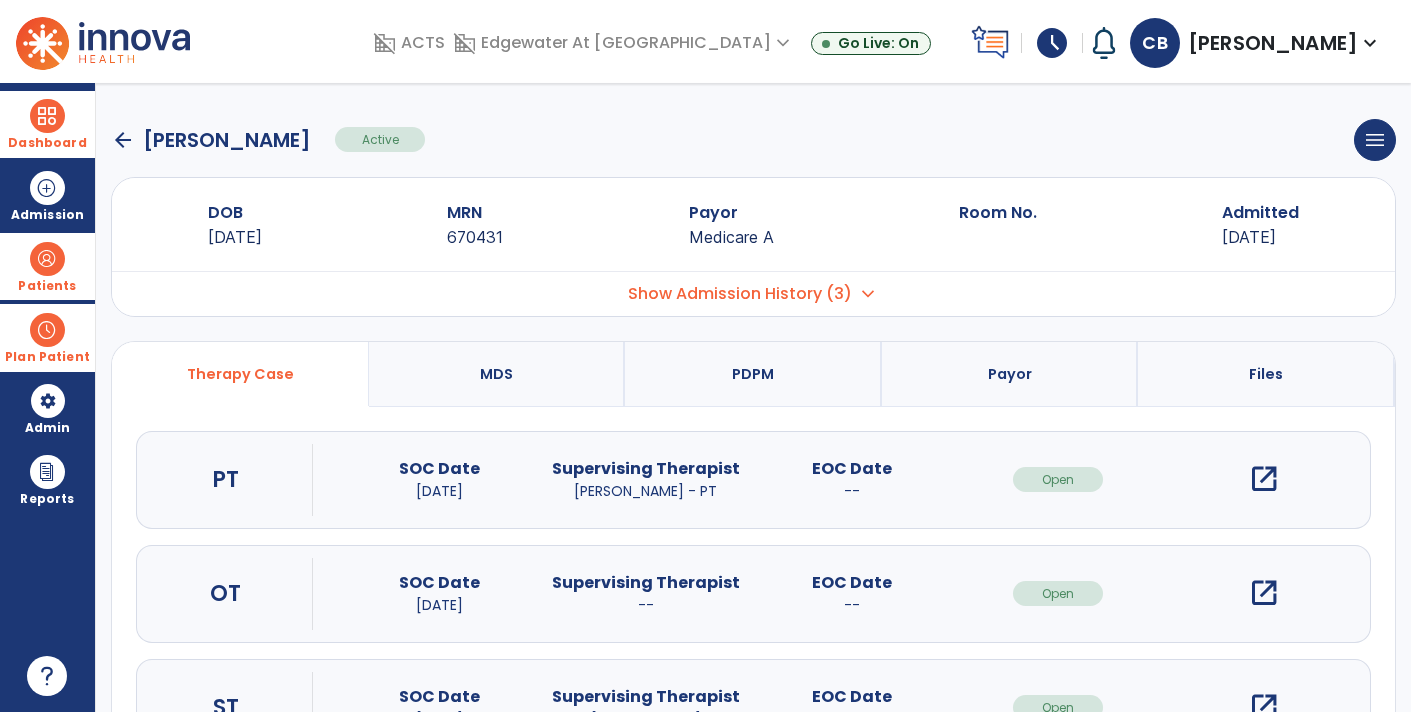 scroll, scrollTop: 89, scrollLeft: 0, axis: vertical 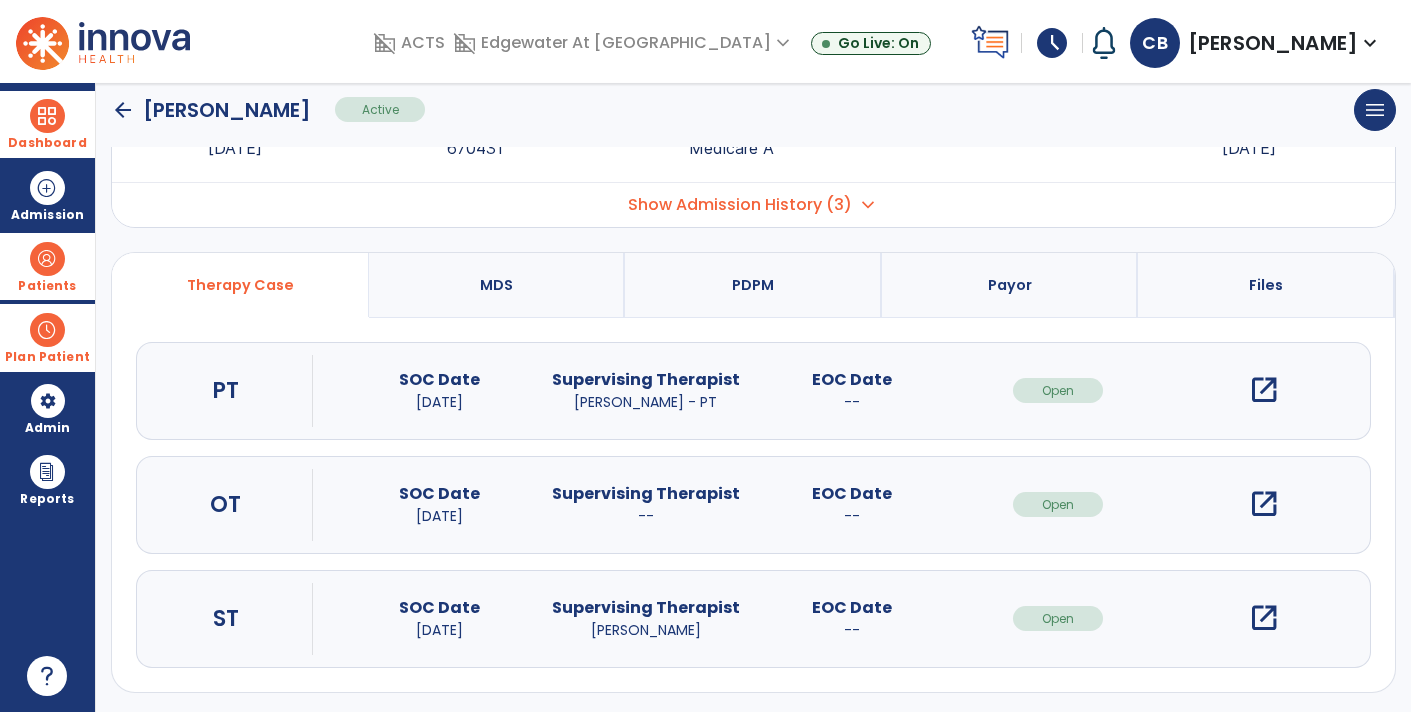 click on "open_in_new" at bounding box center (1264, 618) 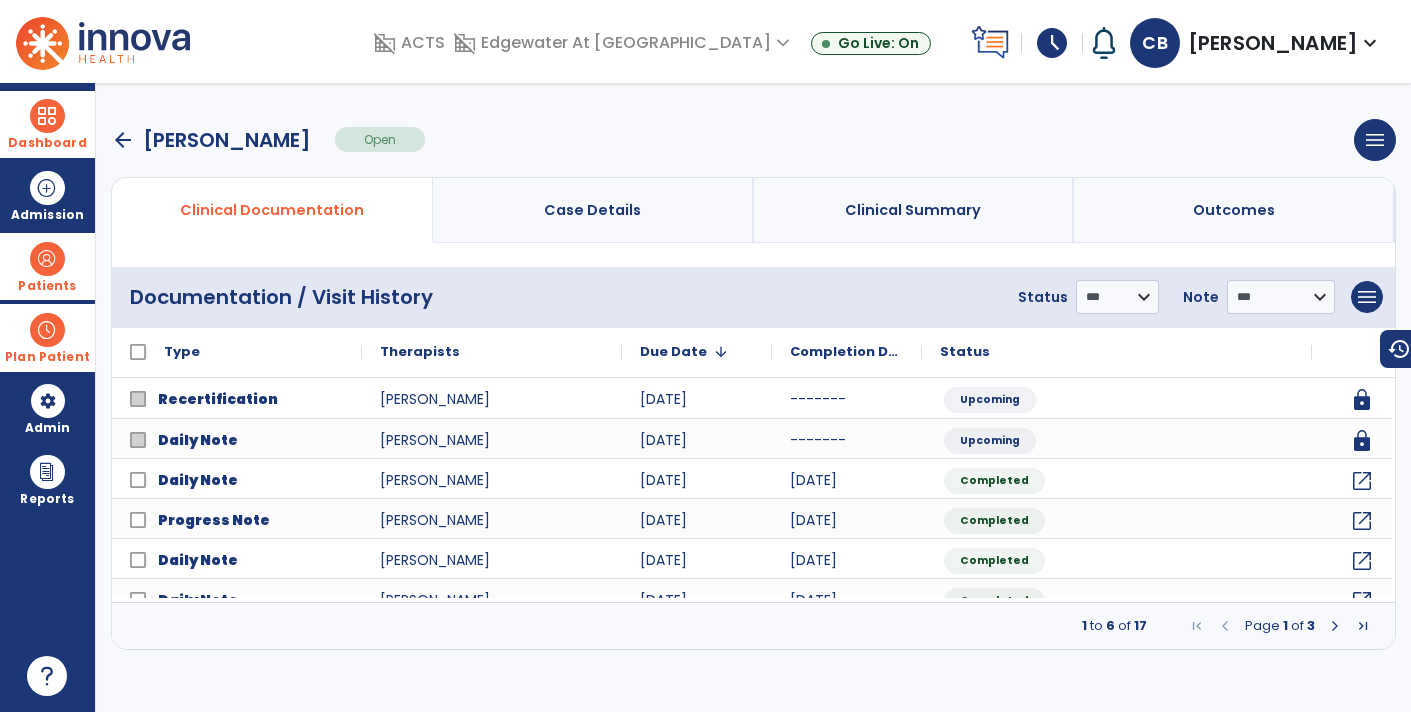 scroll, scrollTop: 0, scrollLeft: 0, axis: both 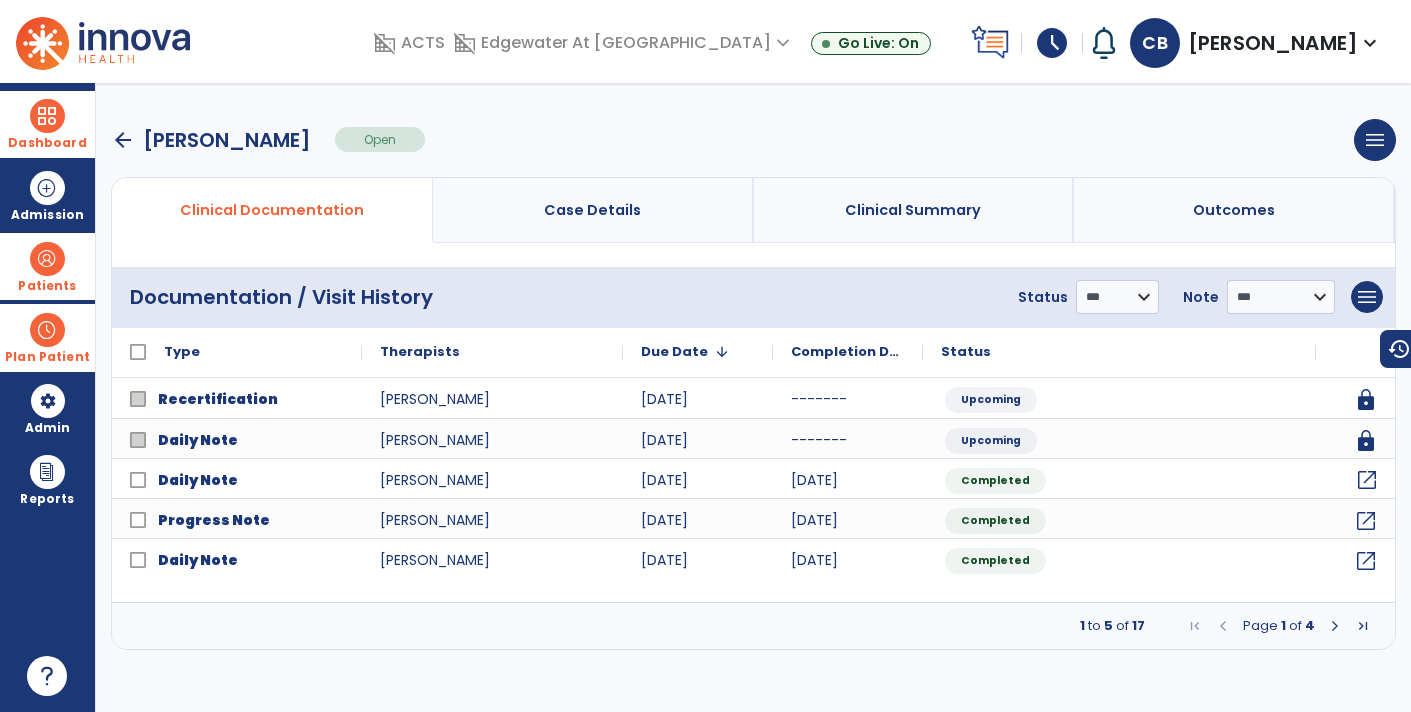 click on "open_in_new" 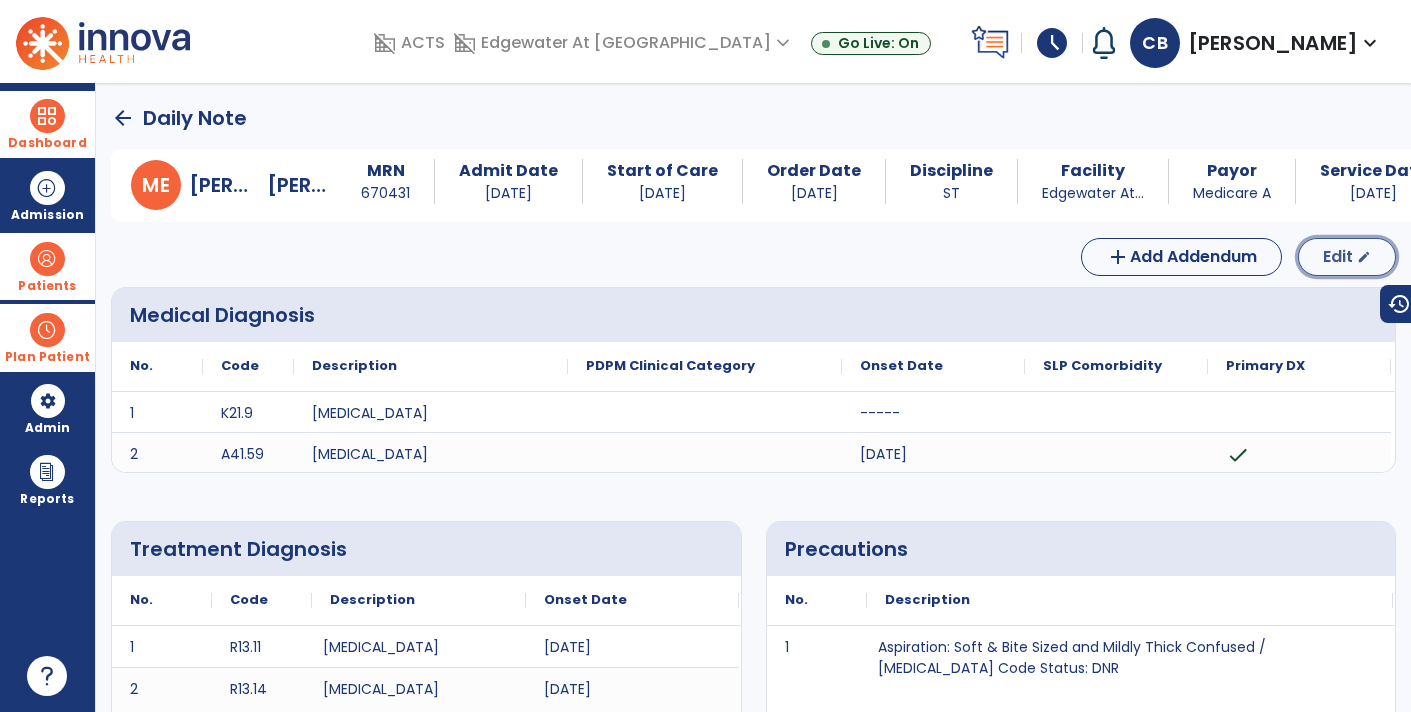 click on "edit" 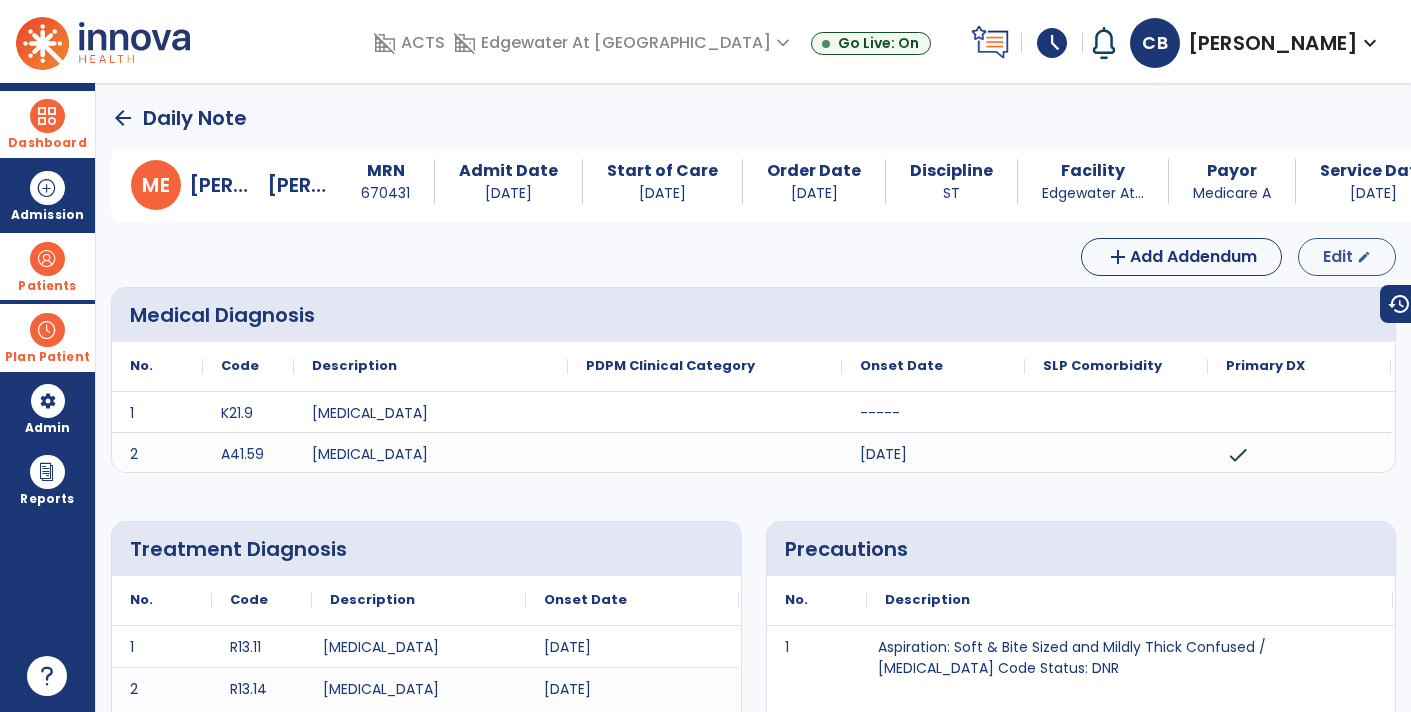 select on "*" 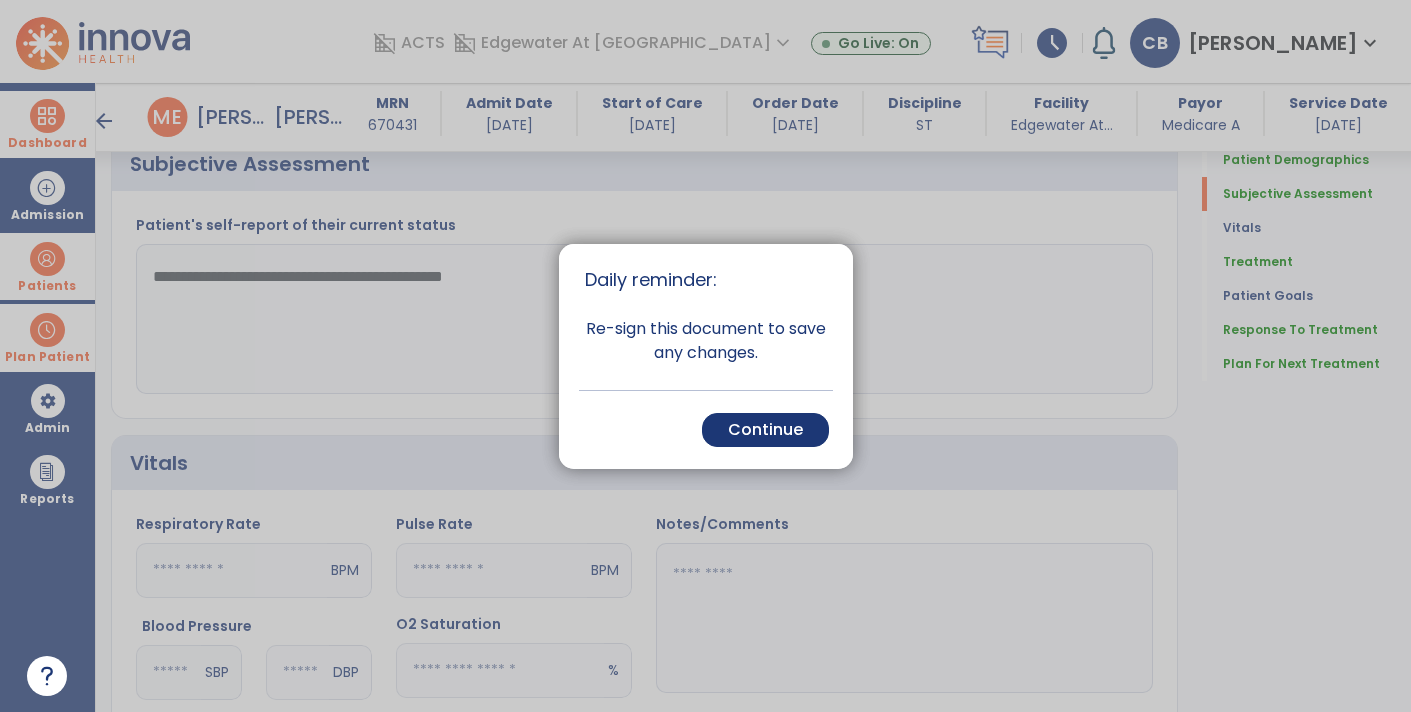 scroll, scrollTop: 432, scrollLeft: 0, axis: vertical 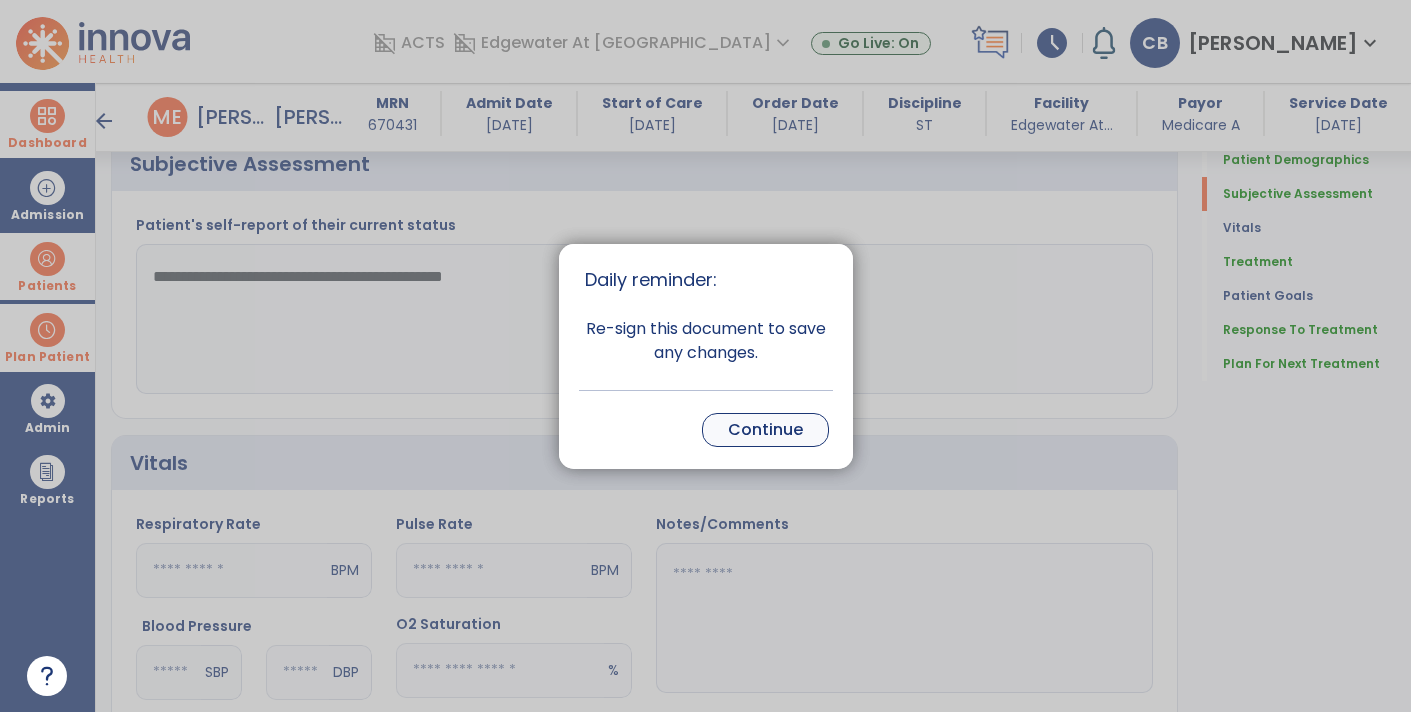 click on "Continue" at bounding box center [765, 430] 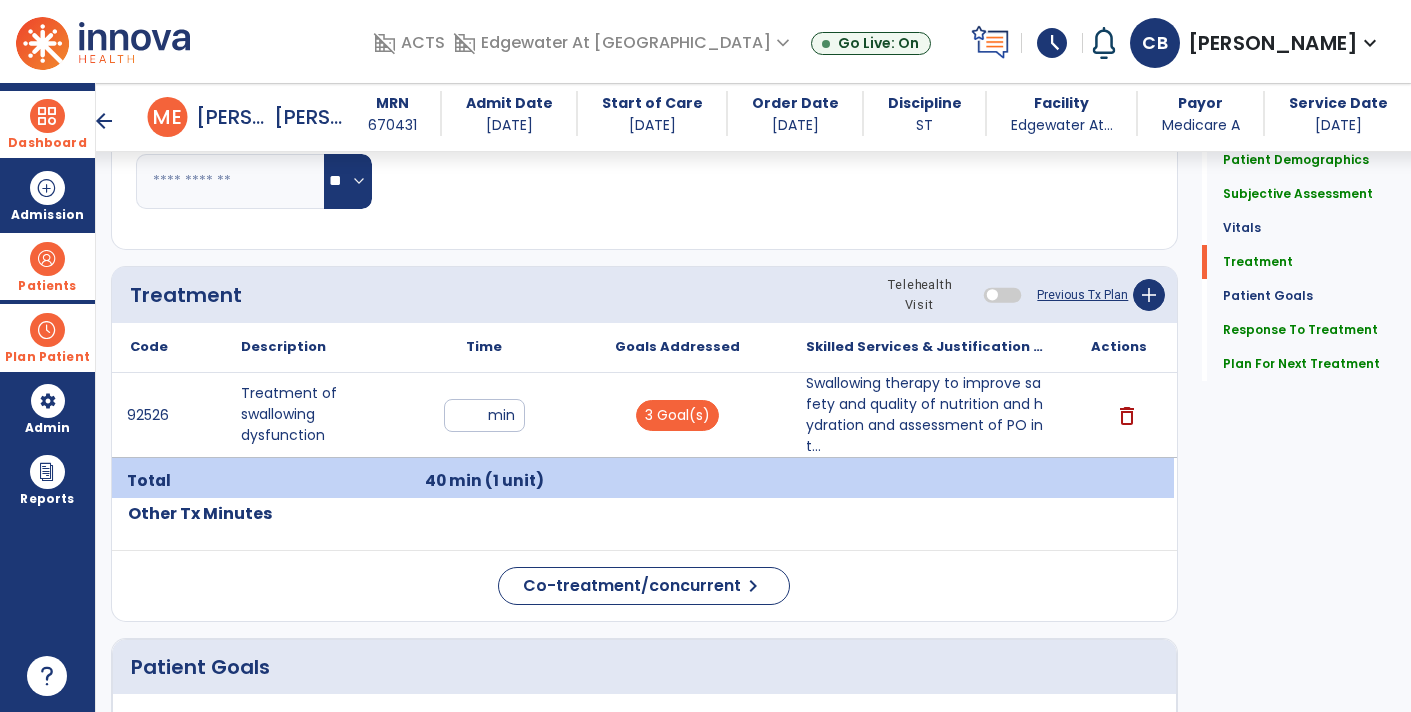 scroll, scrollTop: 1068, scrollLeft: 0, axis: vertical 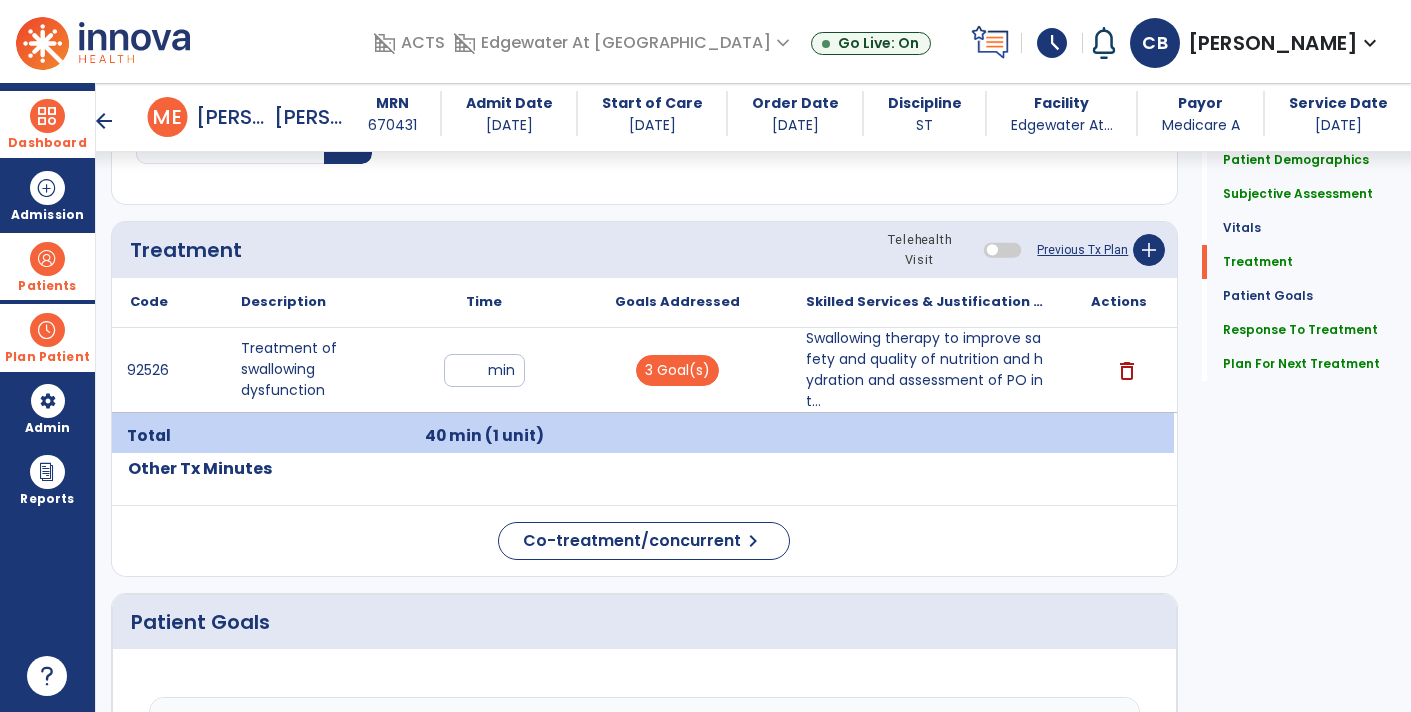 click on "**" at bounding box center (484, 370) 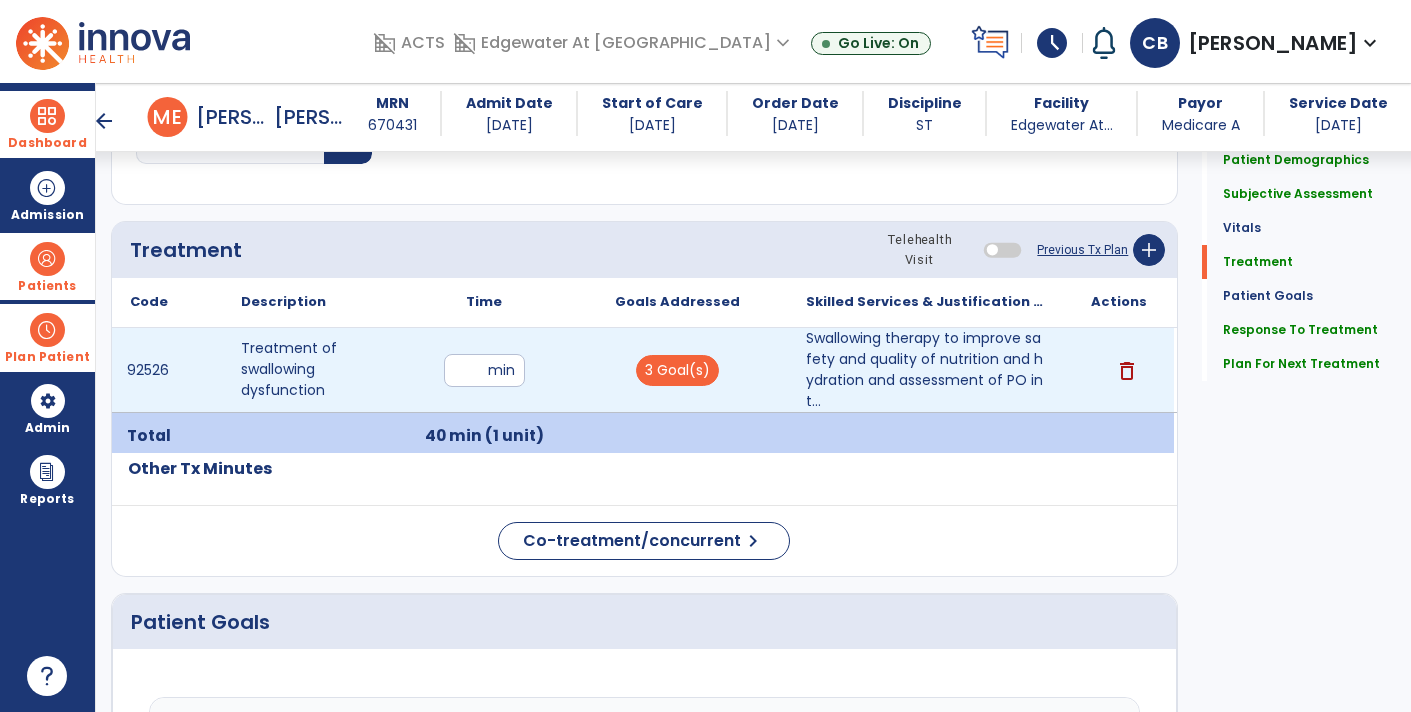 type on "*" 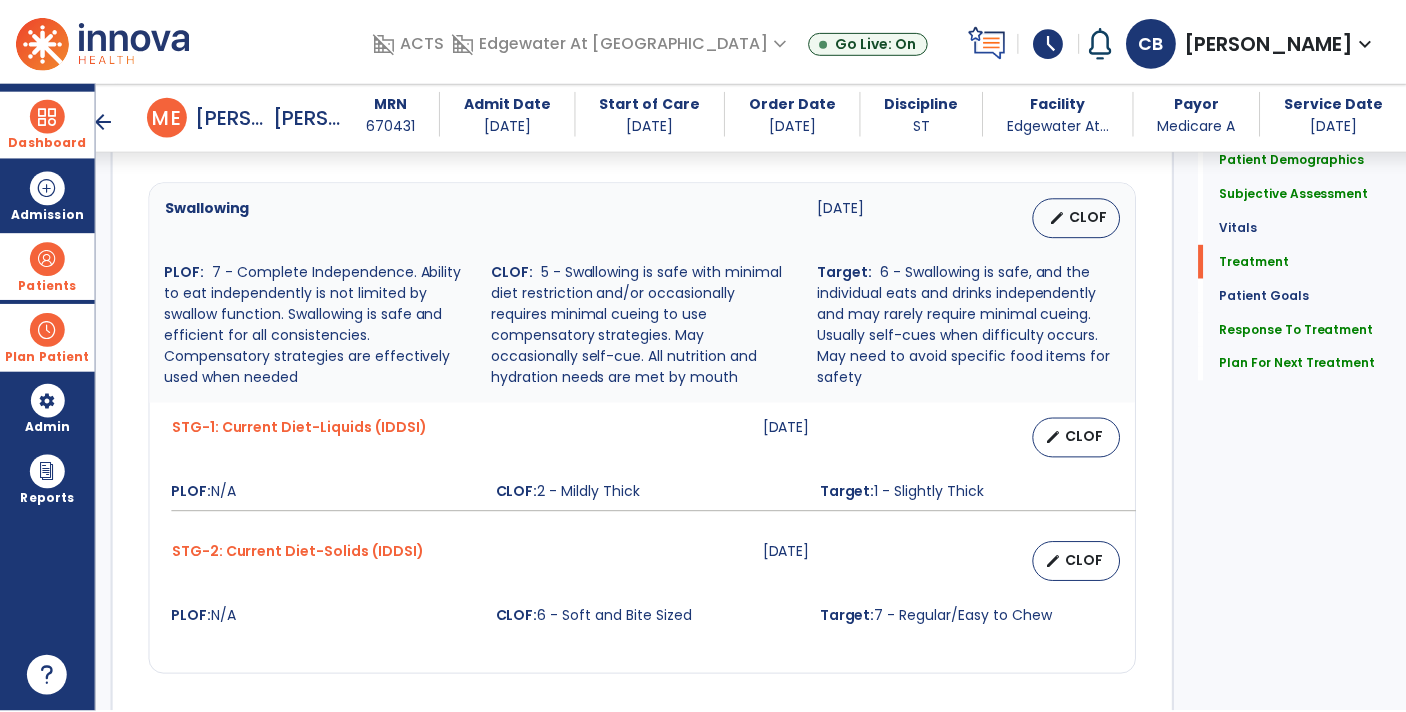 scroll, scrollTop: 2200, scrollLeft: 0, axis: vertical 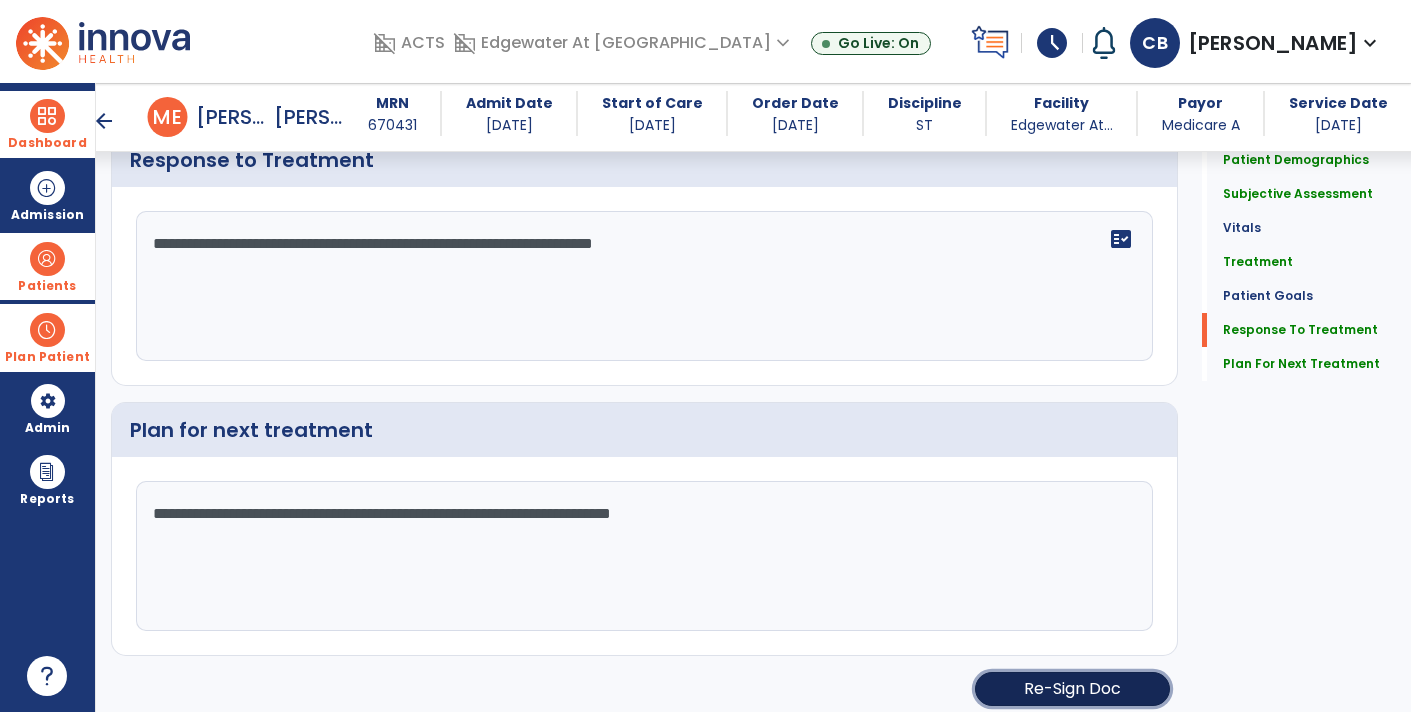 click on "Re-Sign Doc" 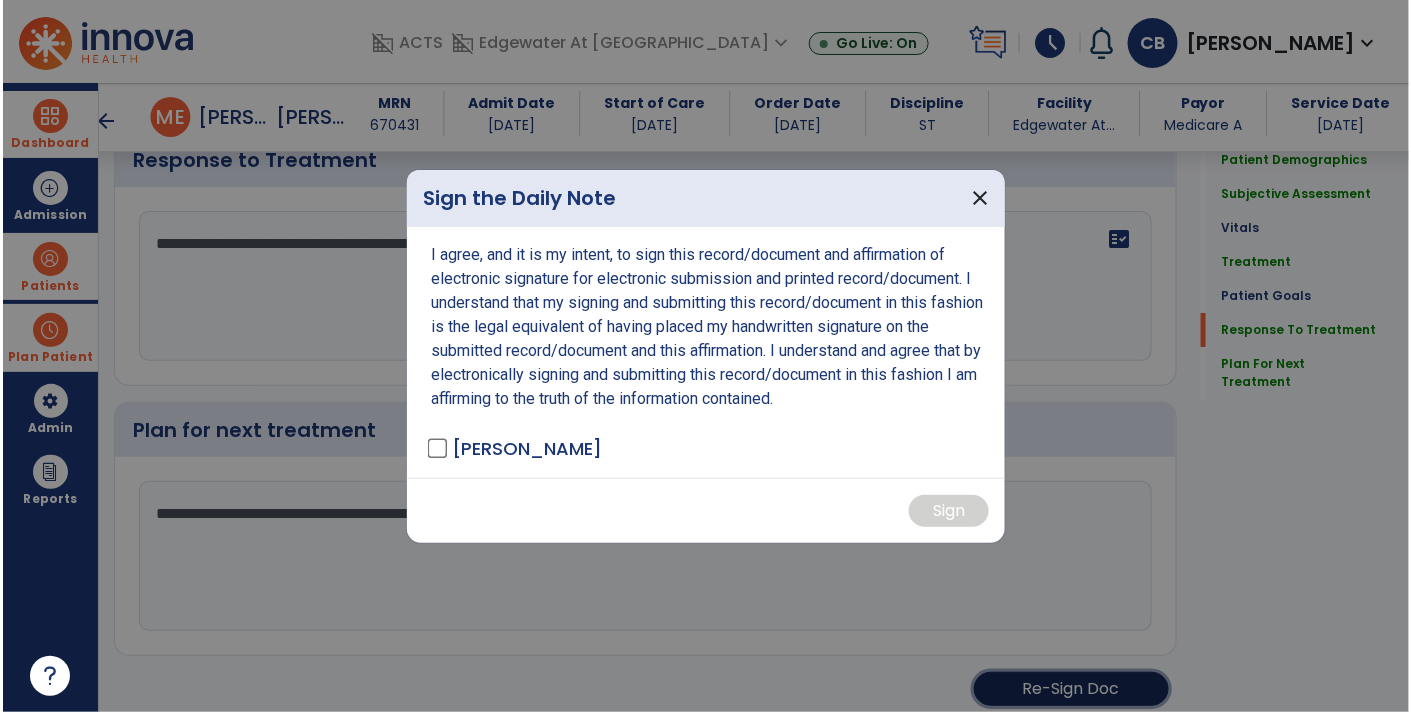 scroll, scrollTop: 2200, scrollLeft: 0, axis: vertical 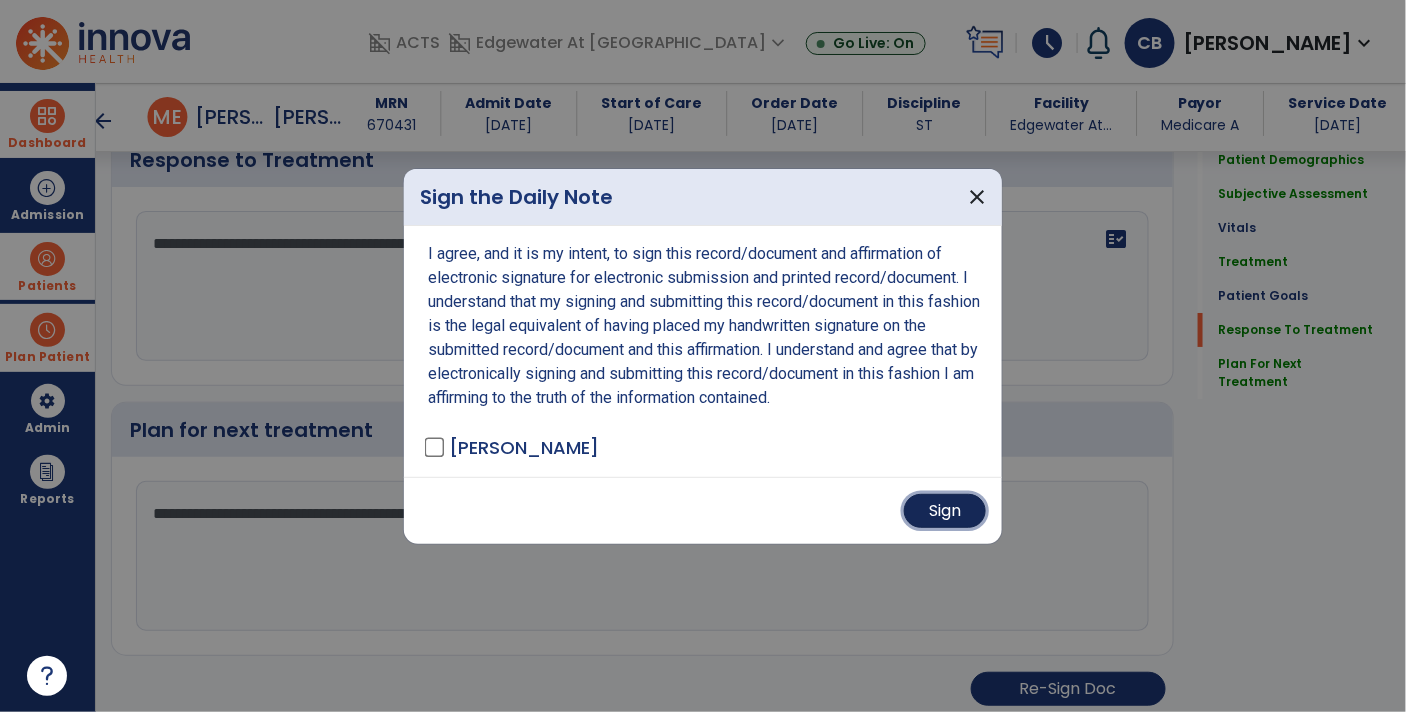 click on "Sign" at bounding box center [945, 511] 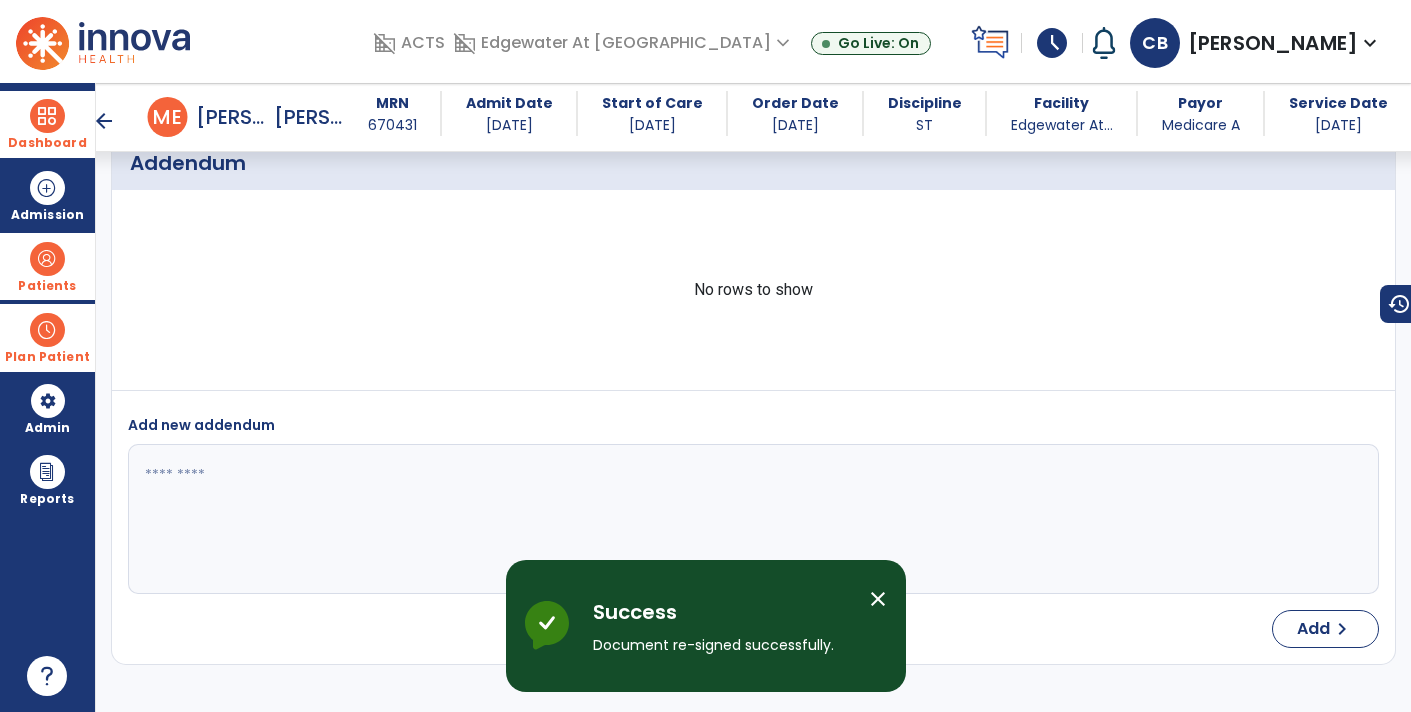 scroll, scrollTop: 3292, scrollLeft: 0, axis: vertical 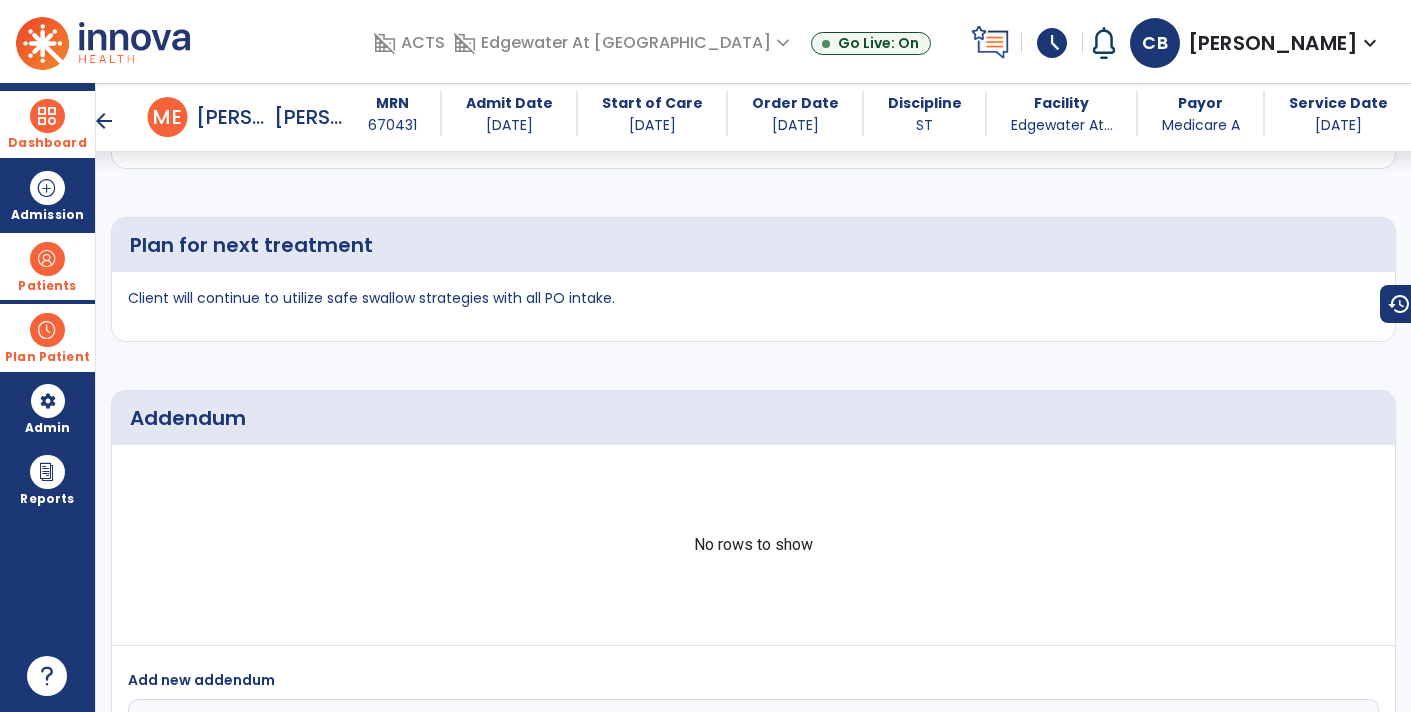 click on "Dashboard" at bounding box center [47, 124] 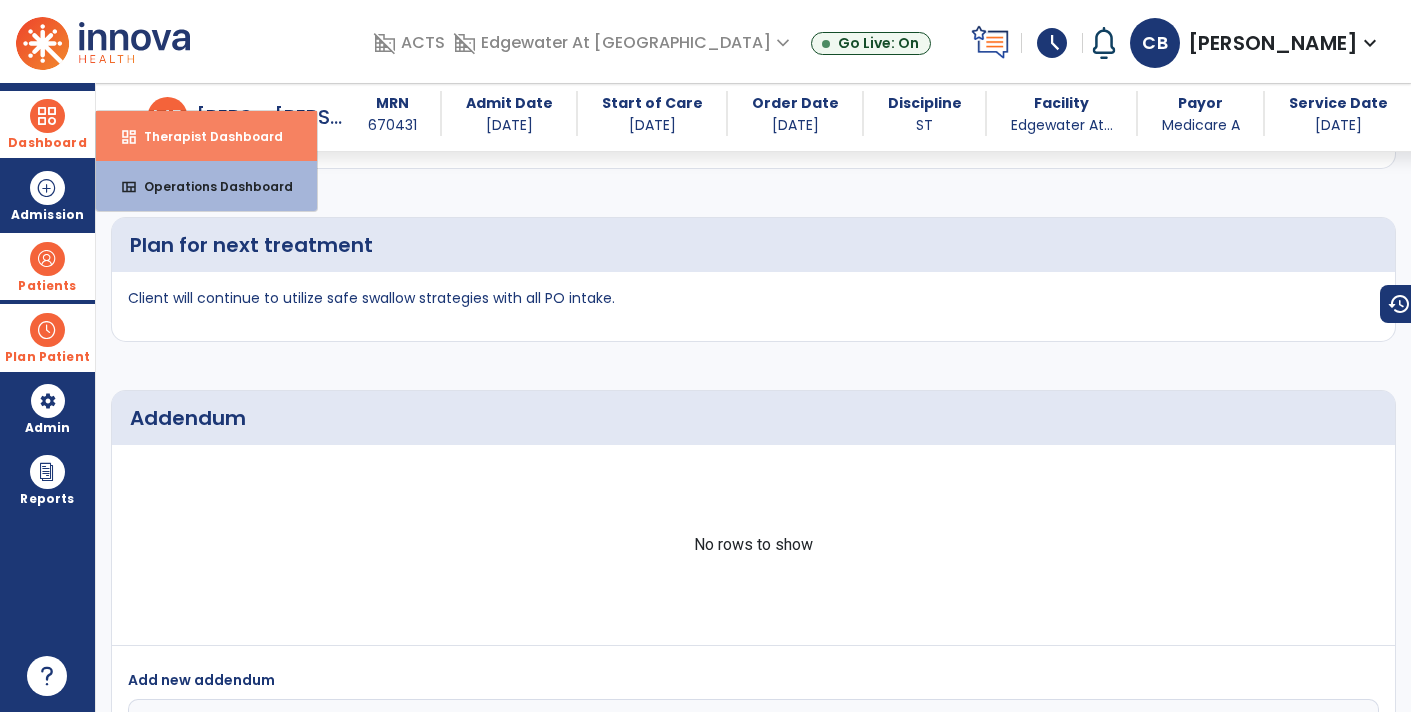 click on "Therapist Dashboard" at bounding box center [205, 136] 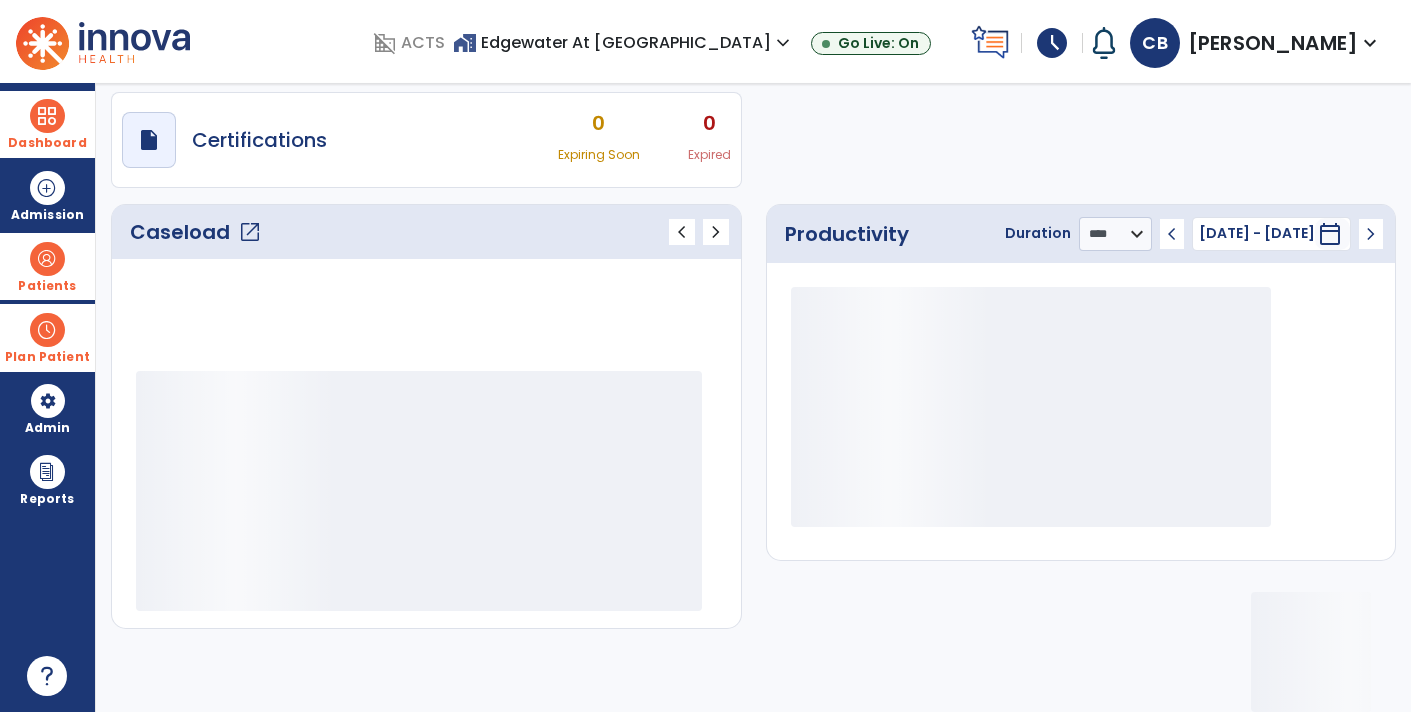 scroll, scrollTop: 162, scrollLeft: 0, axis: vertical 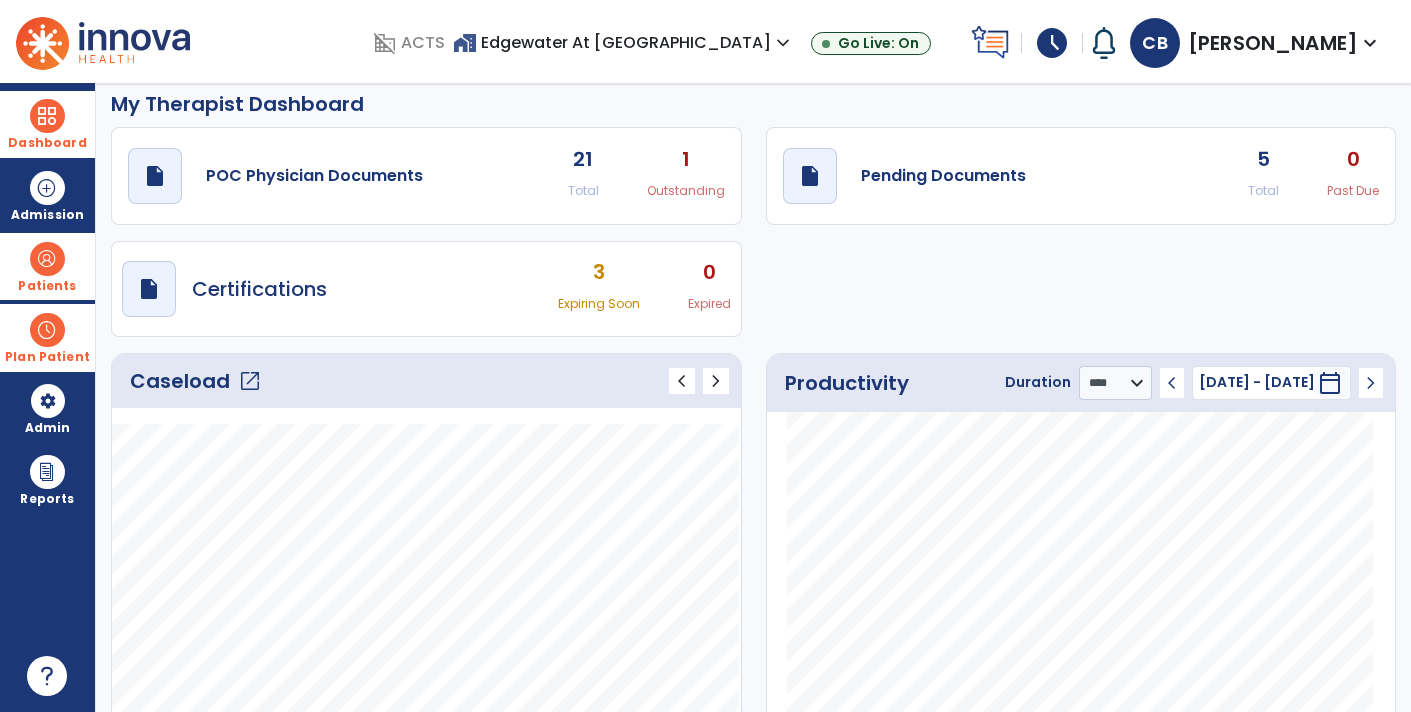 click on "draft   open_in_new  Pending Documents 5 Total 0 Past Due" 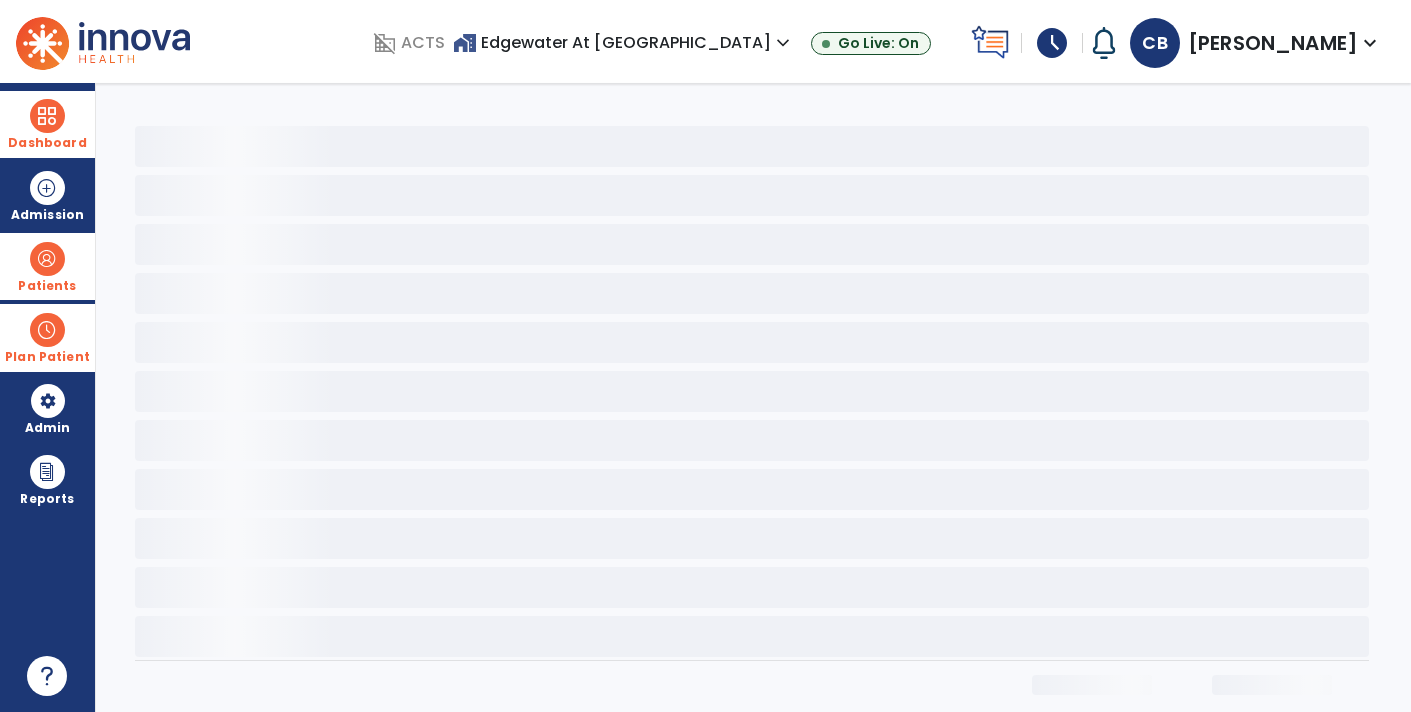 scroll, scrollTop: 0, scrollLeft: 0, axis: both 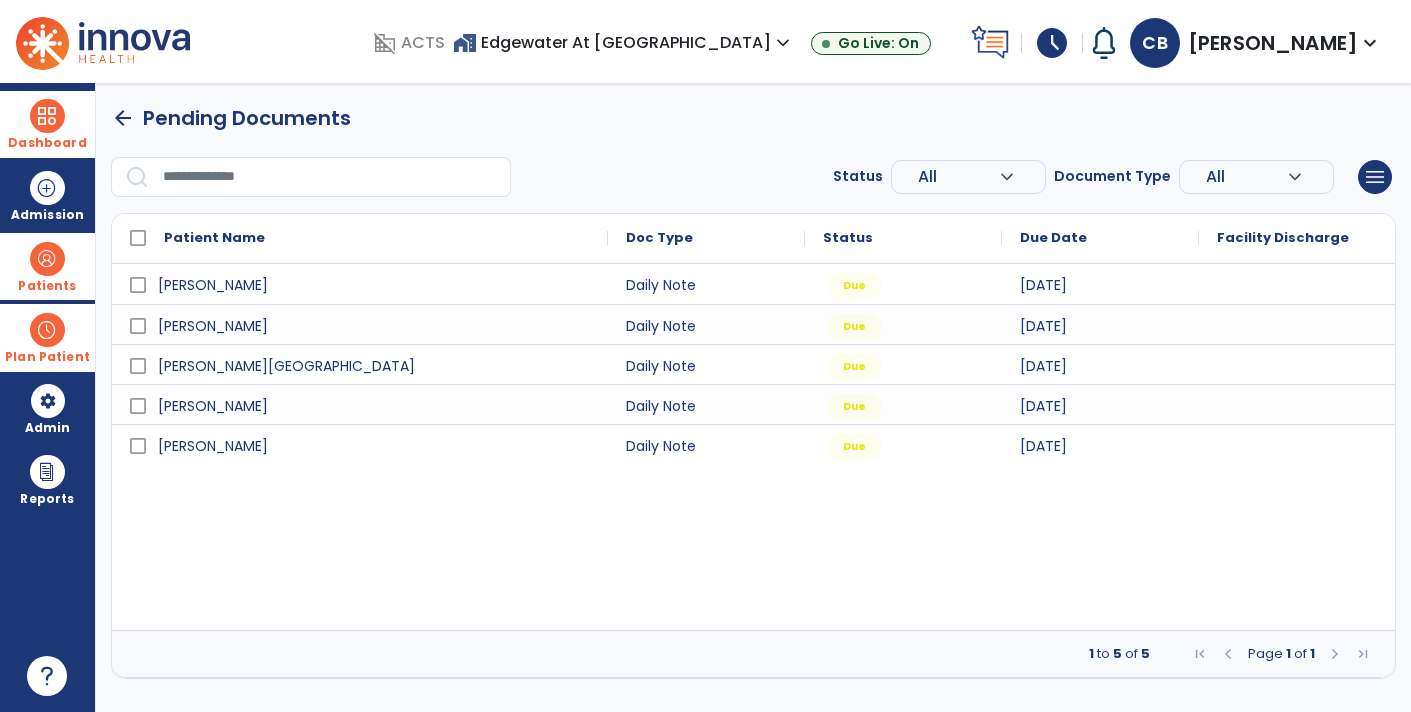 click at bounding box center (1297, 284) 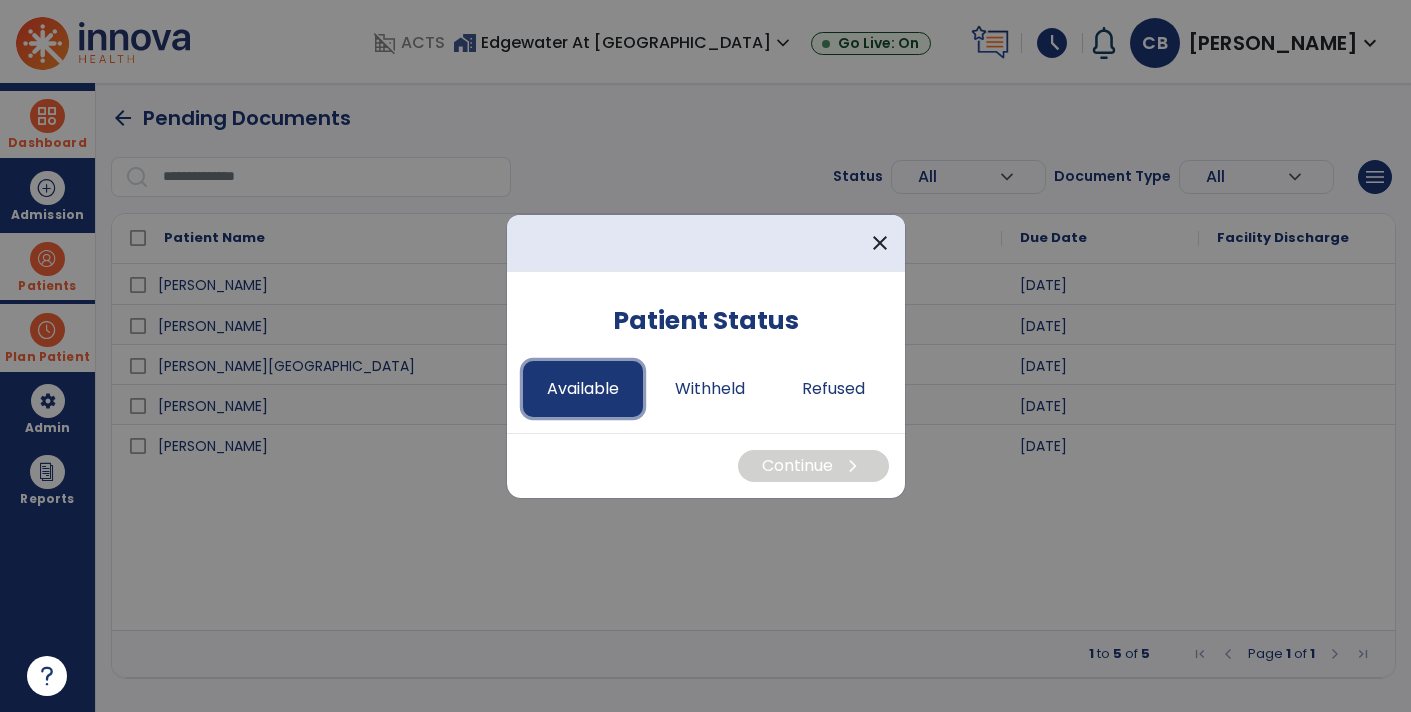 click on "Available" at bounding box center [583, 389] 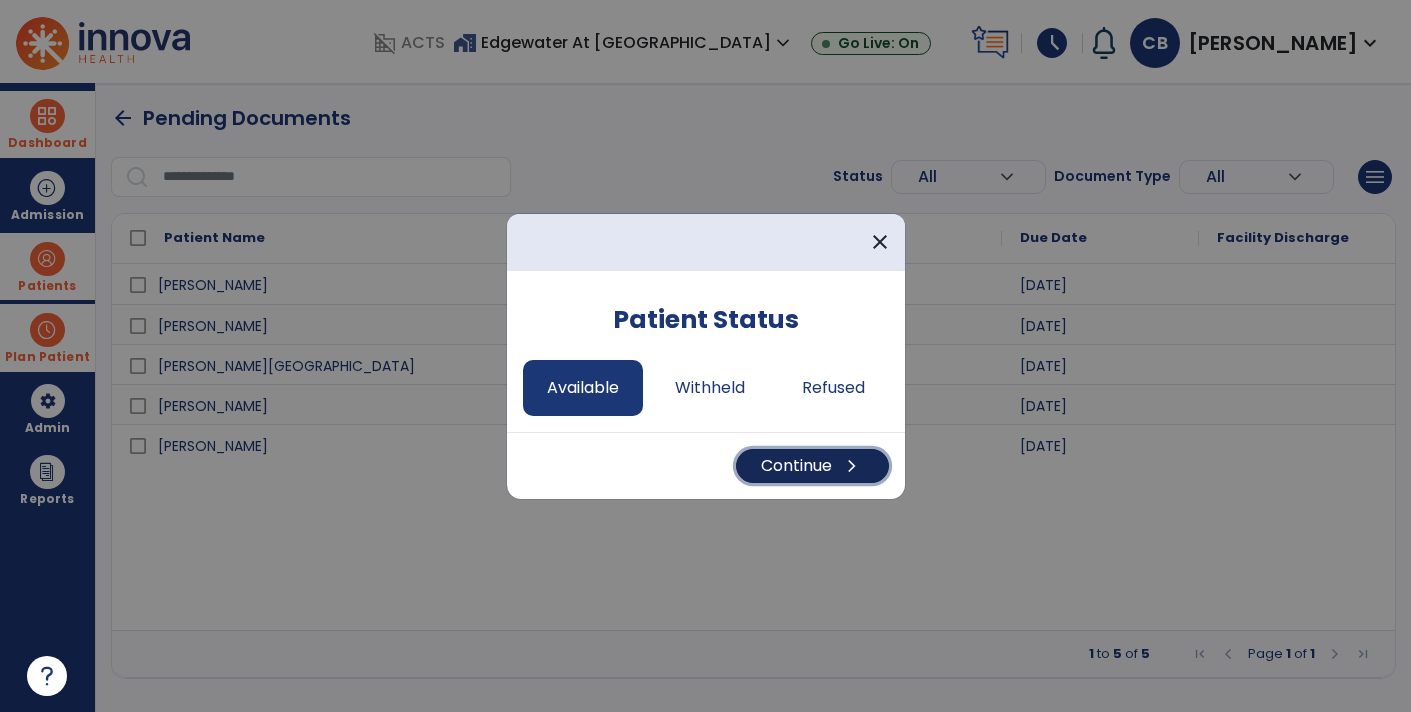 click on "Continue   chevron_right" at bounding box center [812, 466] 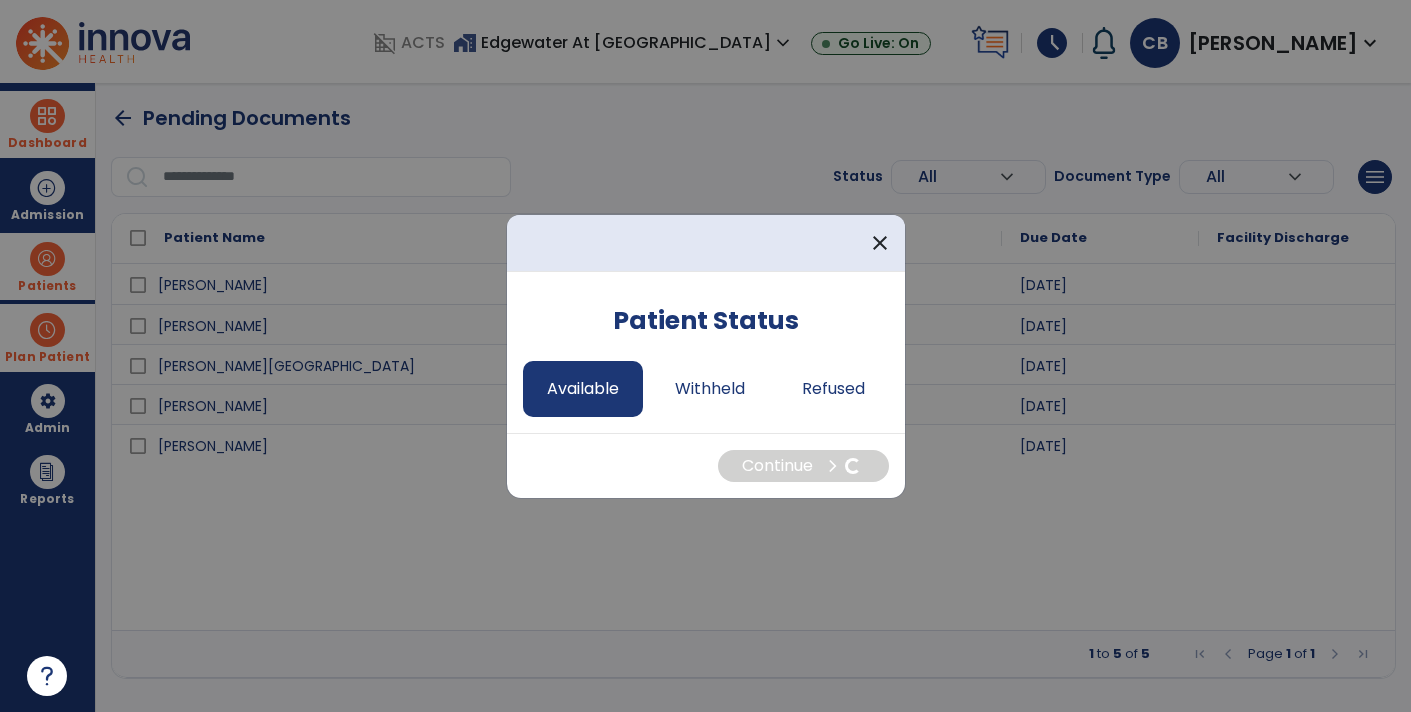select on "*" 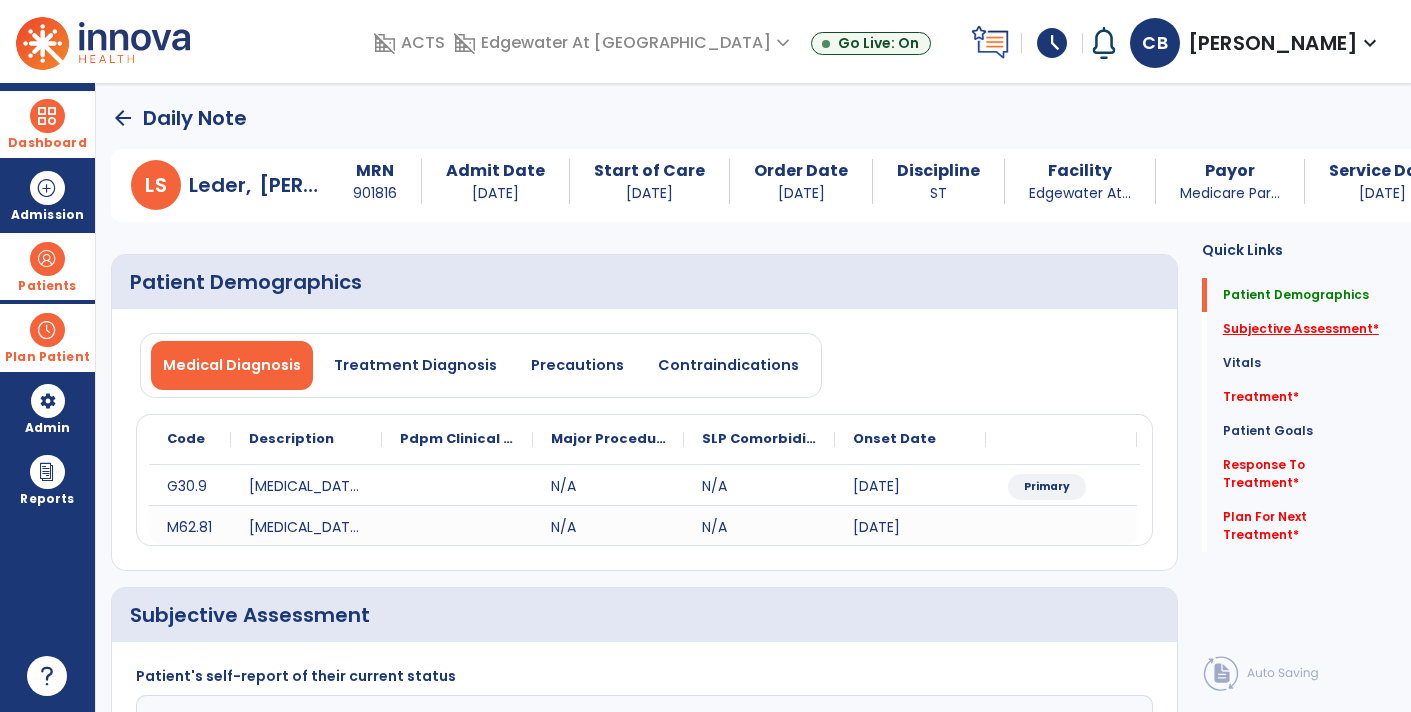 click on "Subjective Assessment   *" 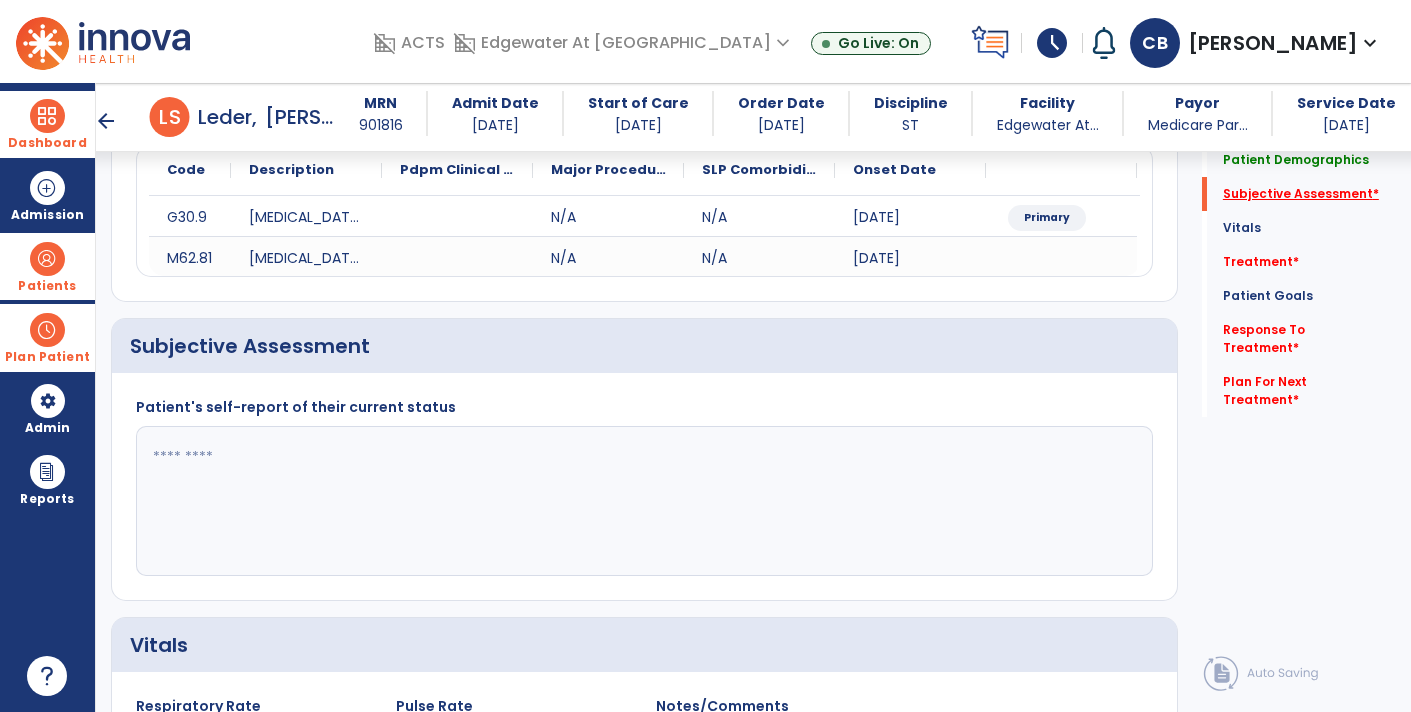 scroll, scrollTop: 329, scrollLeft: 0, axis: vertical 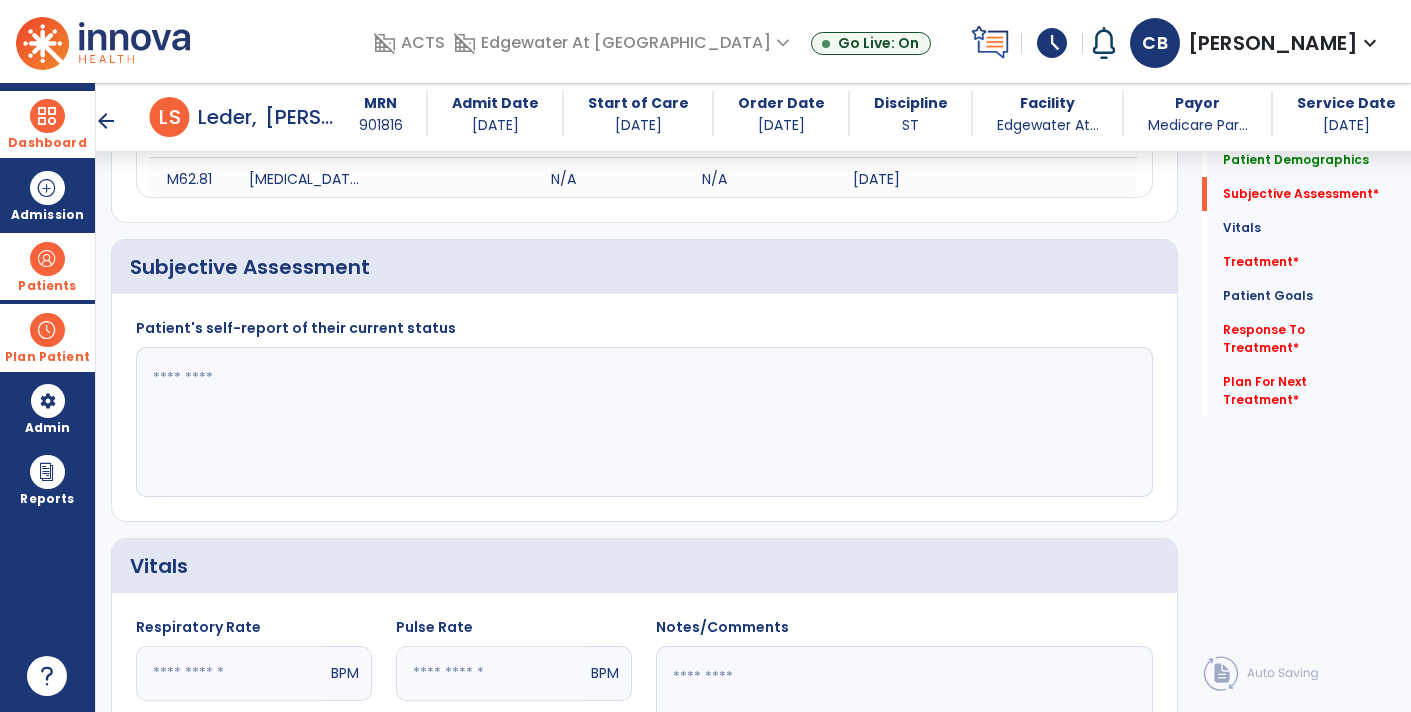click 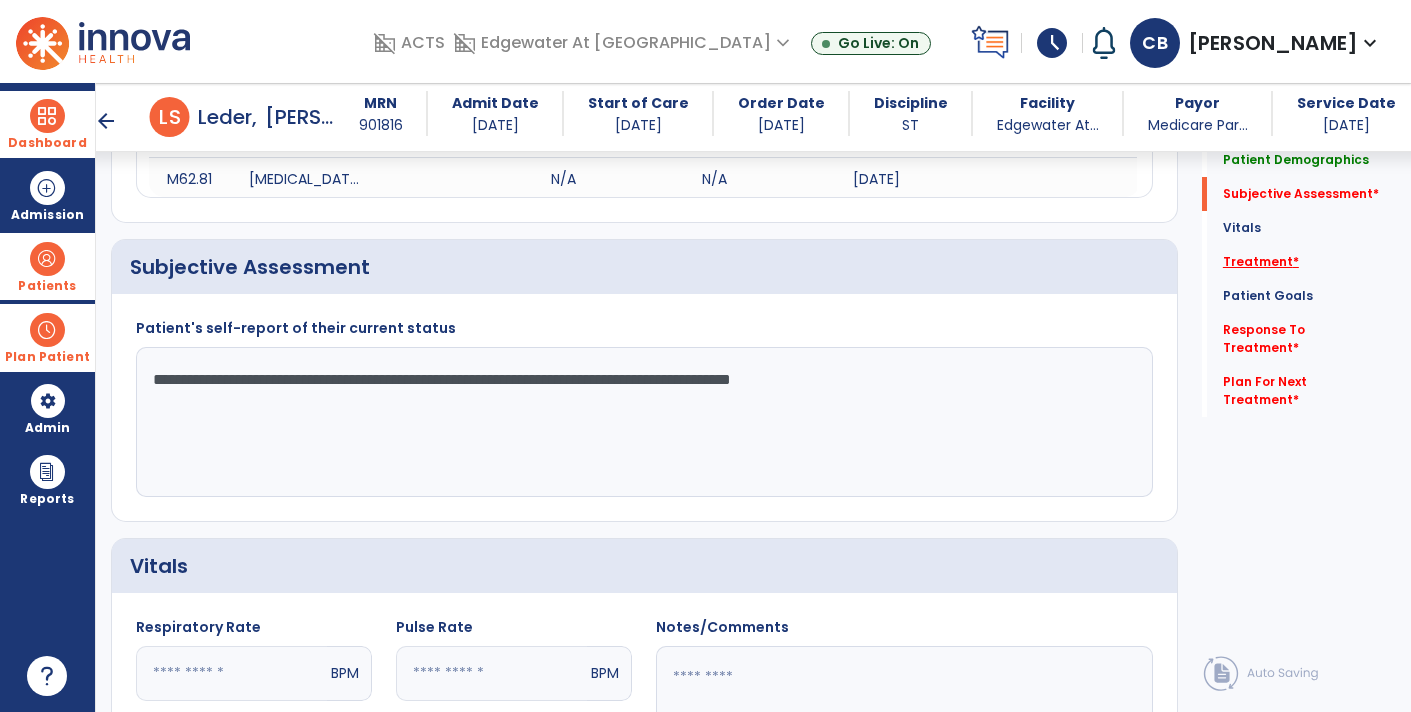 type on "**********" 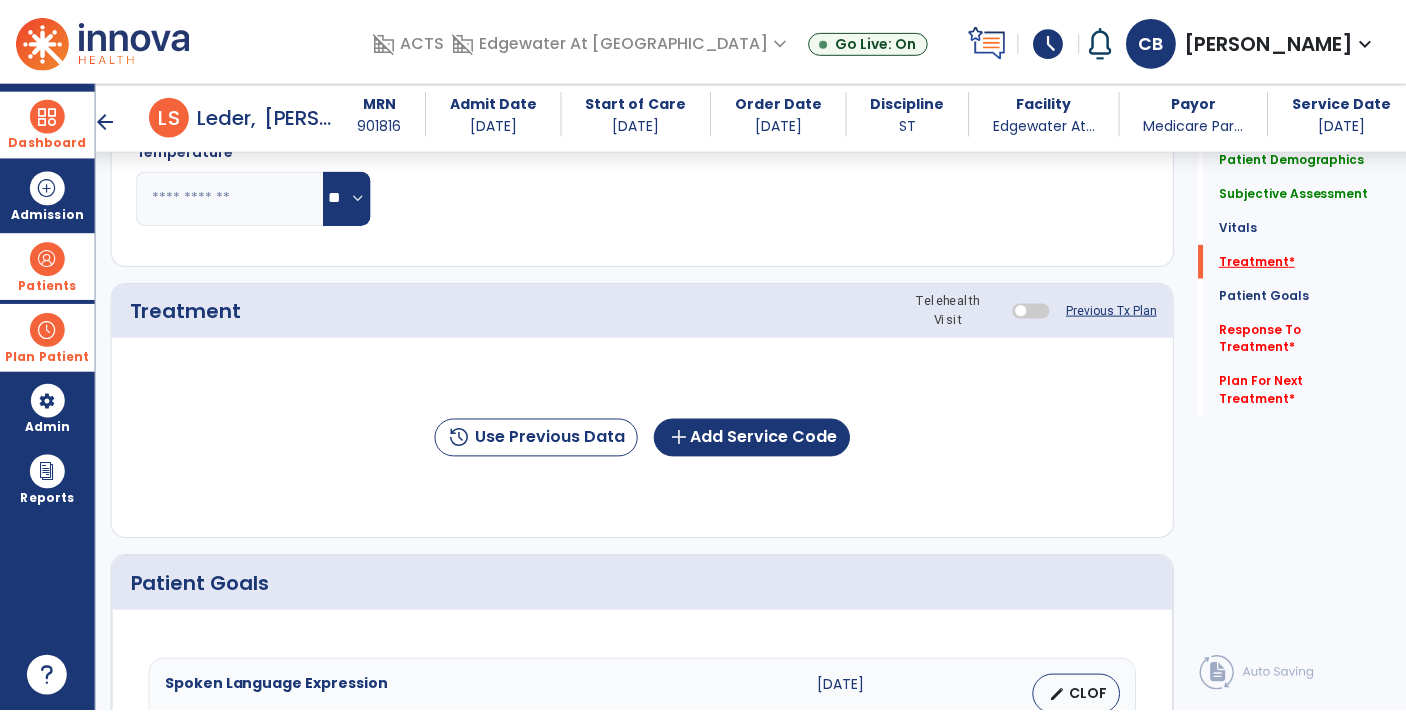 scroll, scrollTop: 1015, scrollLeft: 0, axis: vertical 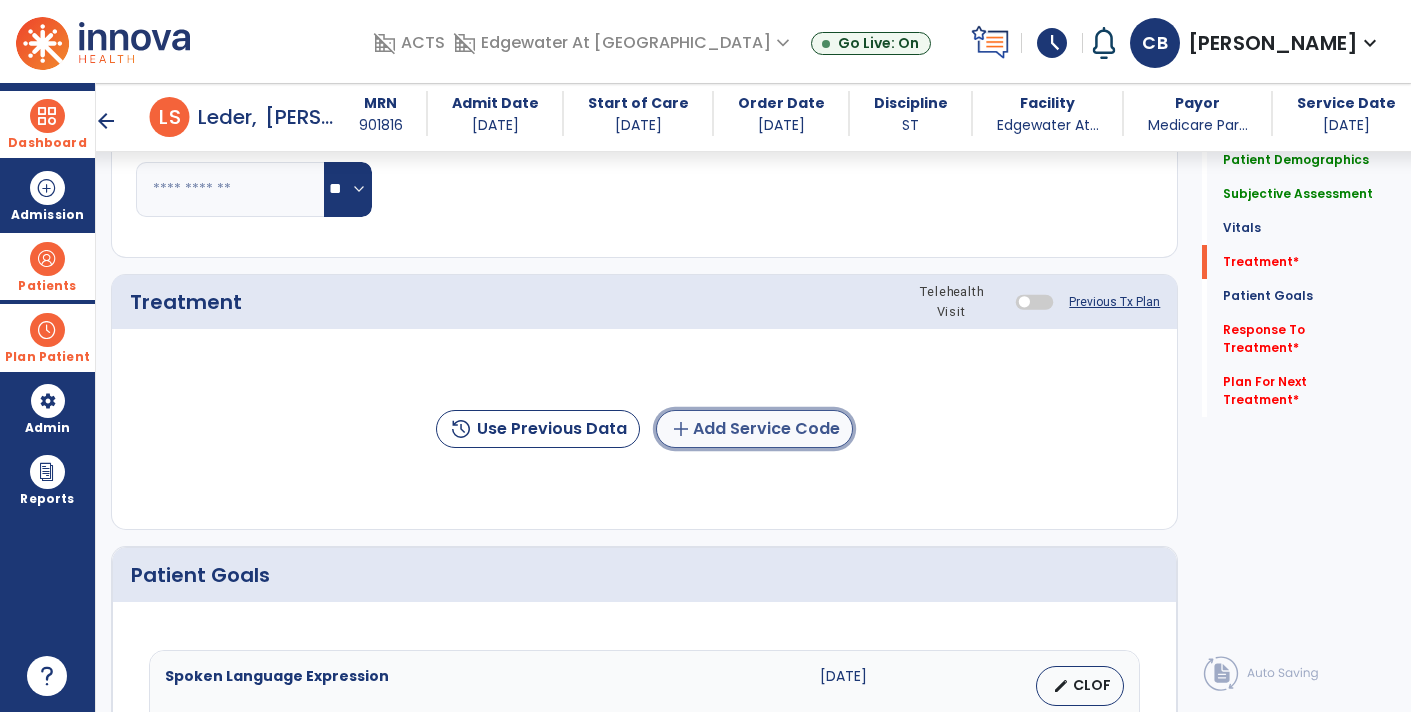 click on "add  Add Service Code" 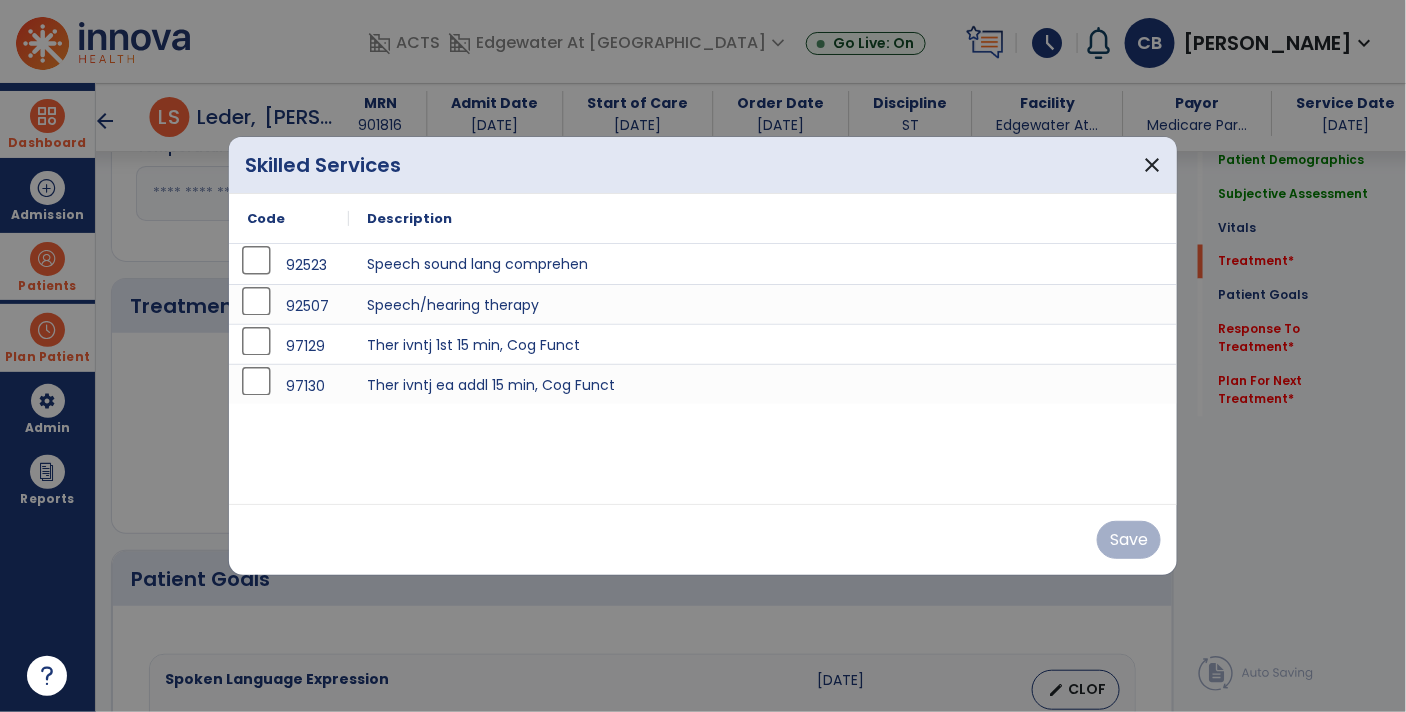 scroll, scrollTop: 1015, scrollLeft: 0, axis: vertical 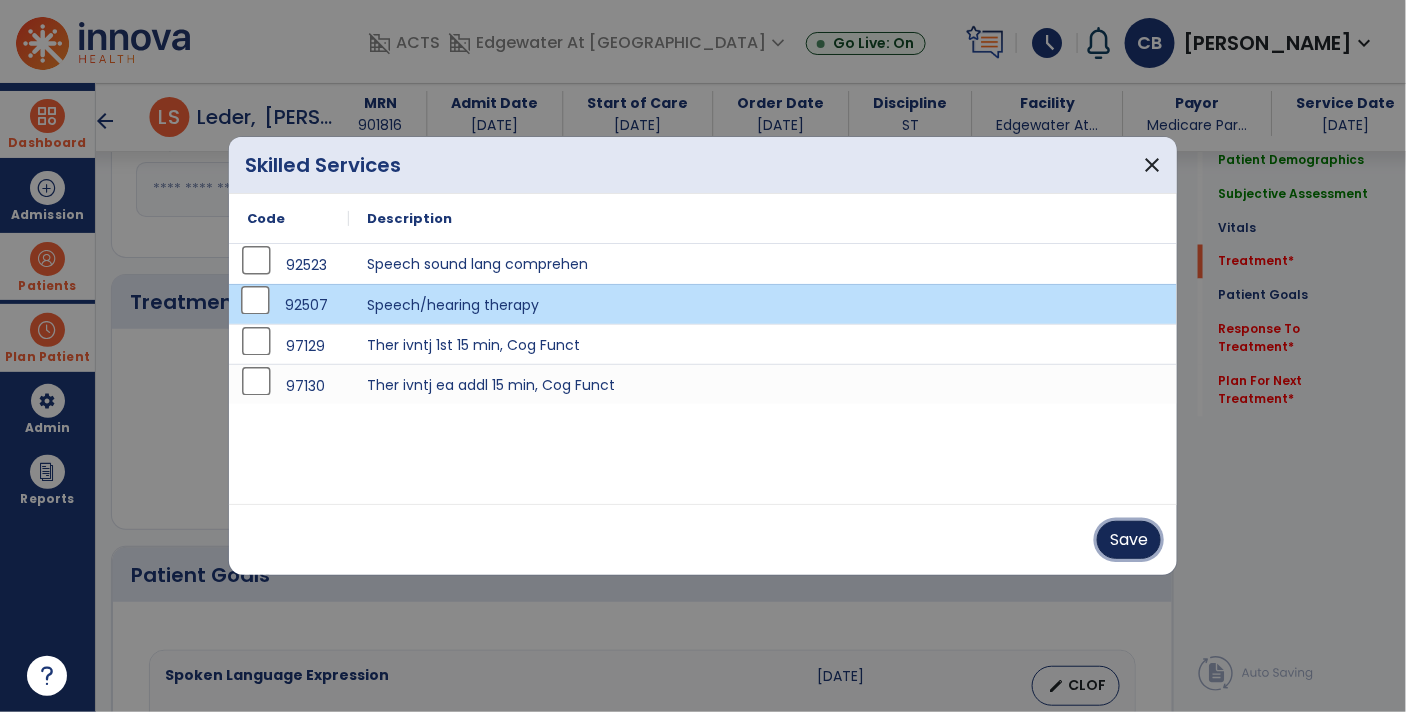 click on "Save" at bounding box center [1129, 540] 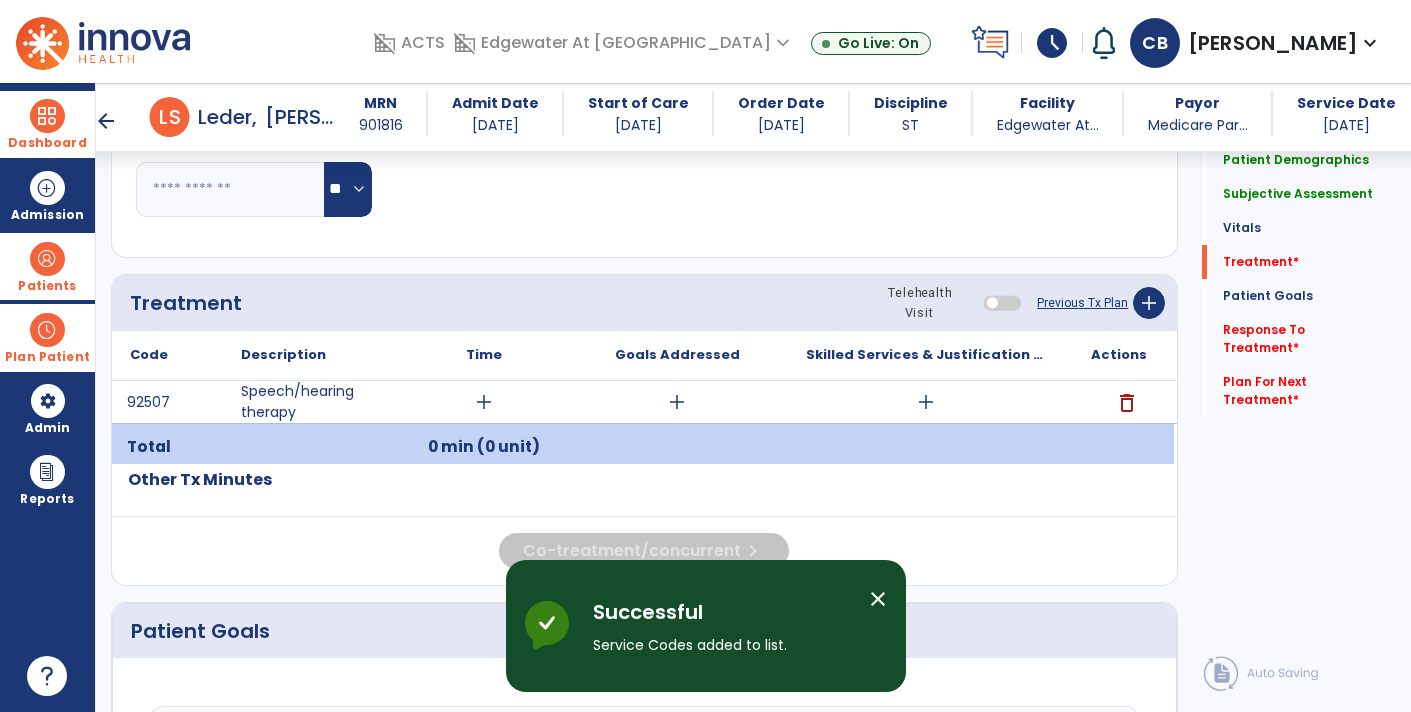 click on "add" at bounding box center (677, 402) 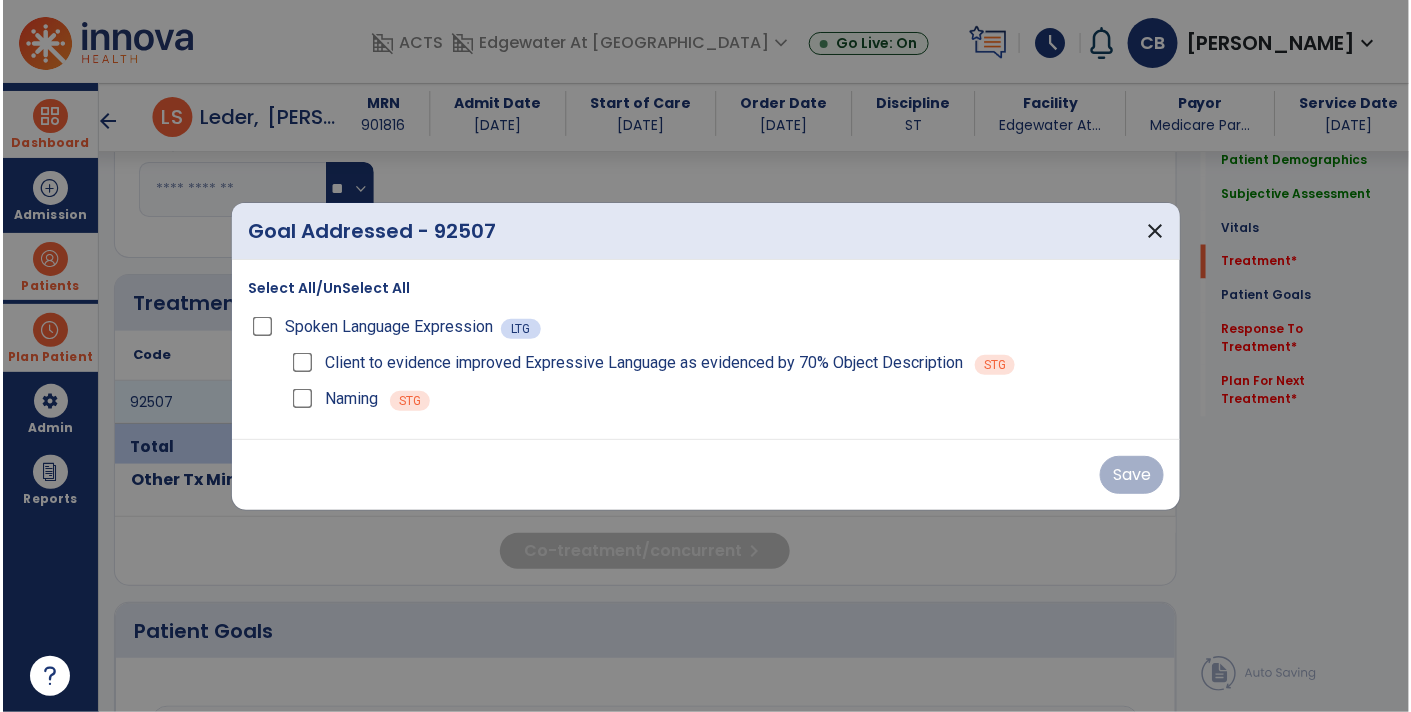 scroll, scrollTop: 1015, scrollLeft: 0, axis: vertical 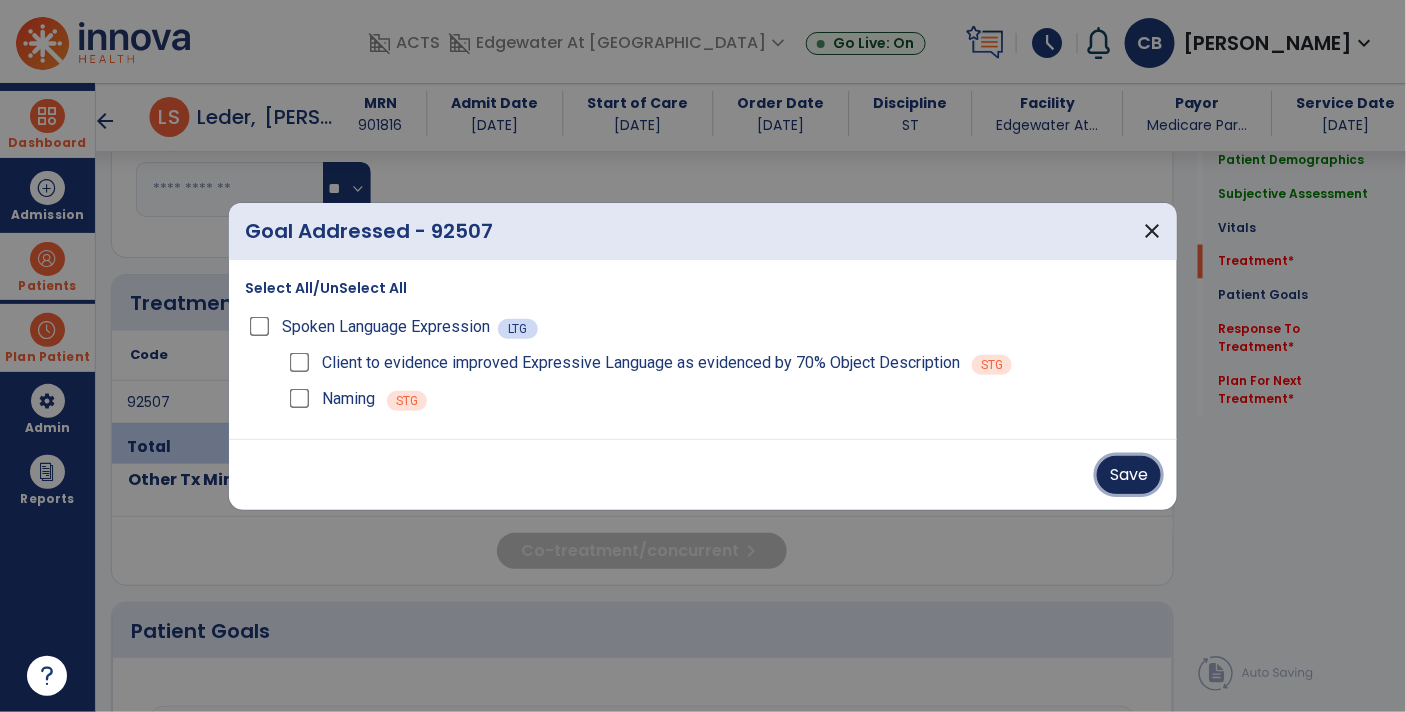 click on "Save" at bounding box center (1129, 475) 